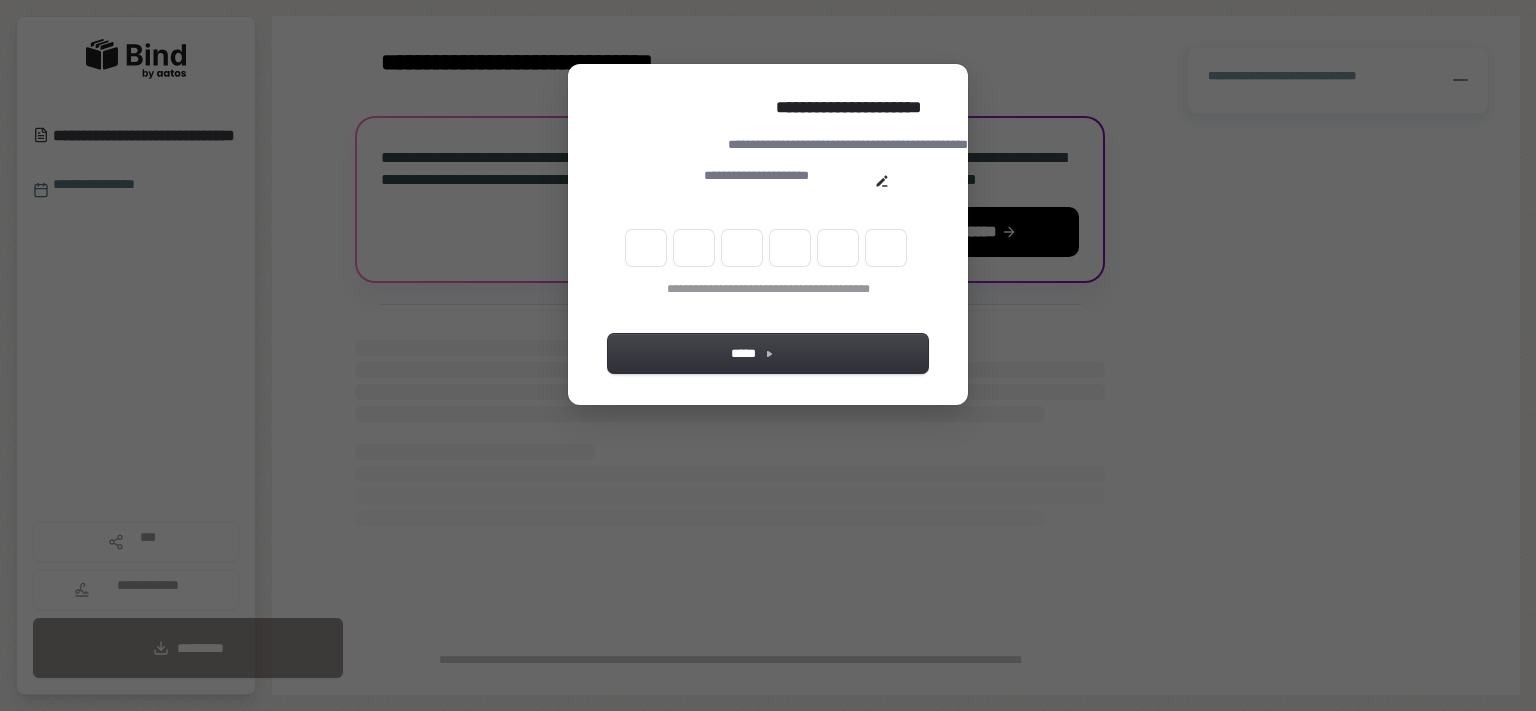 scroll, scrollTop: 0, scrollLeft: 0, axis: both 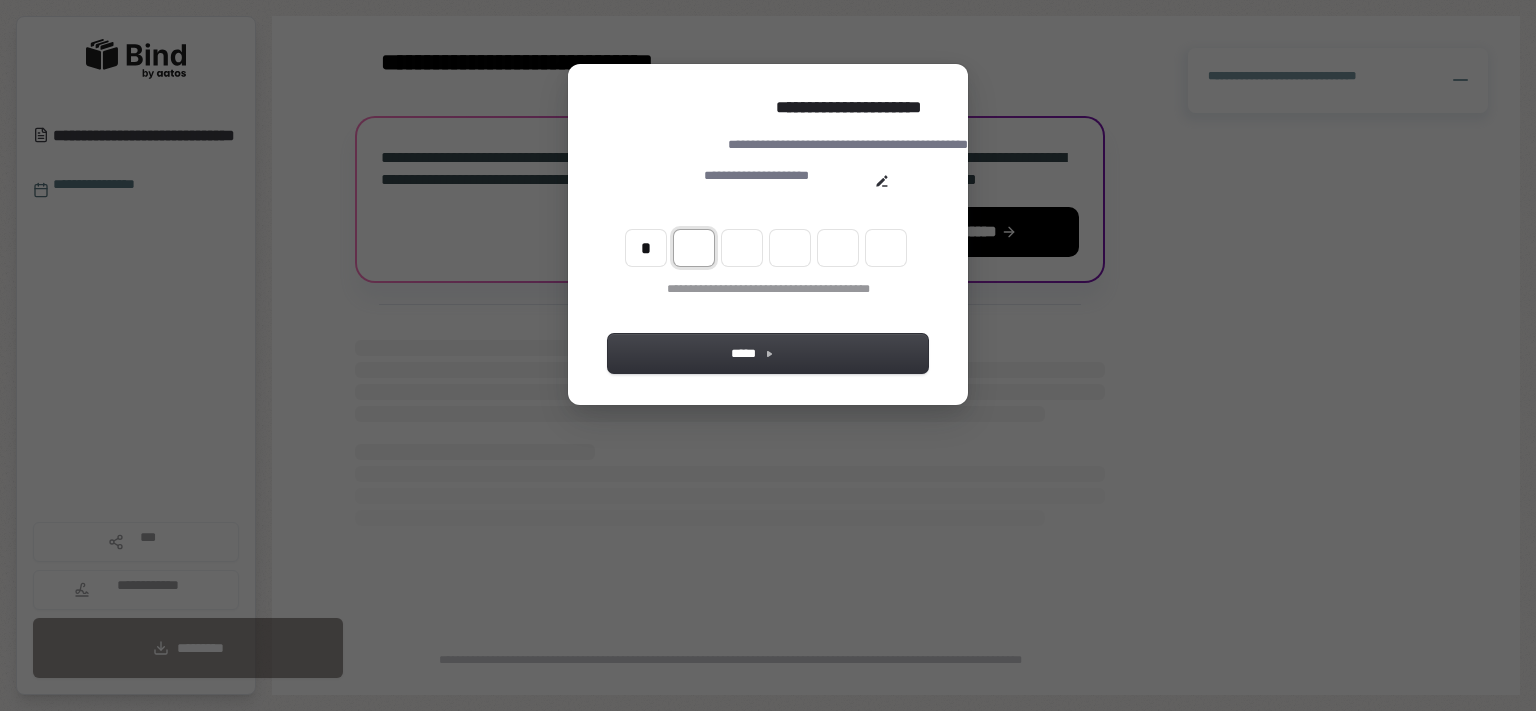 type on "*" 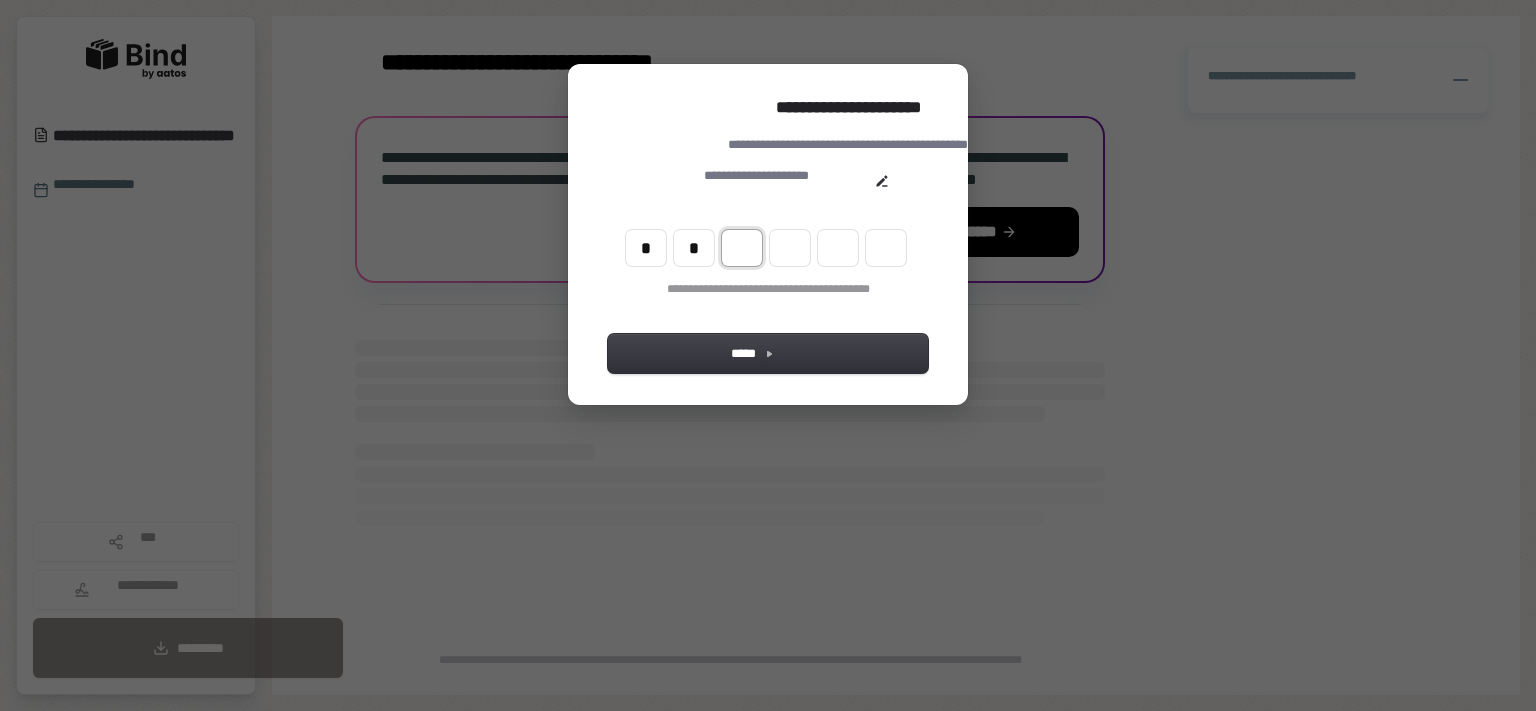 type on "*" 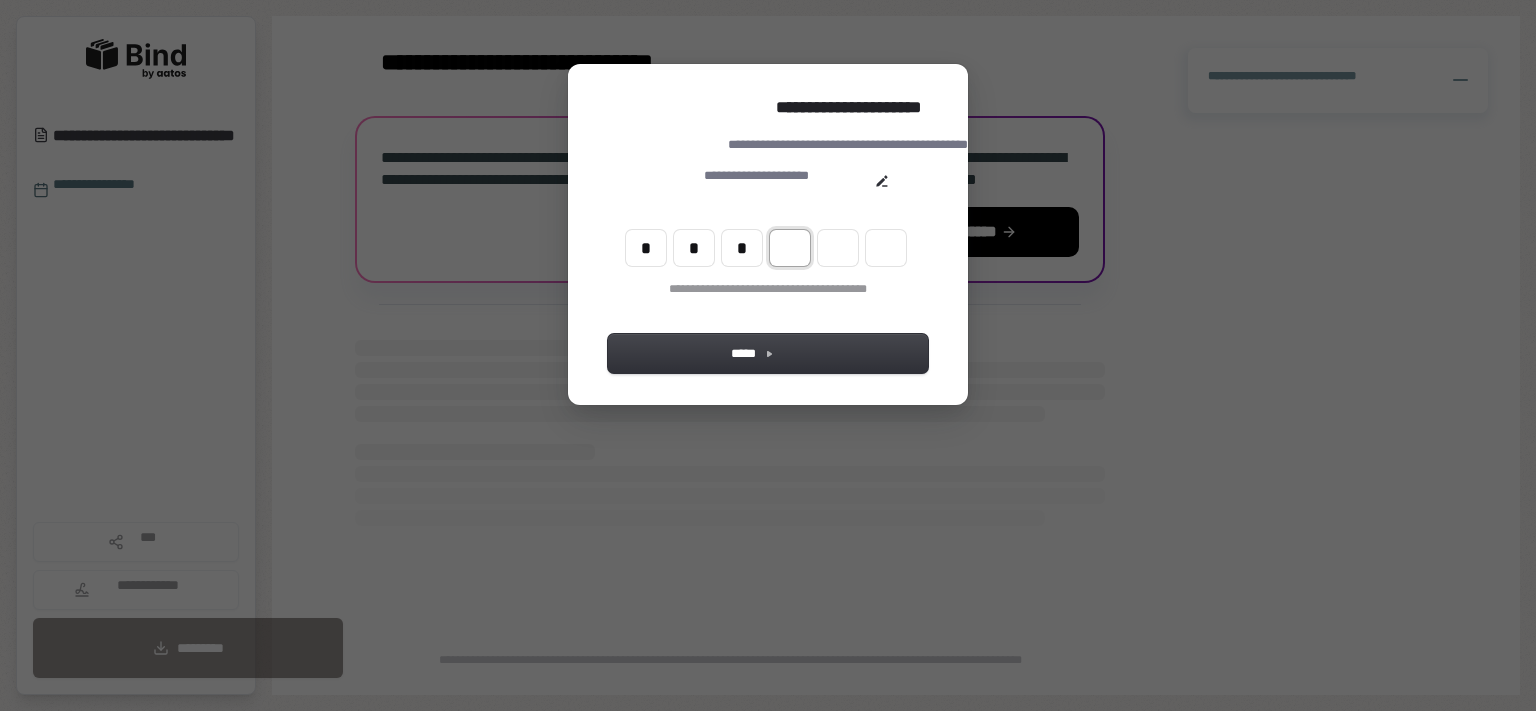 type on "*" 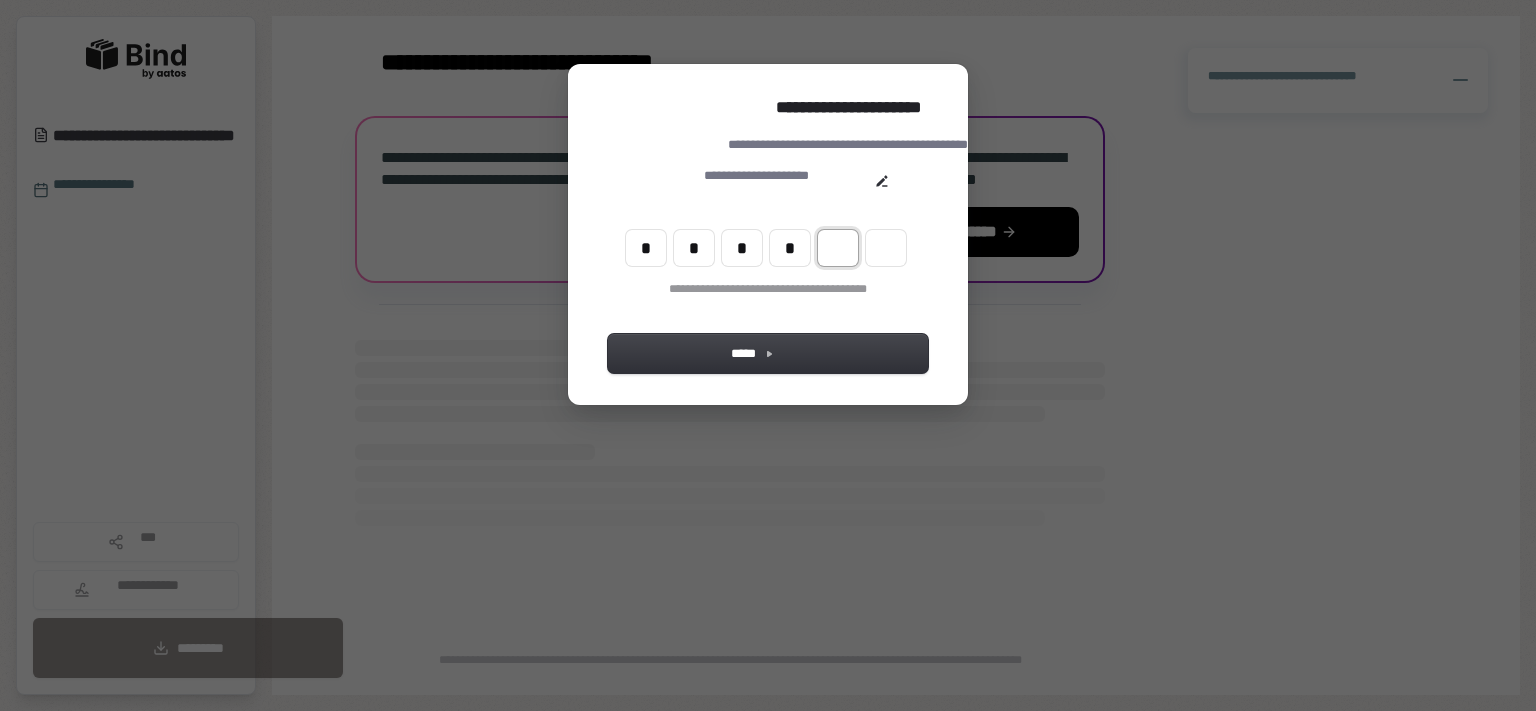 type on "*" 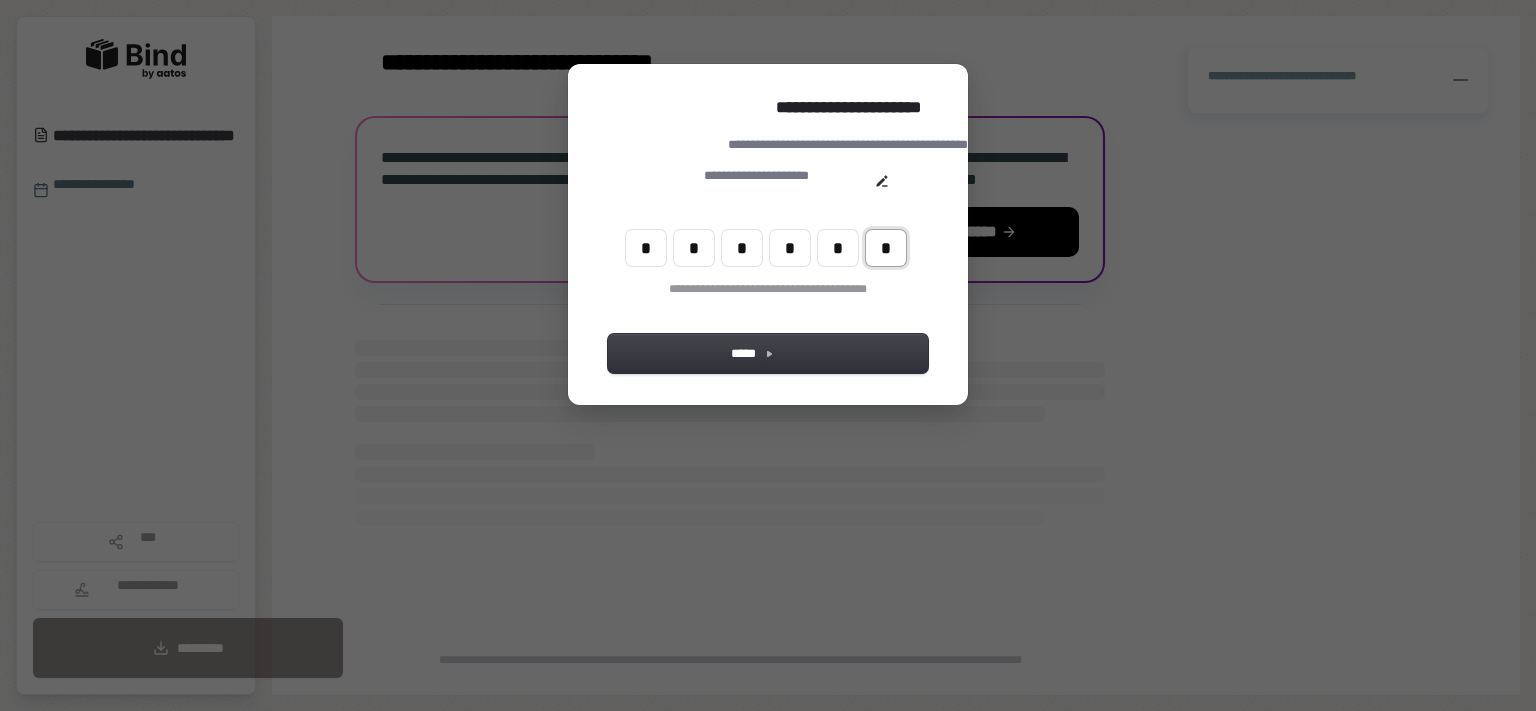 type on "*" 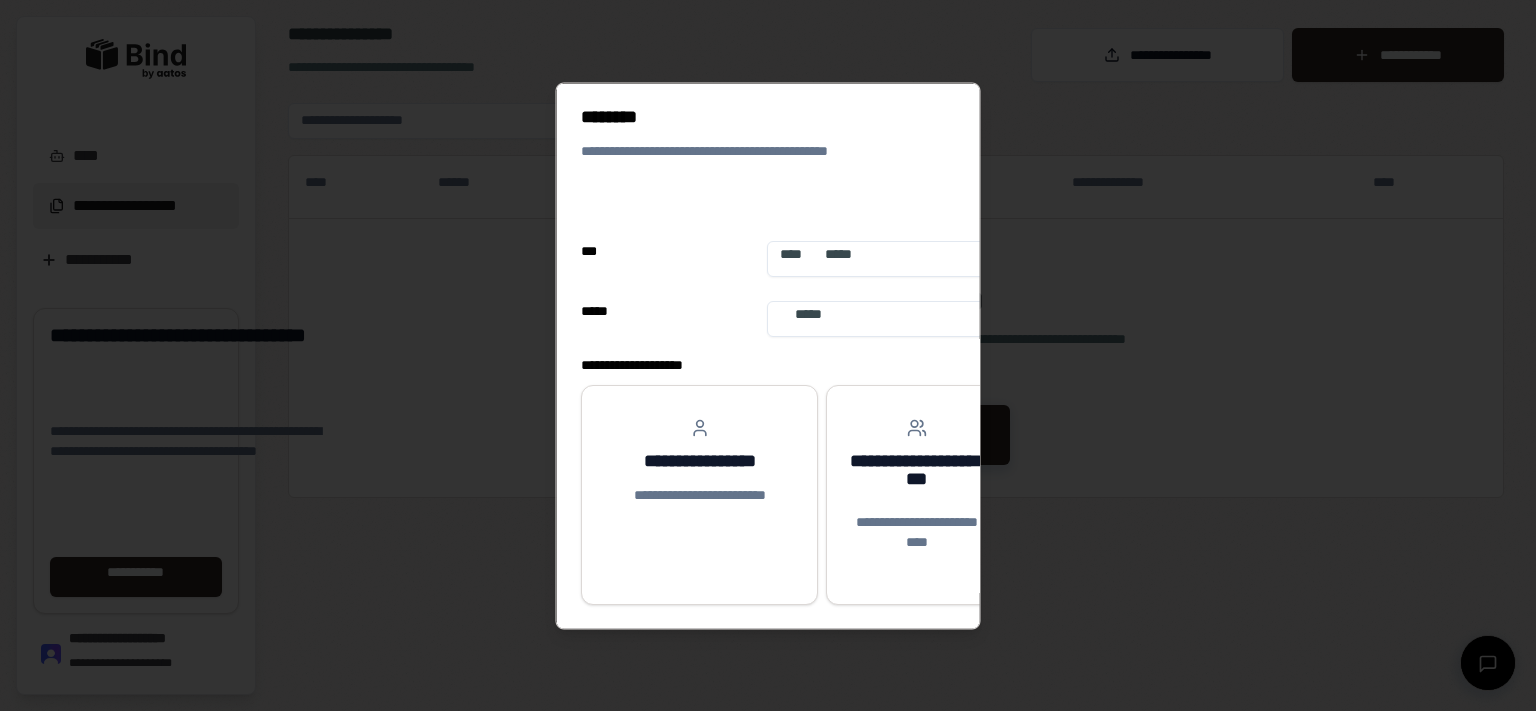 scroll, scrollTop: 0, scrollLeft: 0, axis: both 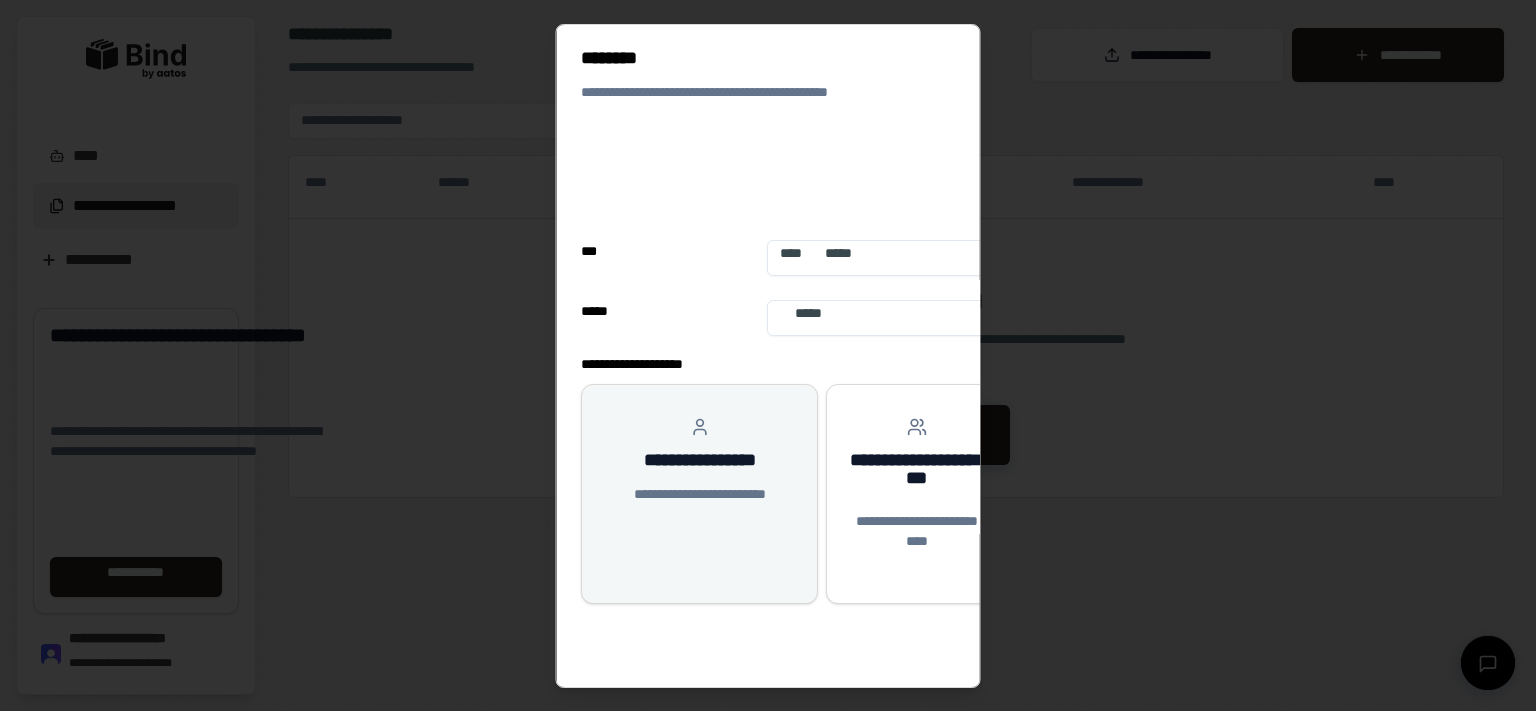 click on "**********" at bounding box center [699, 464] 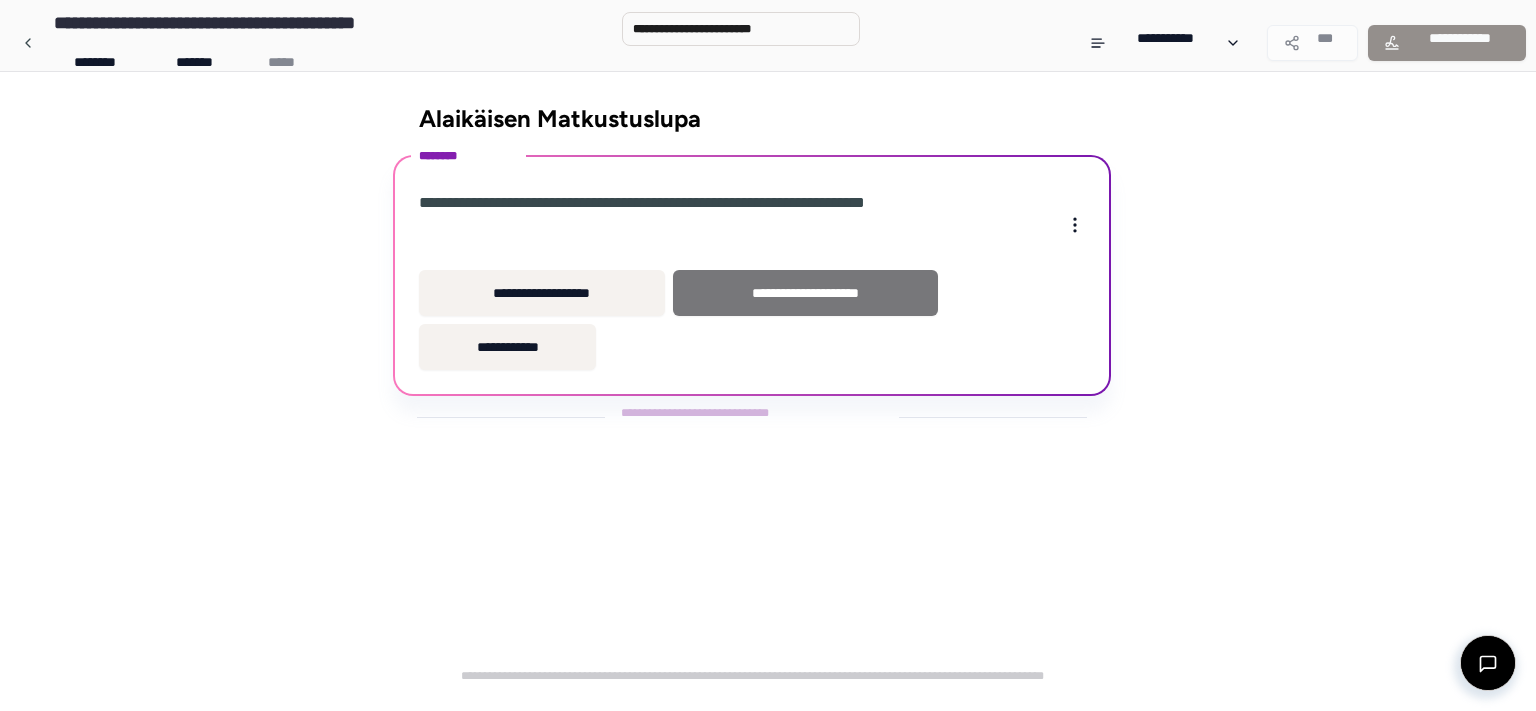 click on "**********" at bounding box center (805, 293) 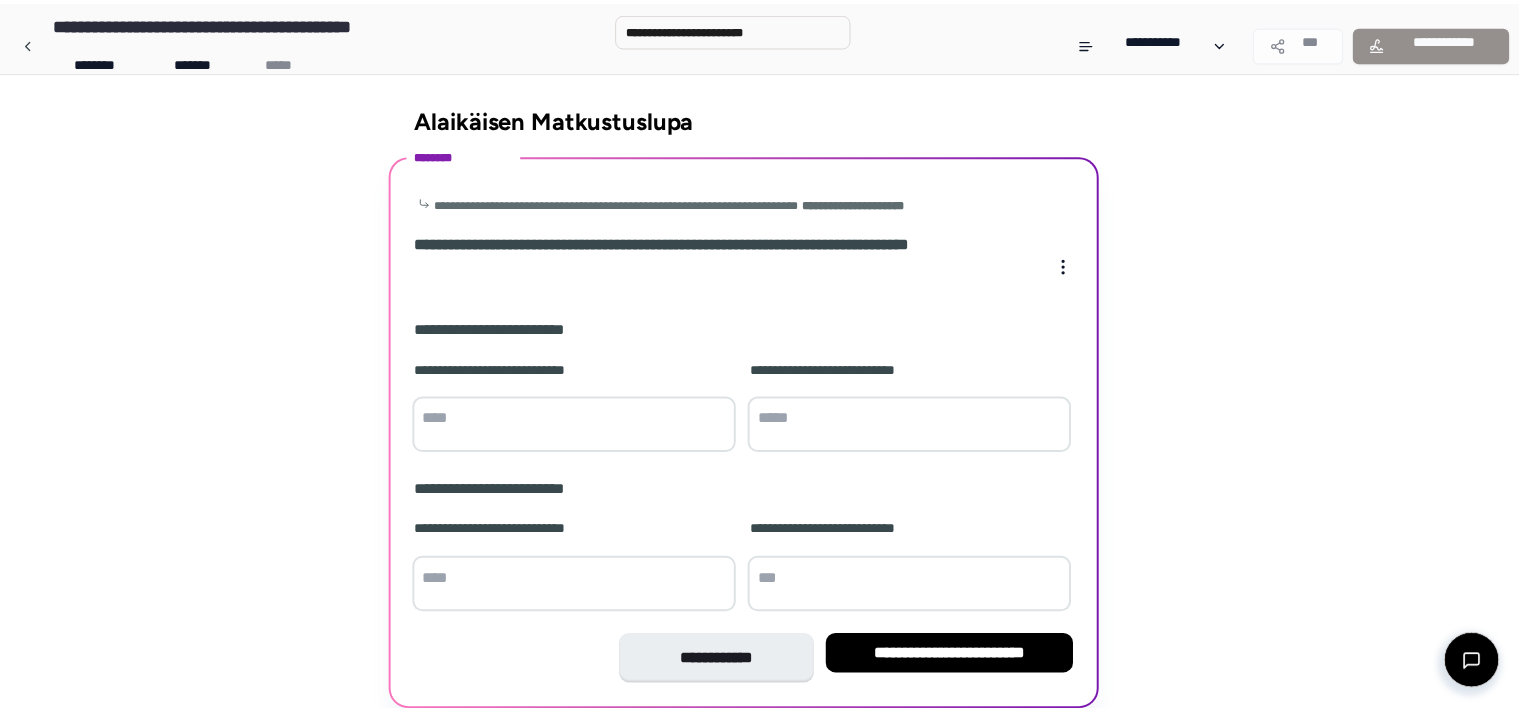 scroll, scrollTop: 136, scrollLeft: 0, axis: vertical 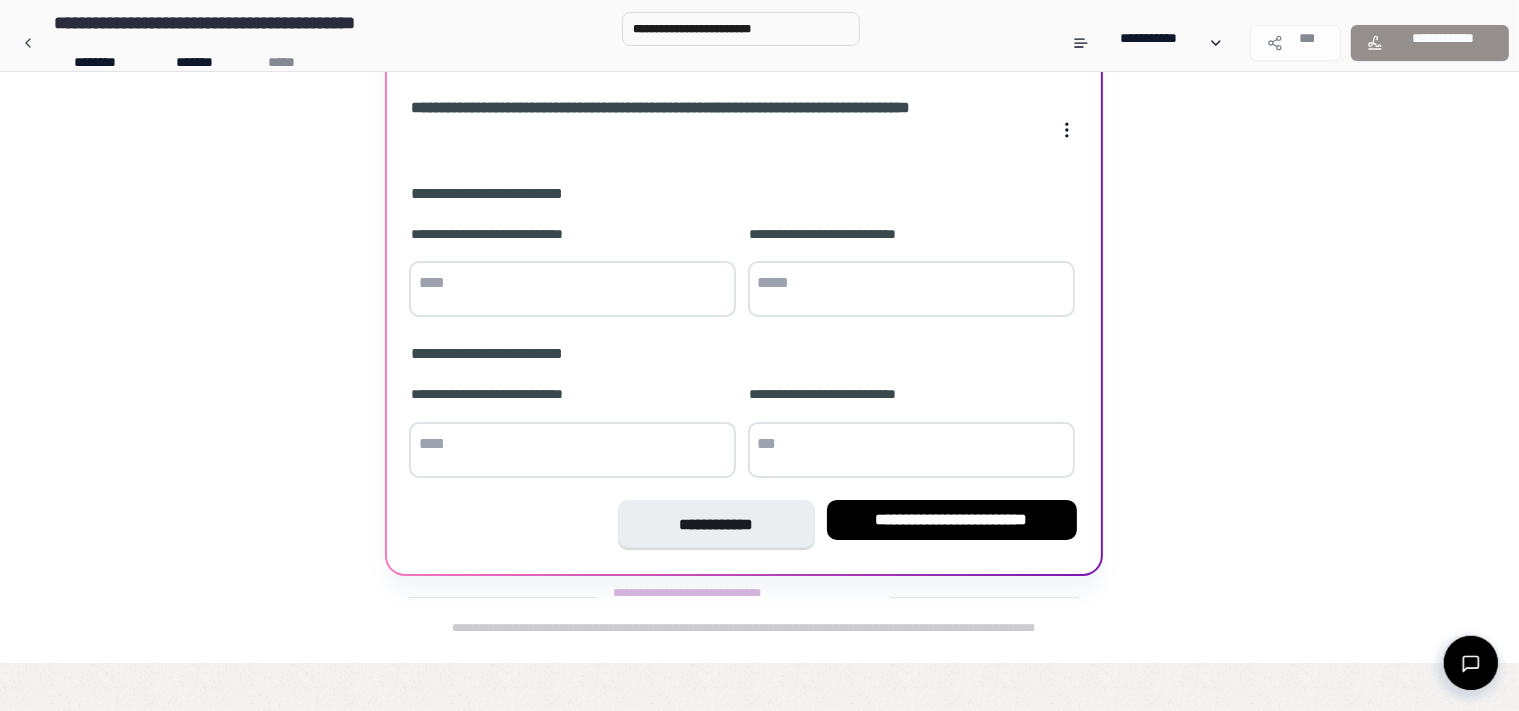 click at bounding box center (572, 289) 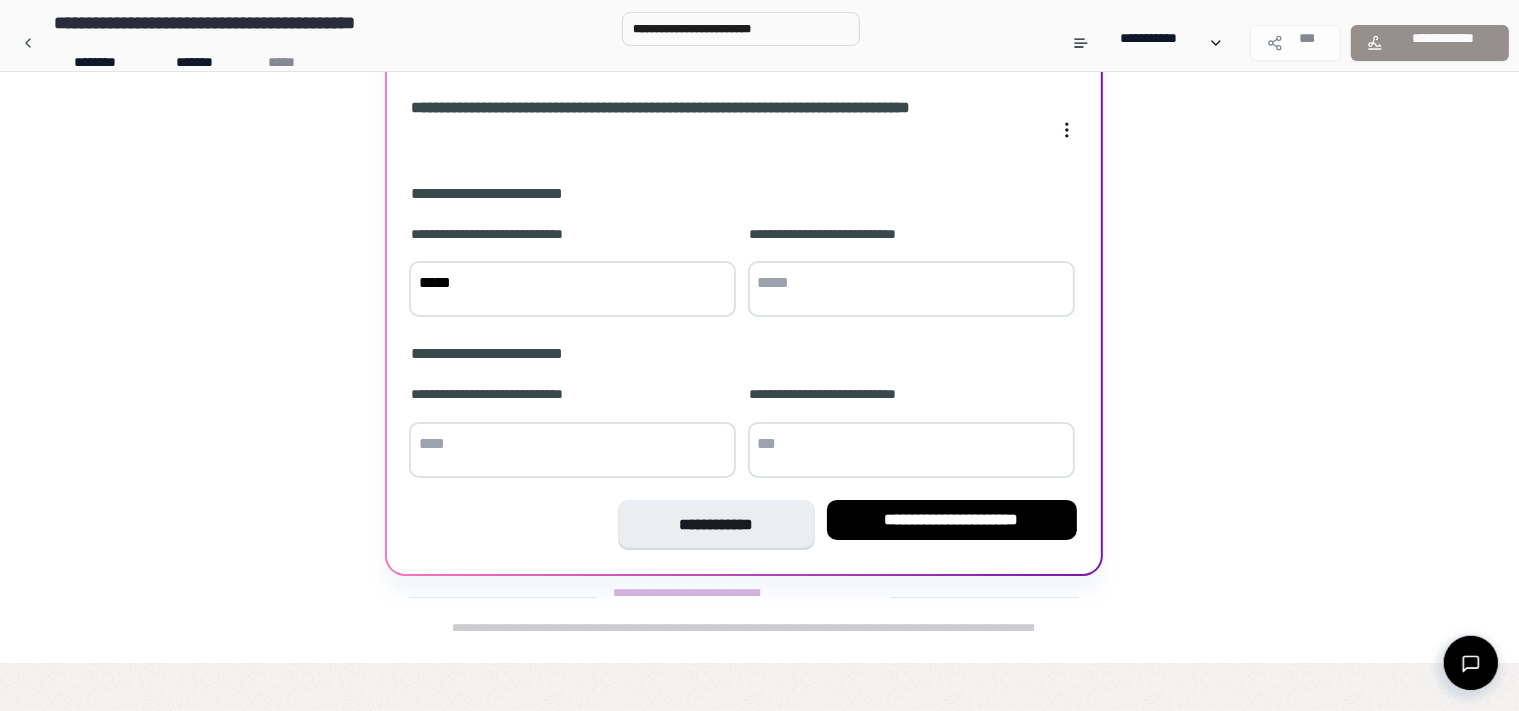 type on "*****" 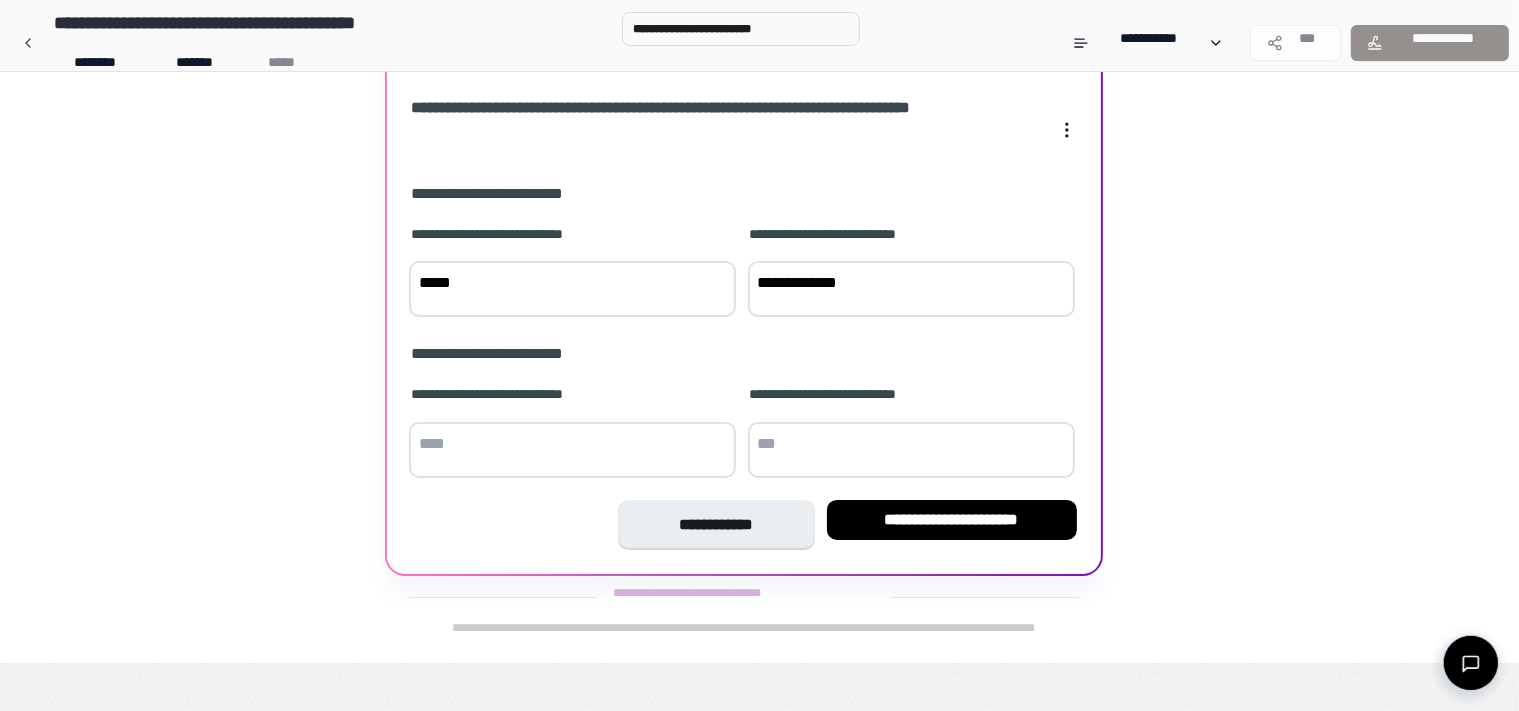 type on "**********" 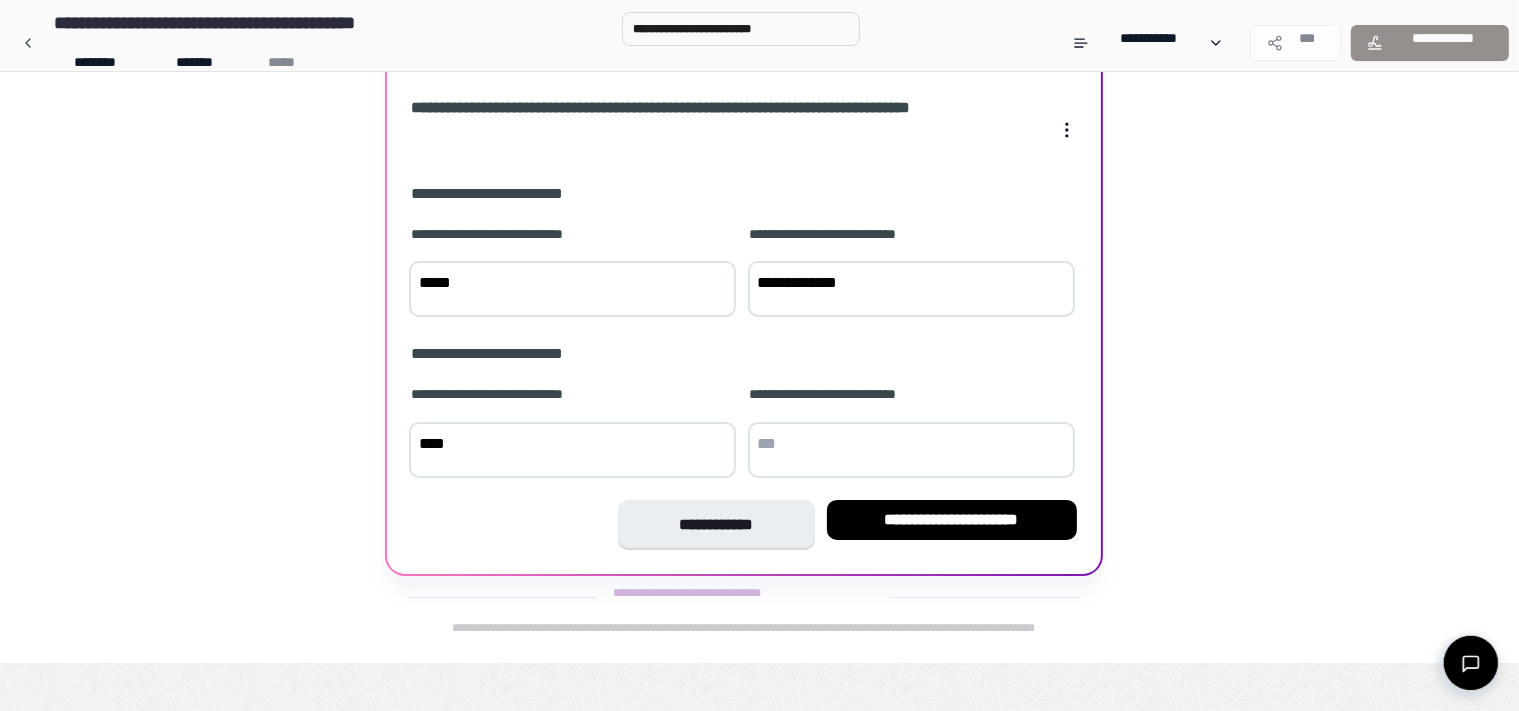 type on "****" 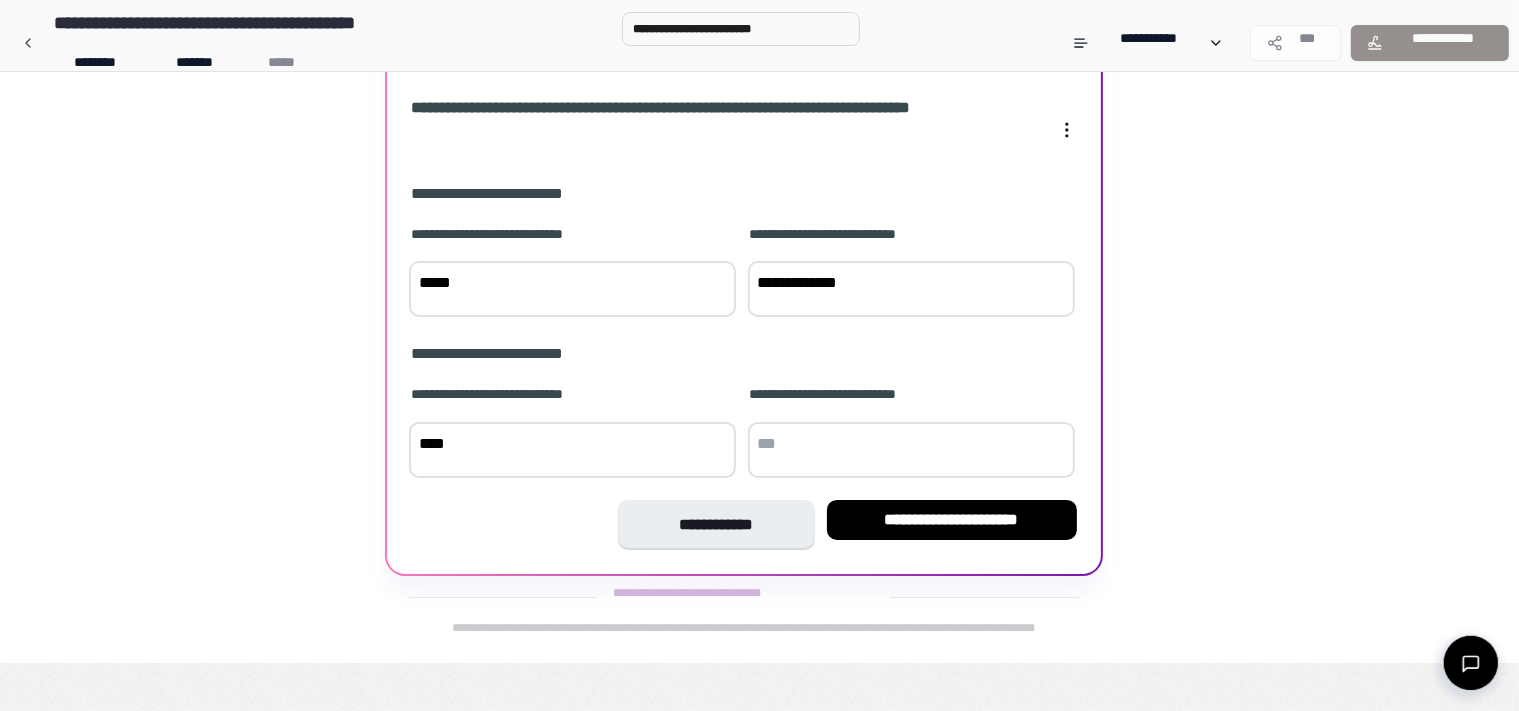 click at bounding box center [911, 450] 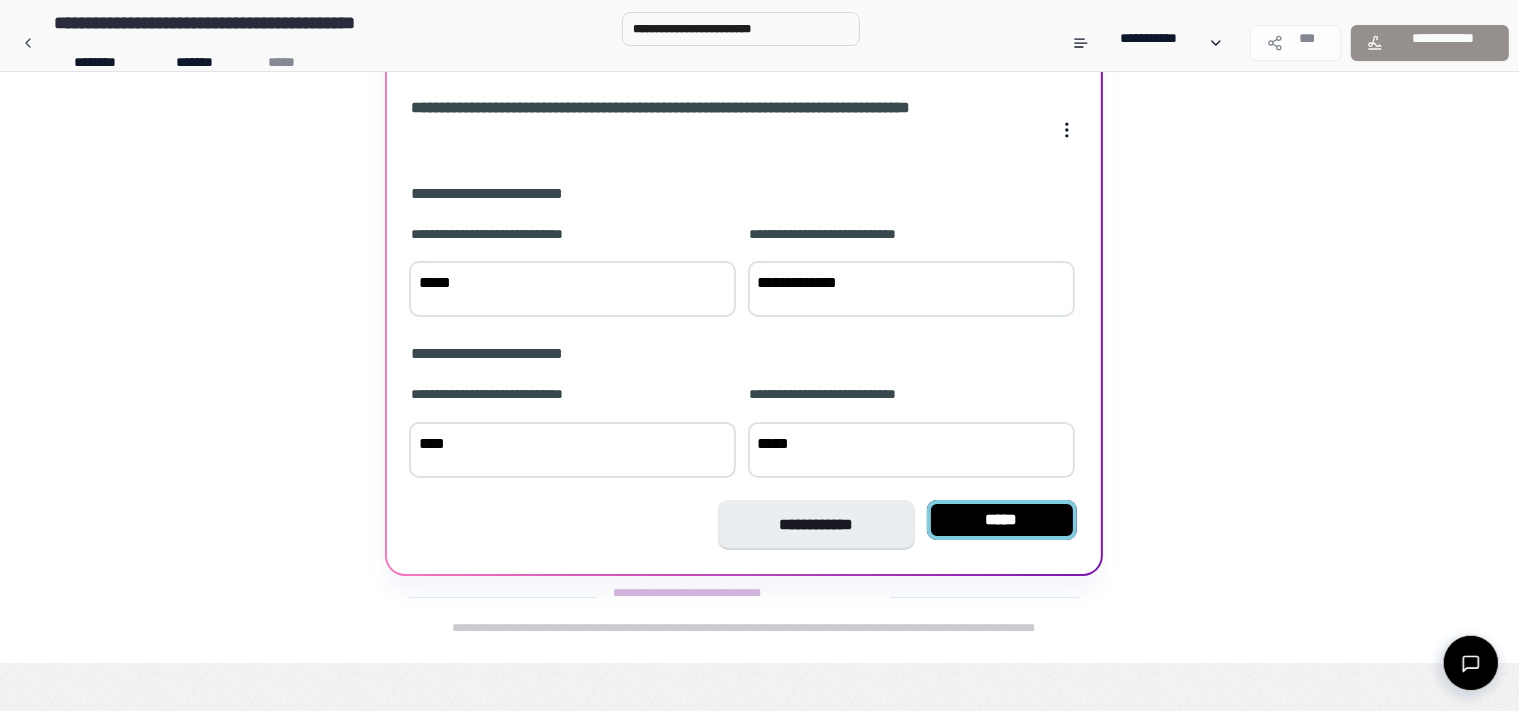 type on "*****" 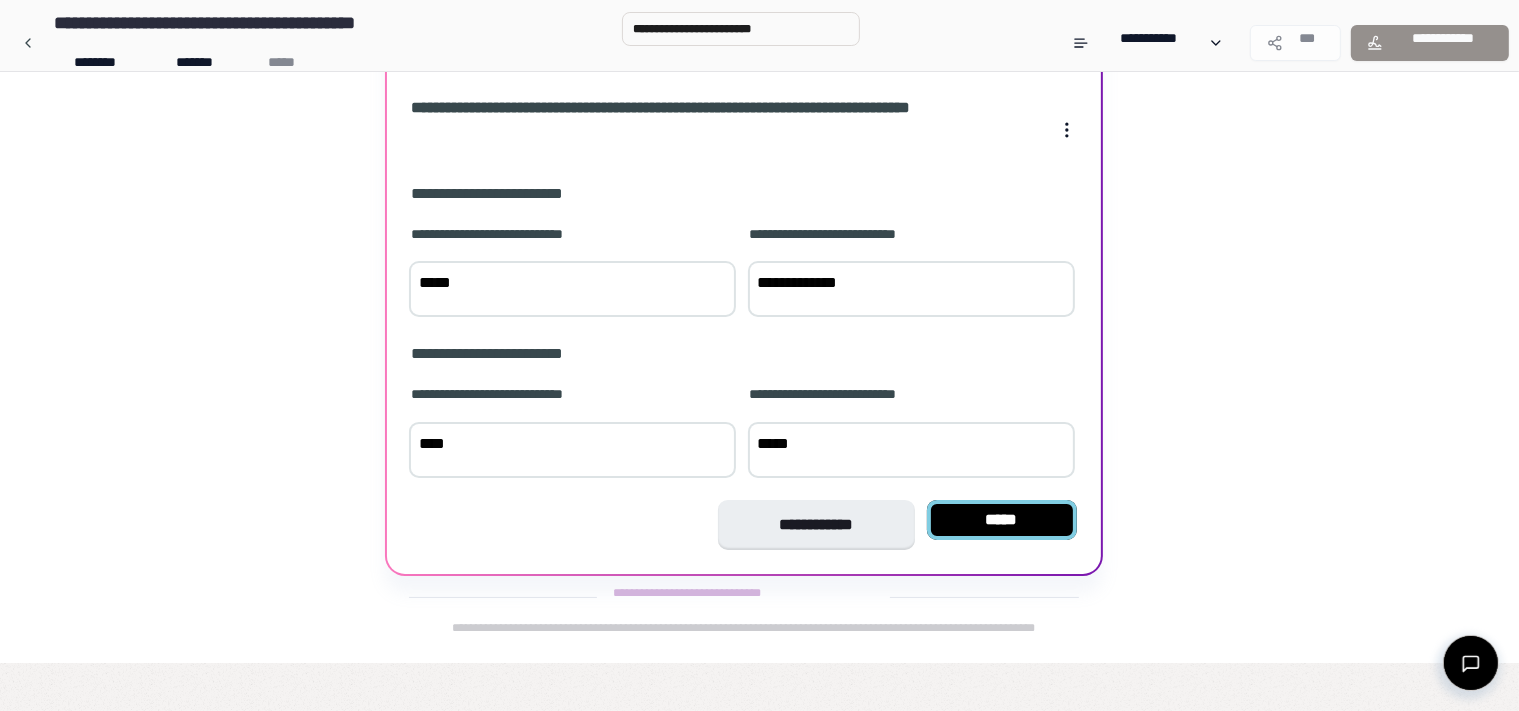 click on "*****" at bounding box center [1002, 520] 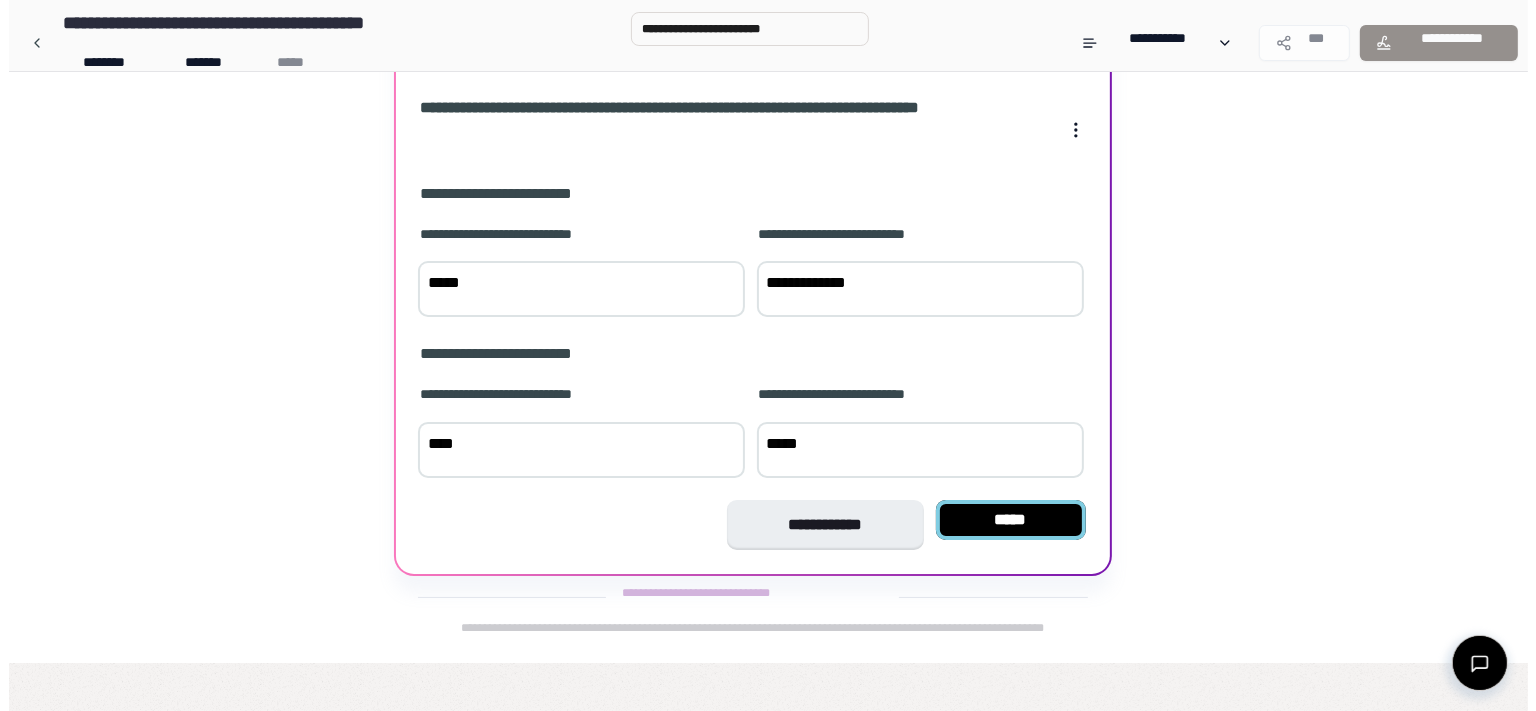 scroll, scrollTop: 0, scrollLeft: 0, axis: both 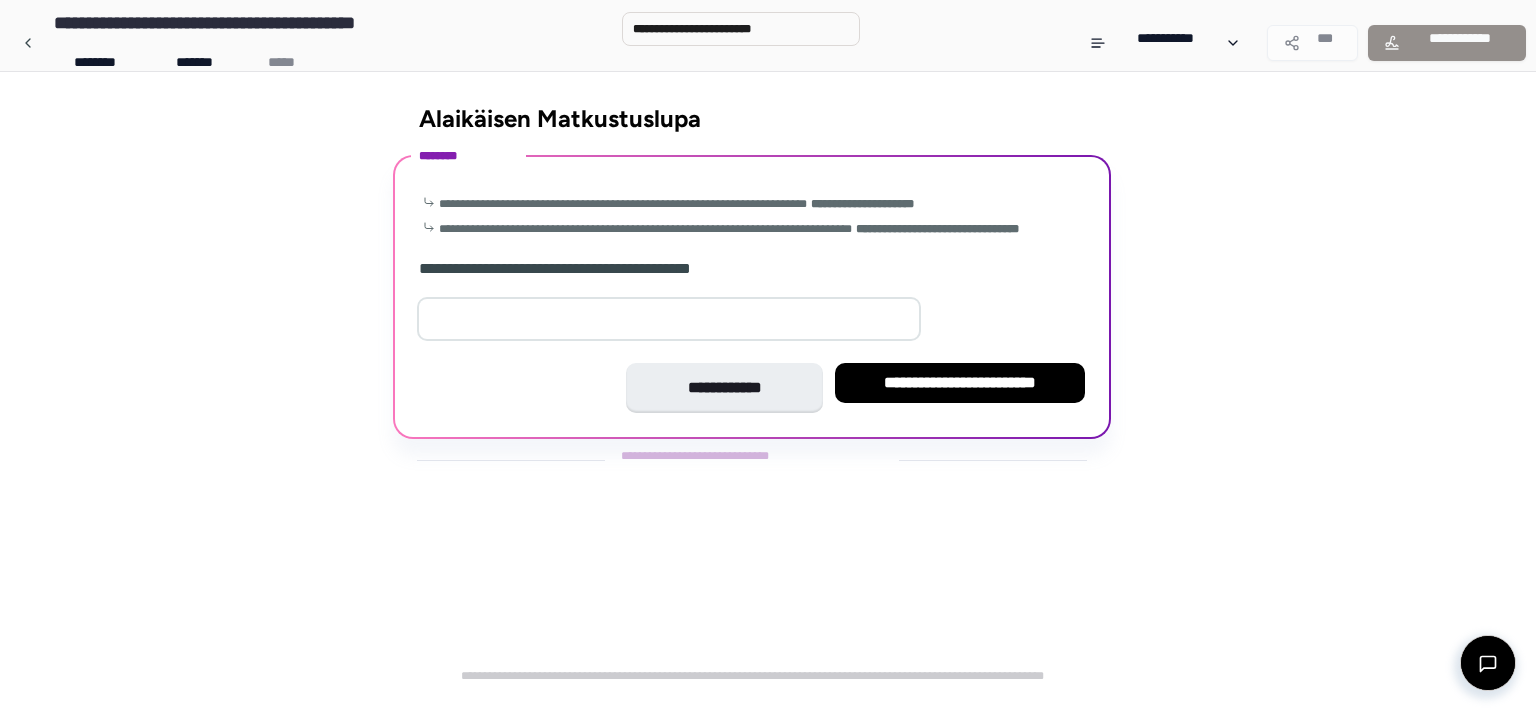 type on "*" 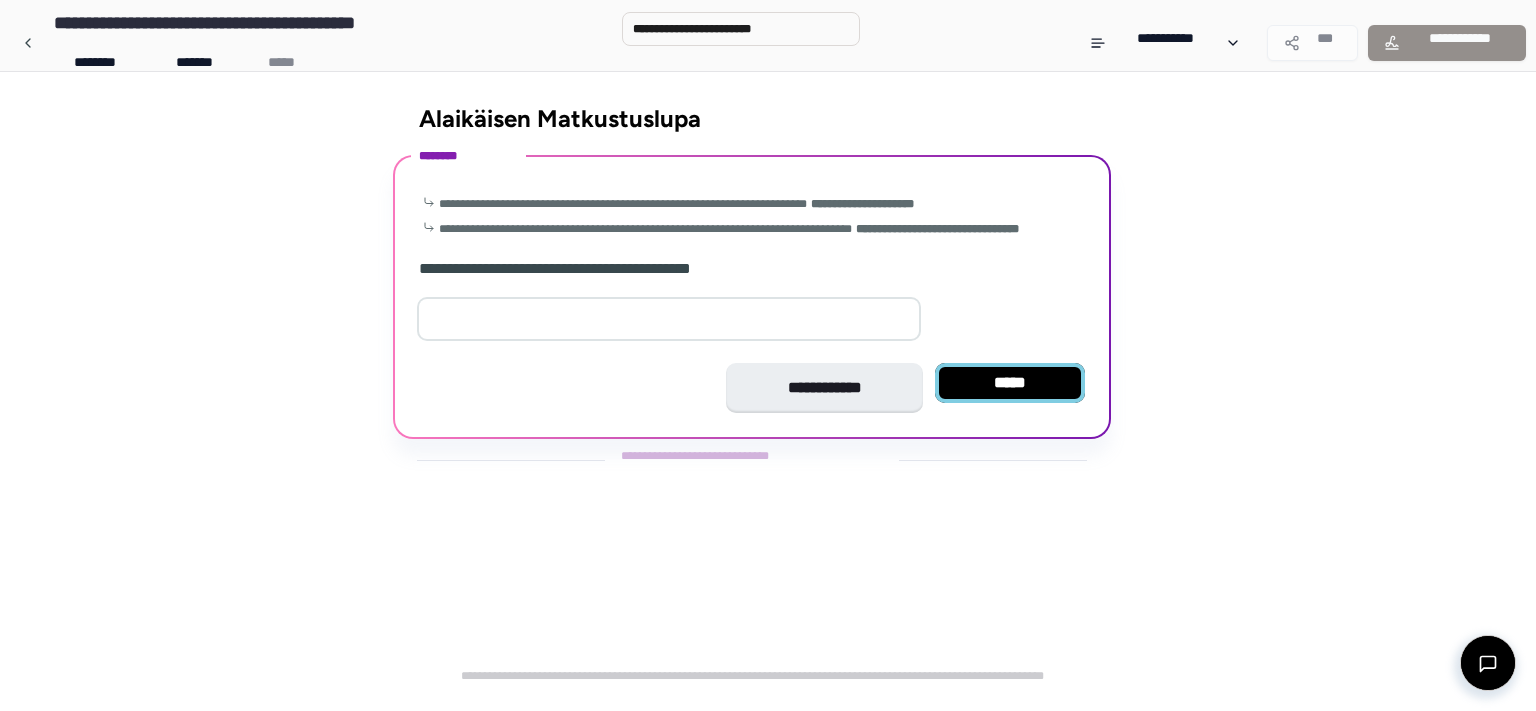 click on "*****" at bounding box center [1010, 383] 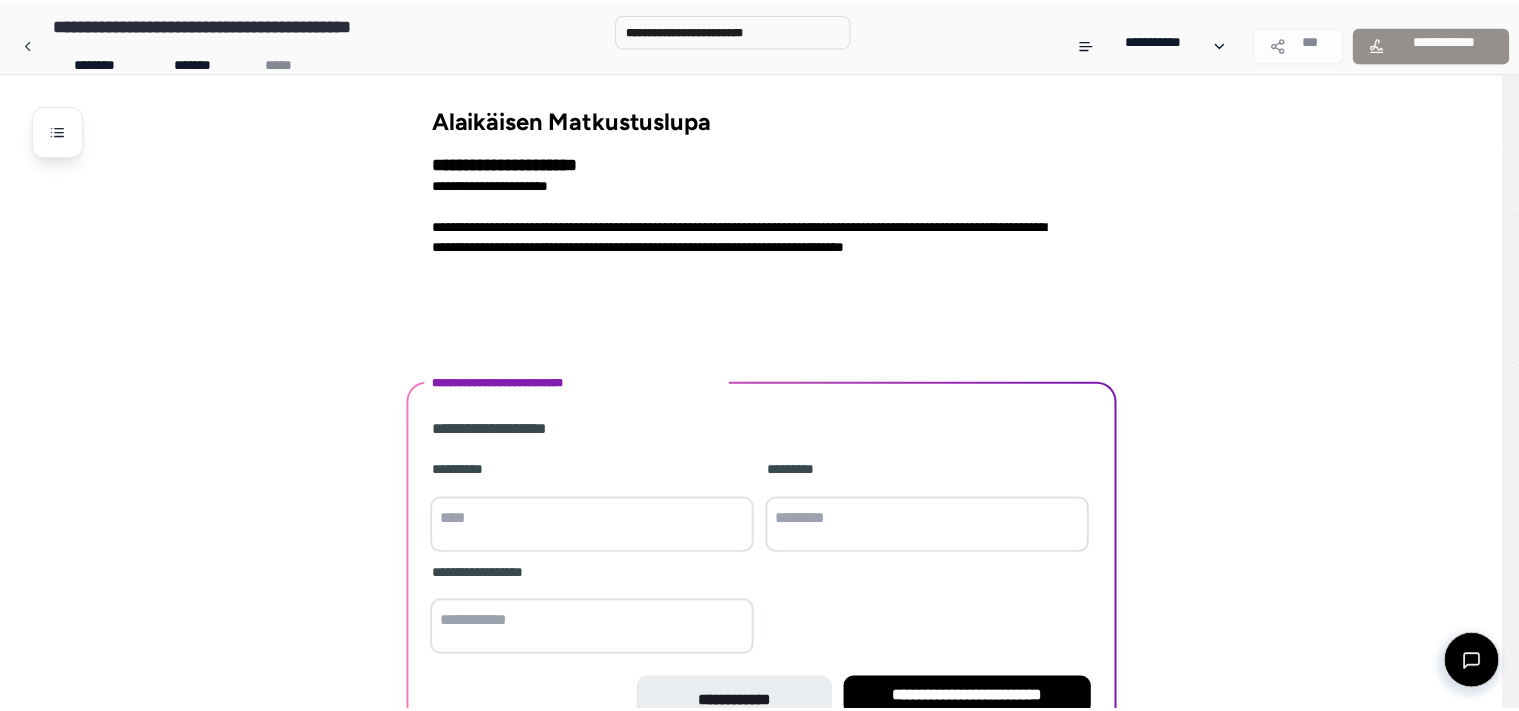 scroll, scrollTop: 146, scrollLeft: 0, axis: vertical 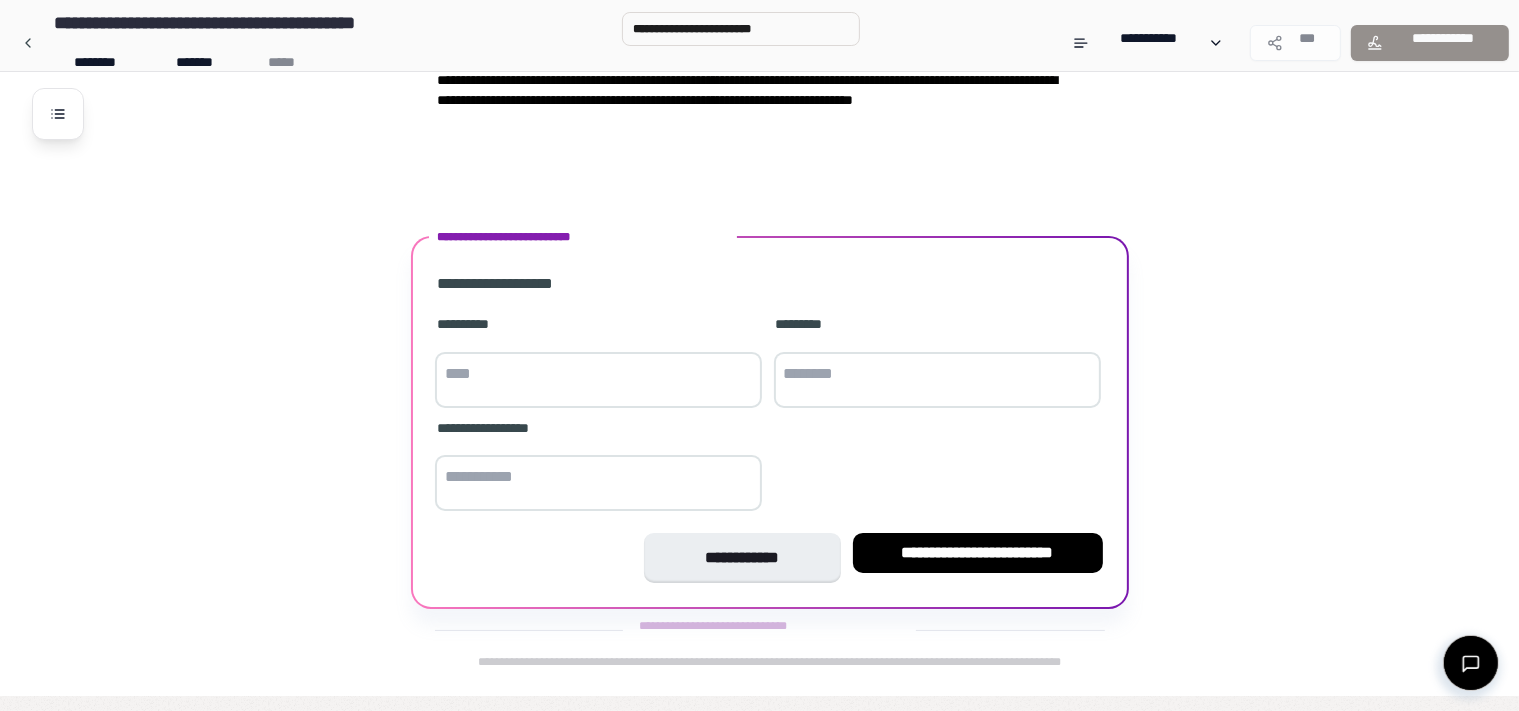 click at bounding box center (598, 380) 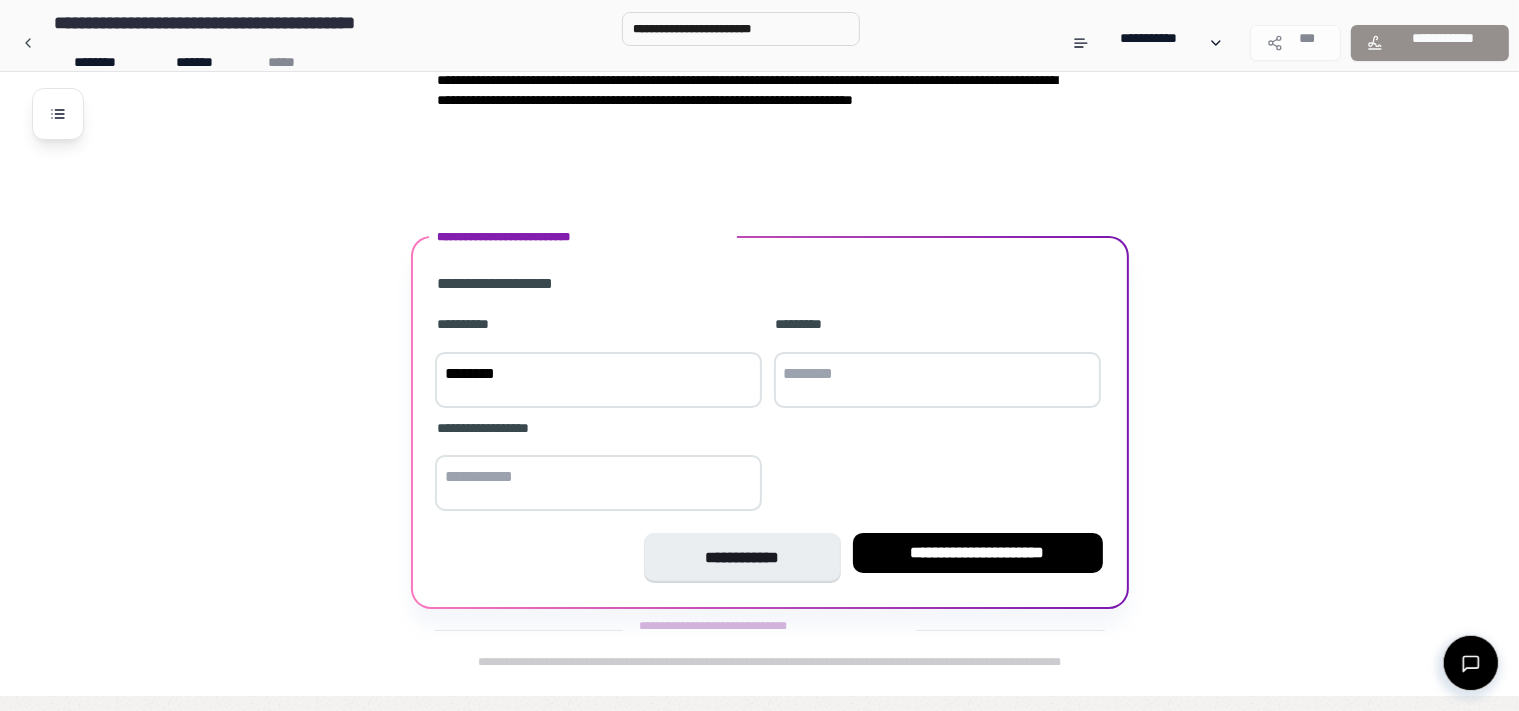 type on "*******" 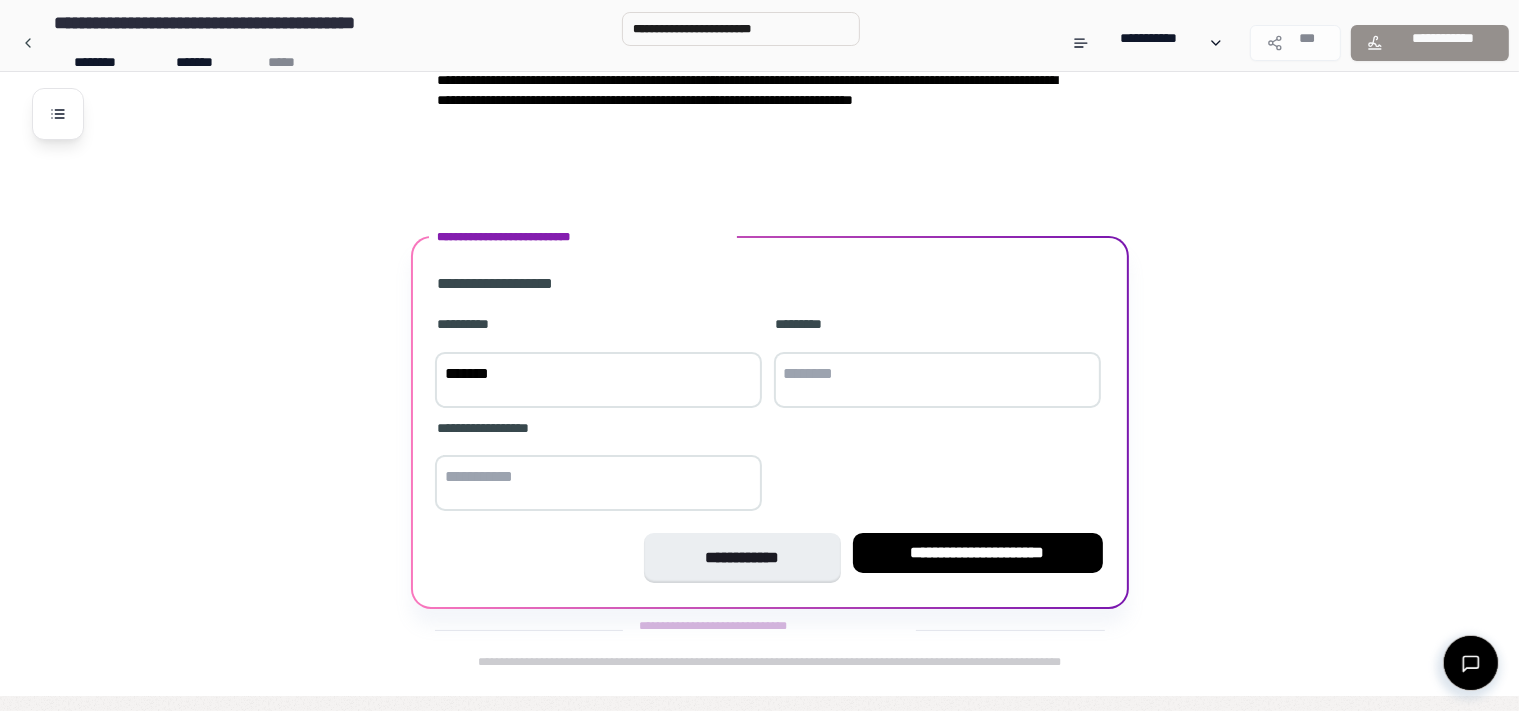click at bounding box center [937, 380] 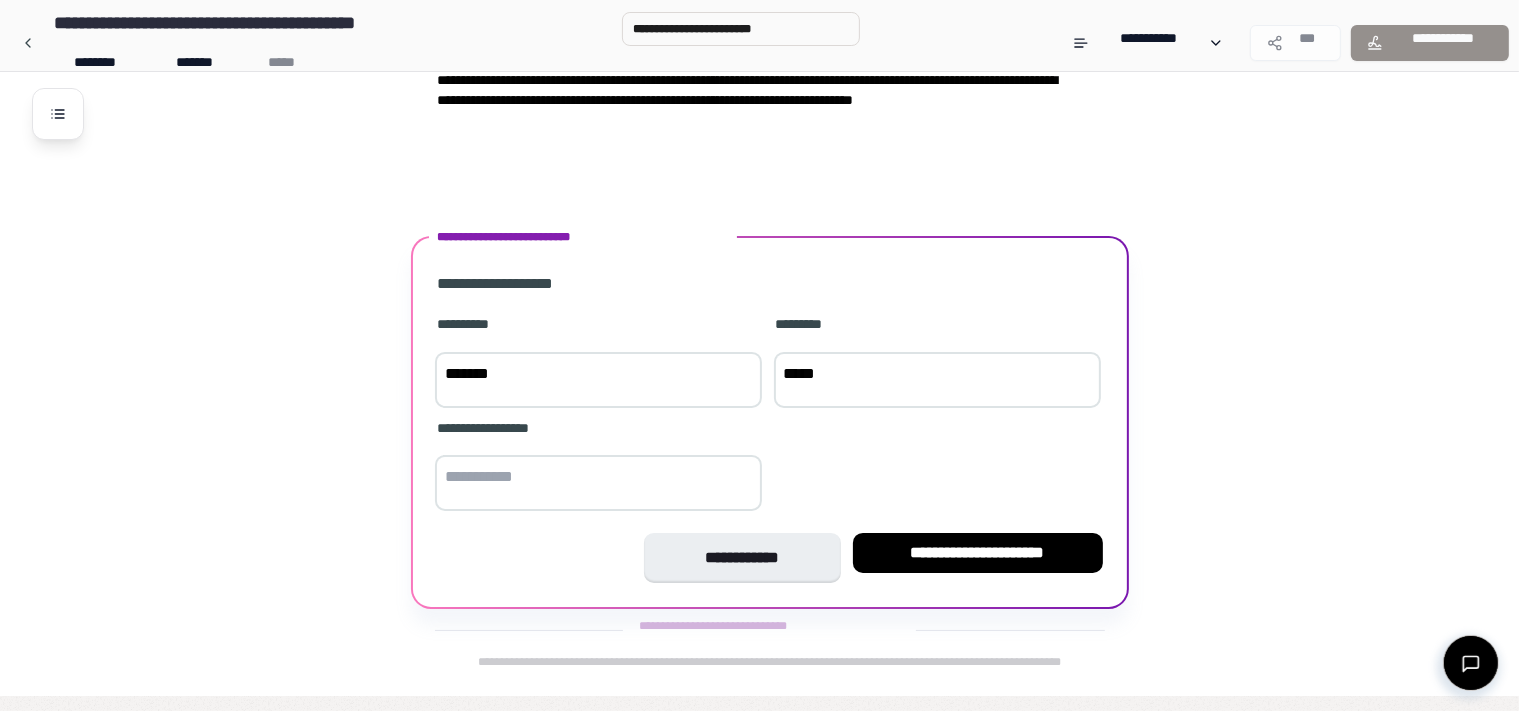 click on "*****" at bounding box center [937, 380] 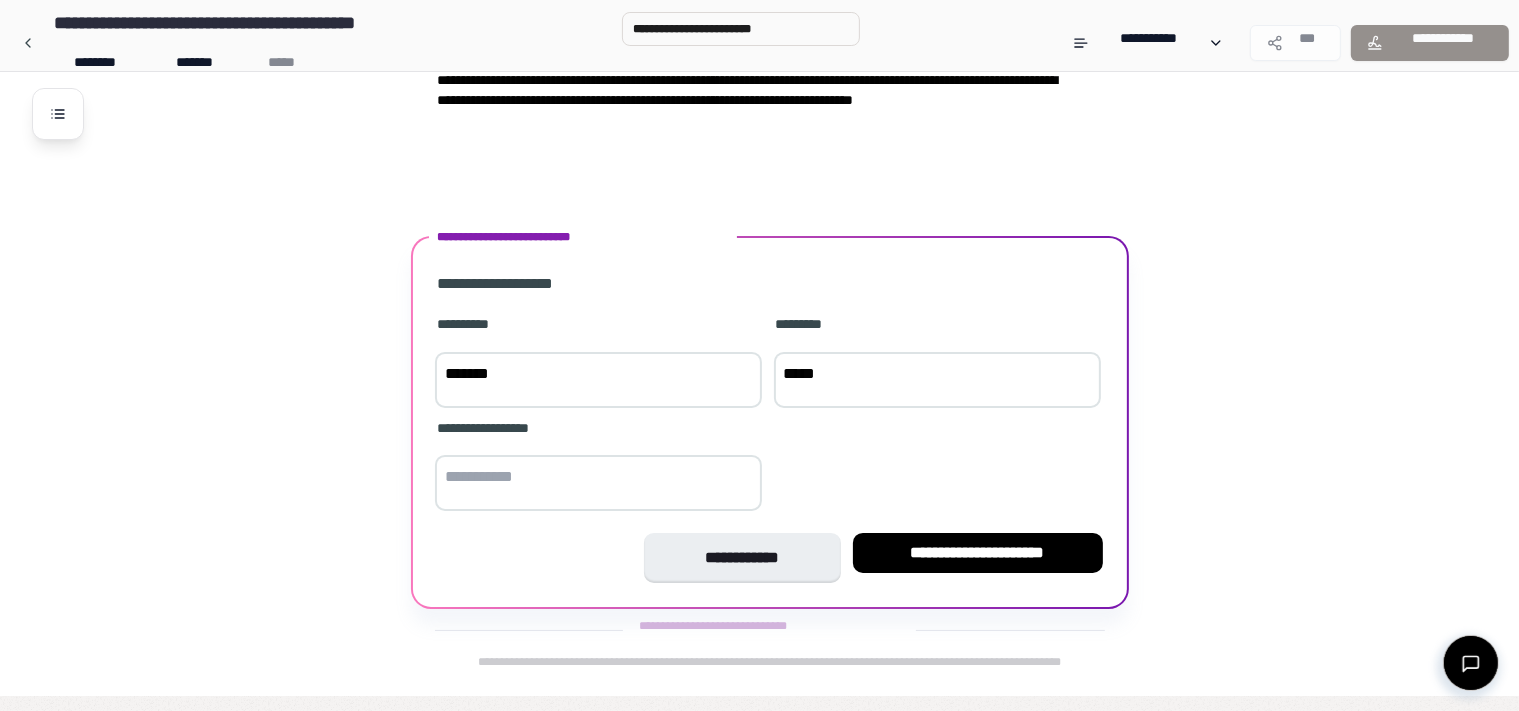 click at bounding box center [598, 483] 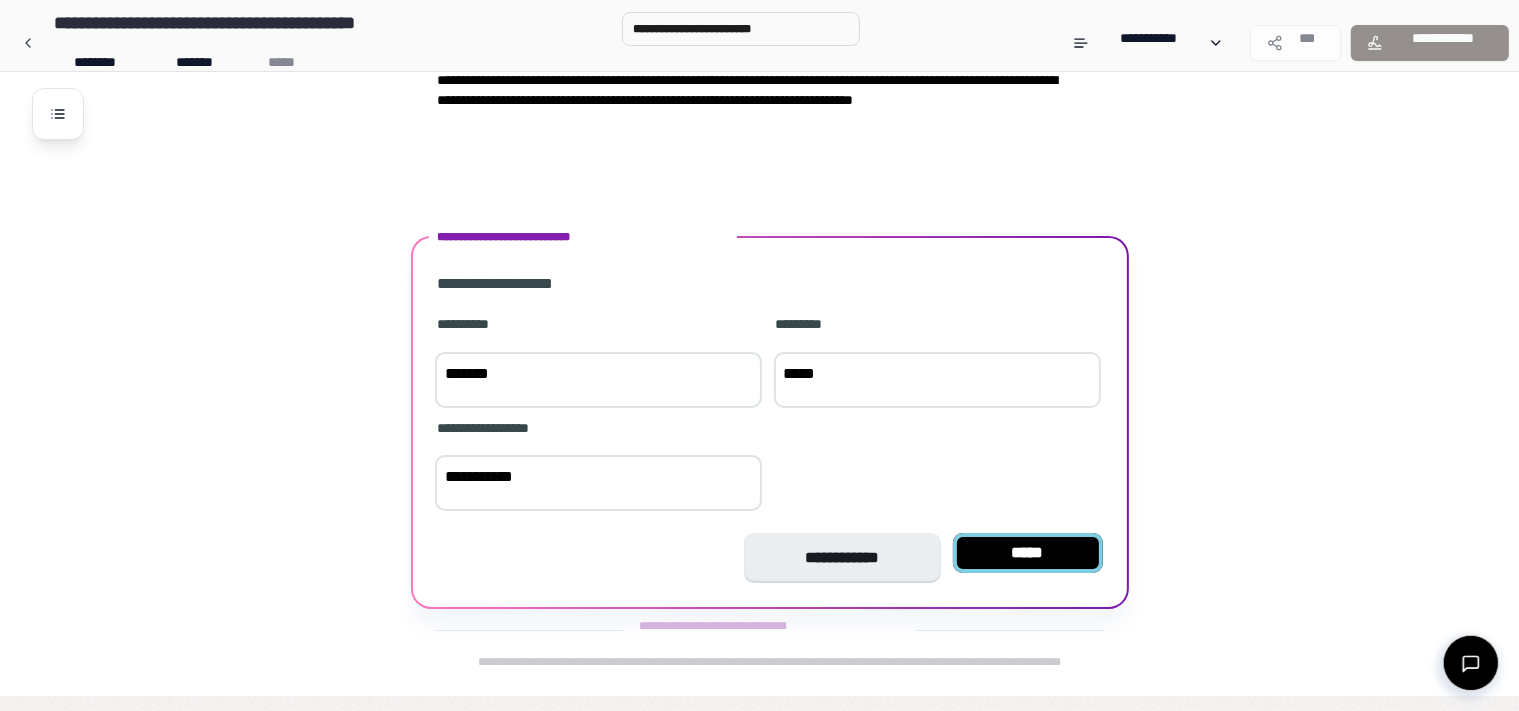 type on "**********" 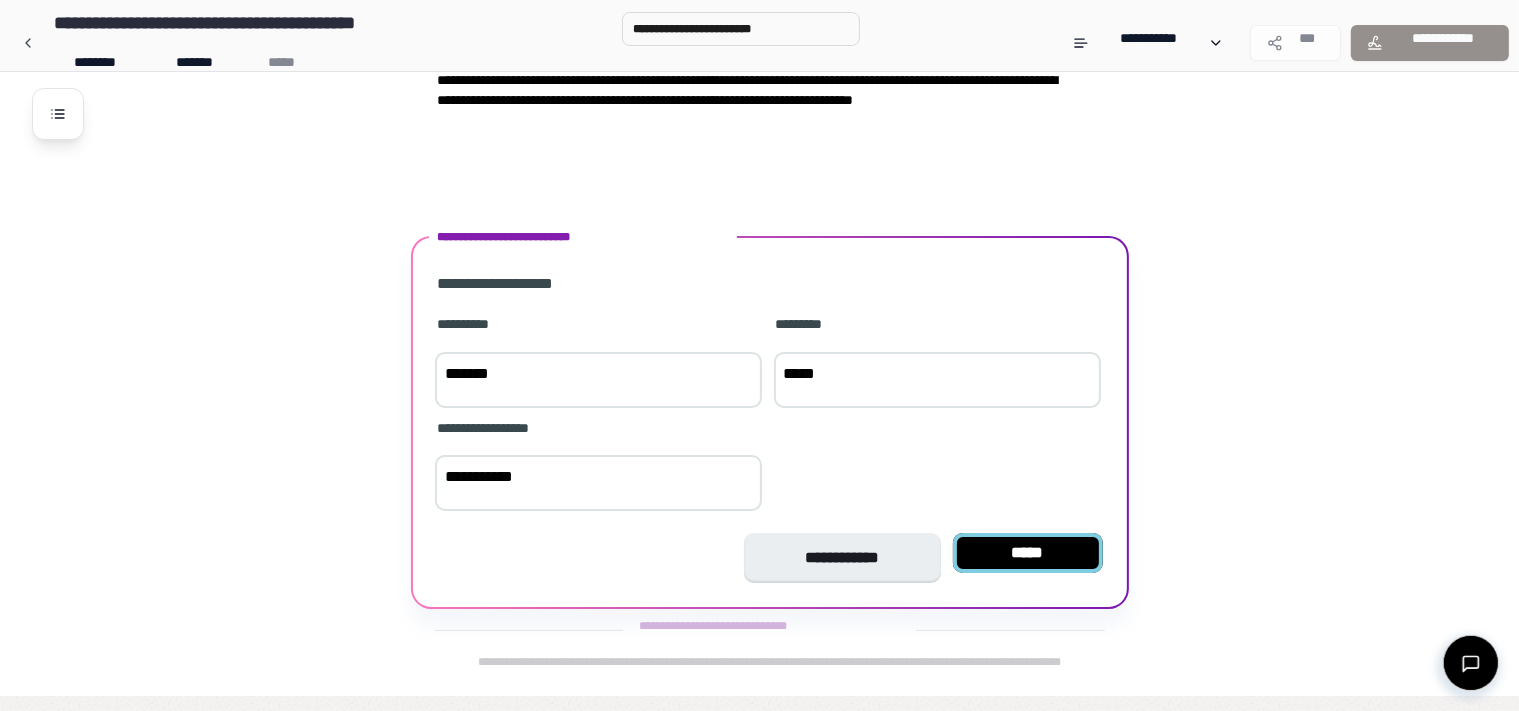 click on "*****" at bounding box center [1028, 553] 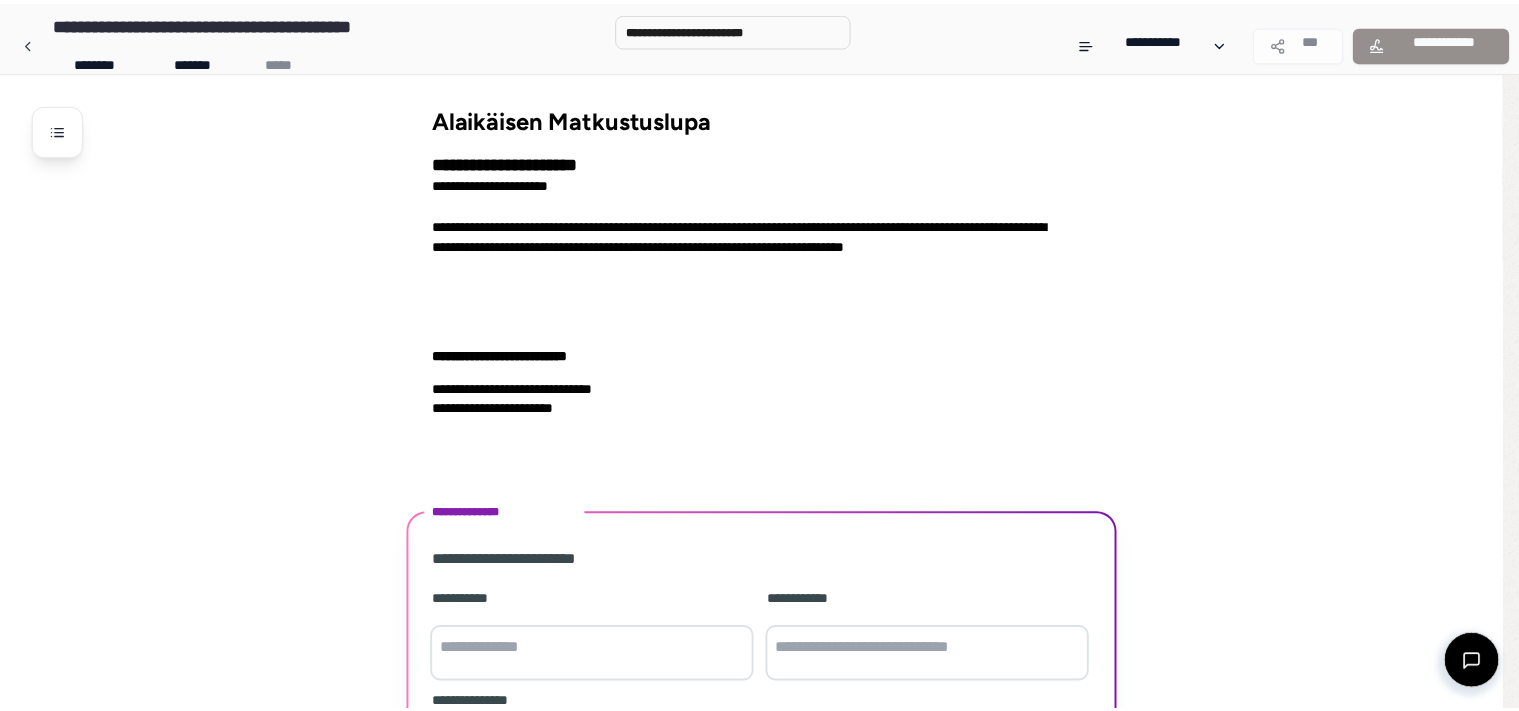scroll, scrollTop: 276, scrollLeft: 0, axis: vertical 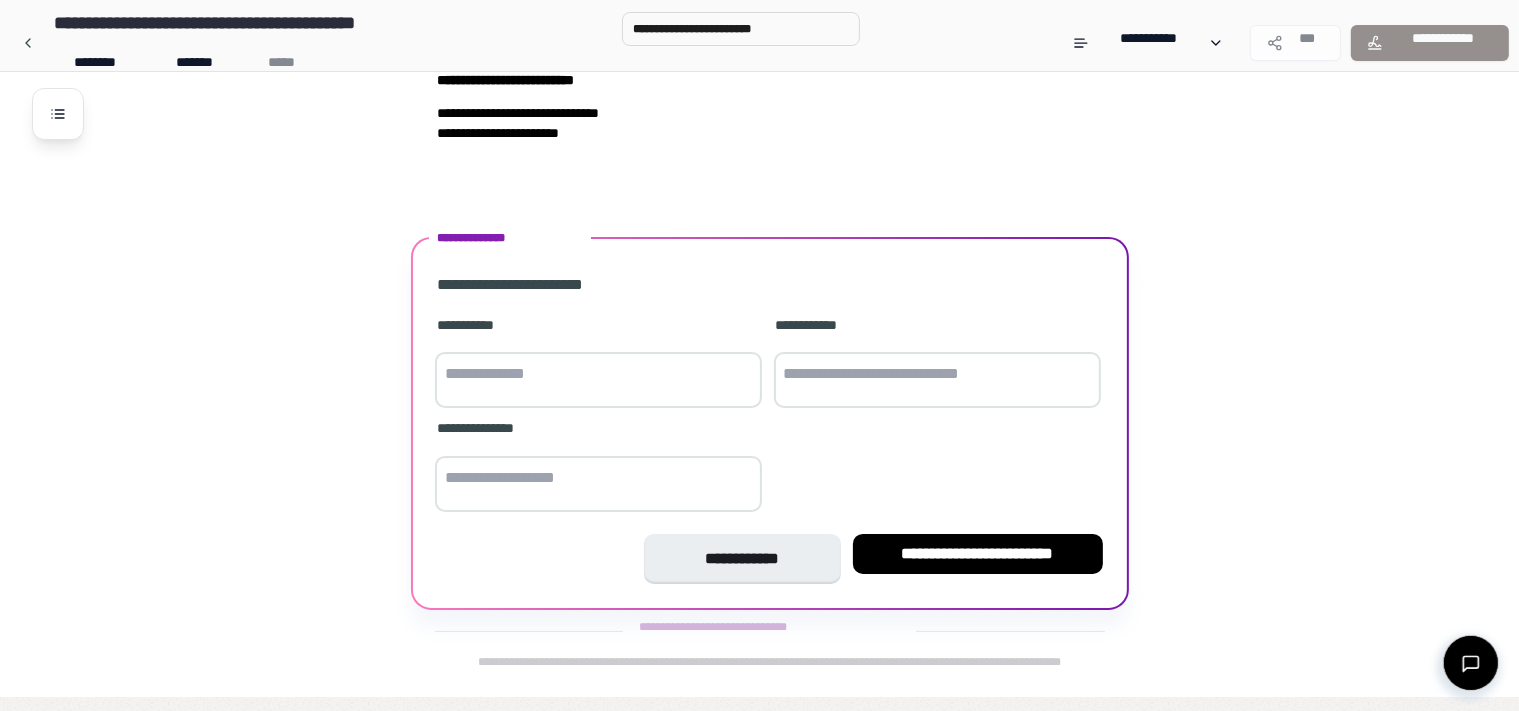 click at bounding box center [598, 380] 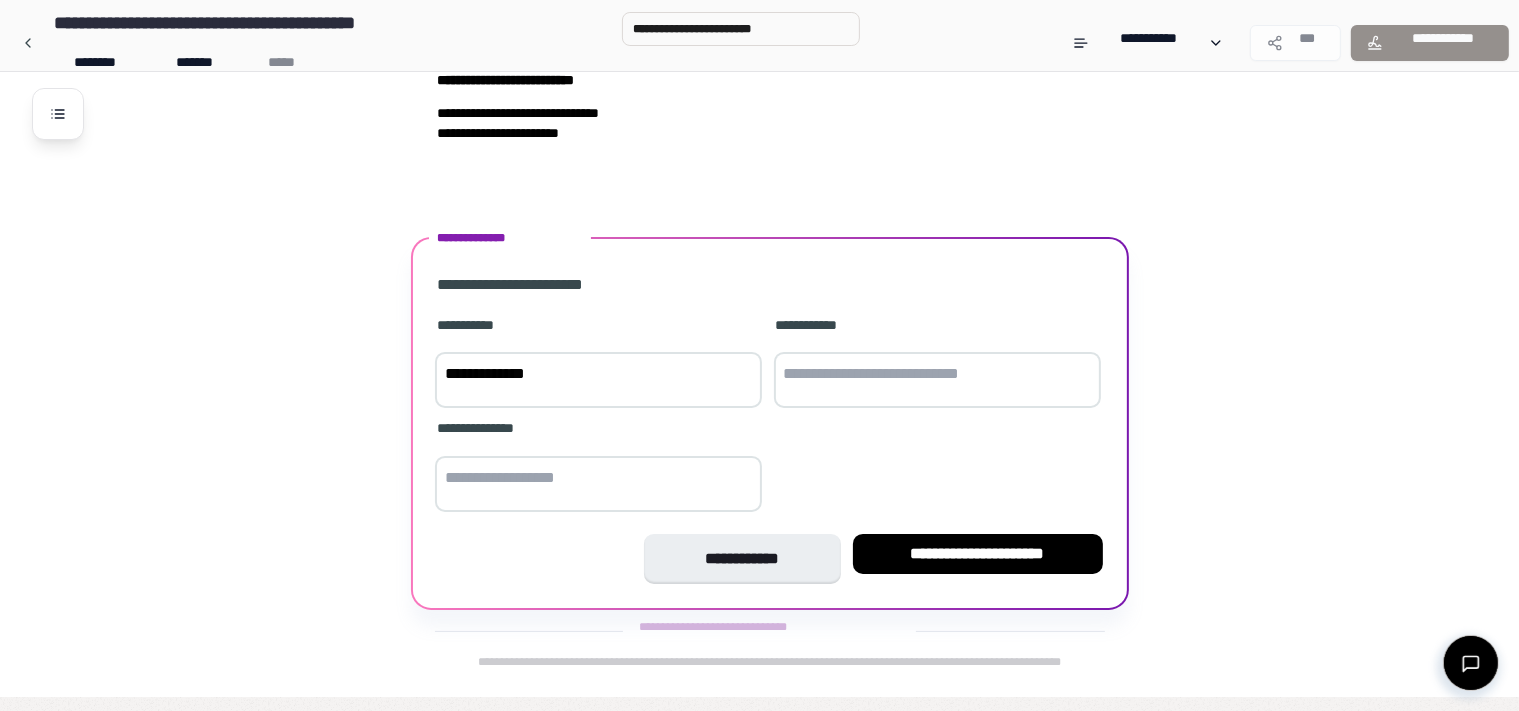 type on "**********" 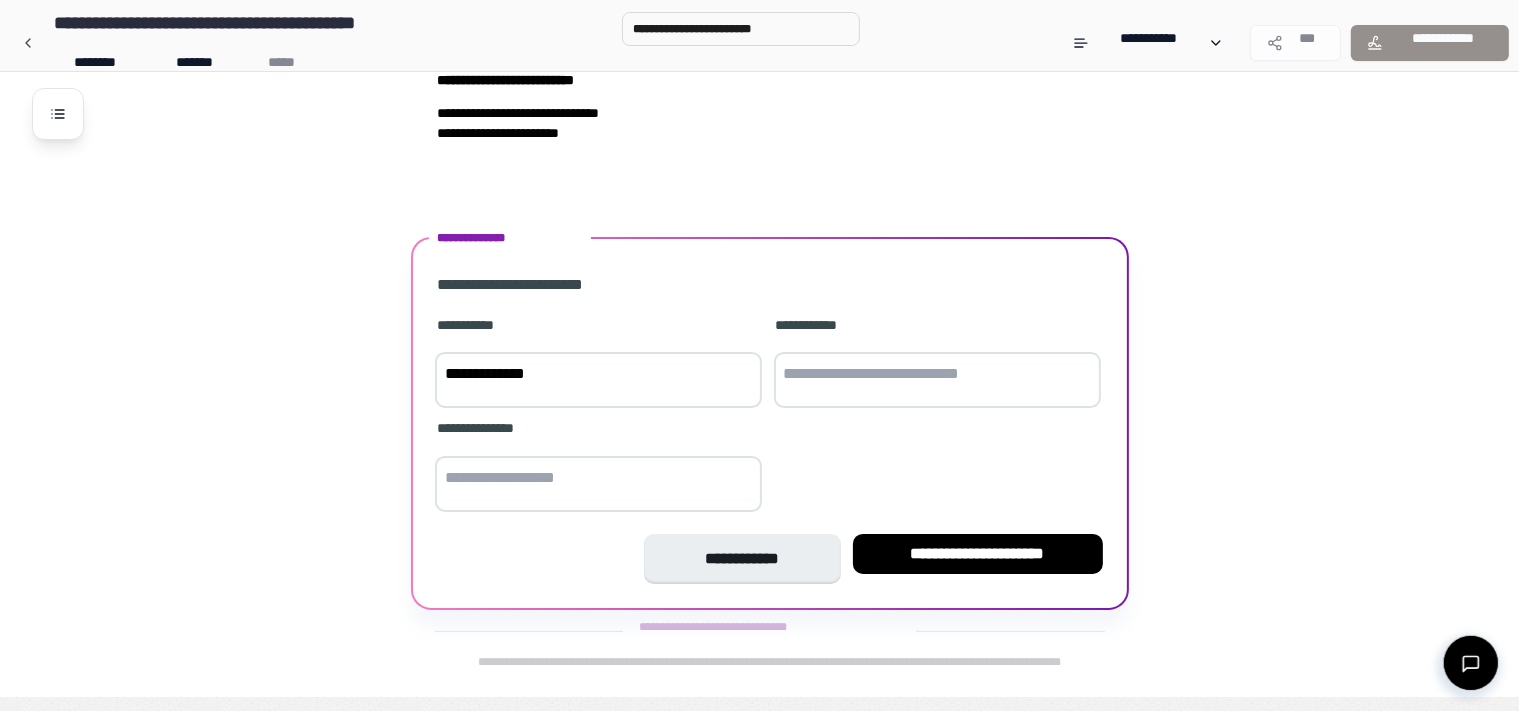 click at bounding box center [937, 380] 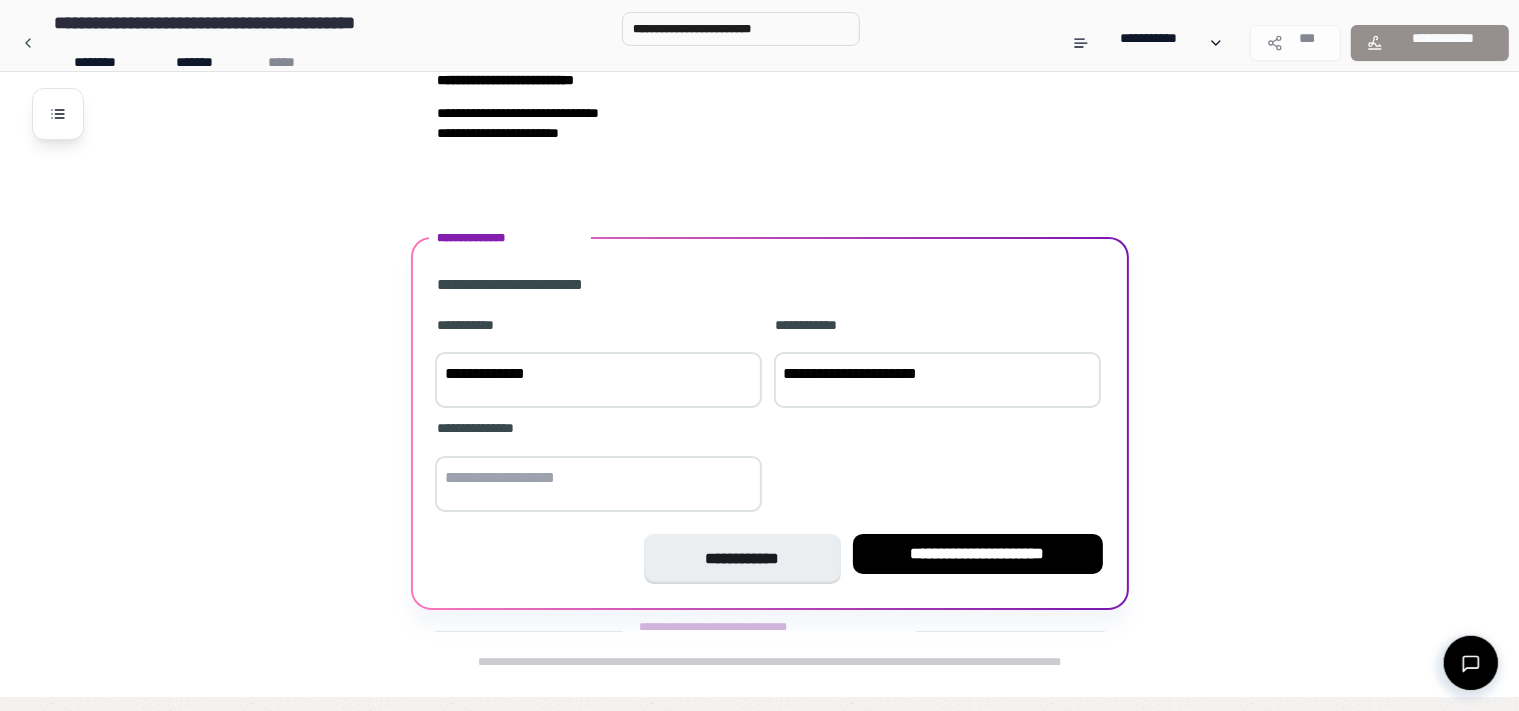 click on "**********" at bounding box center [937, 380] 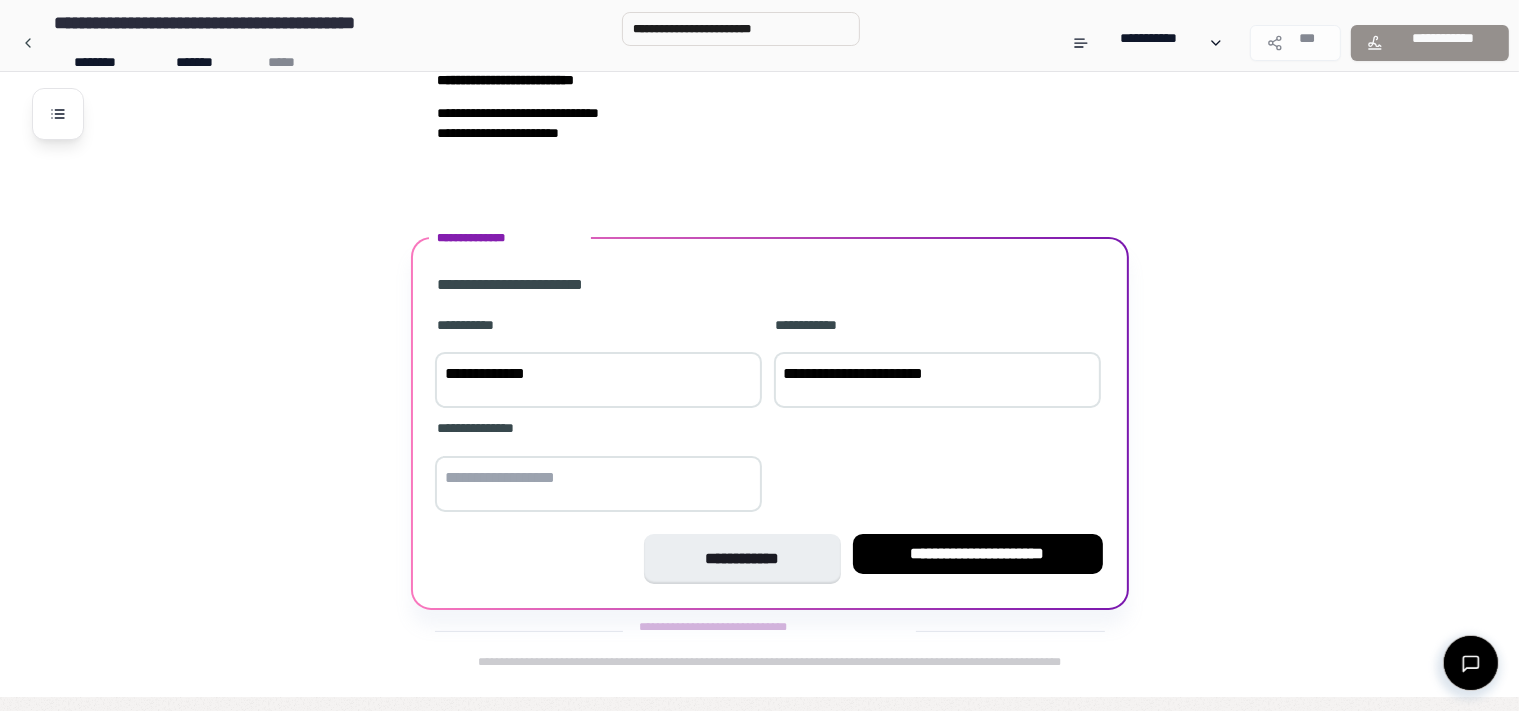 type on "**********" 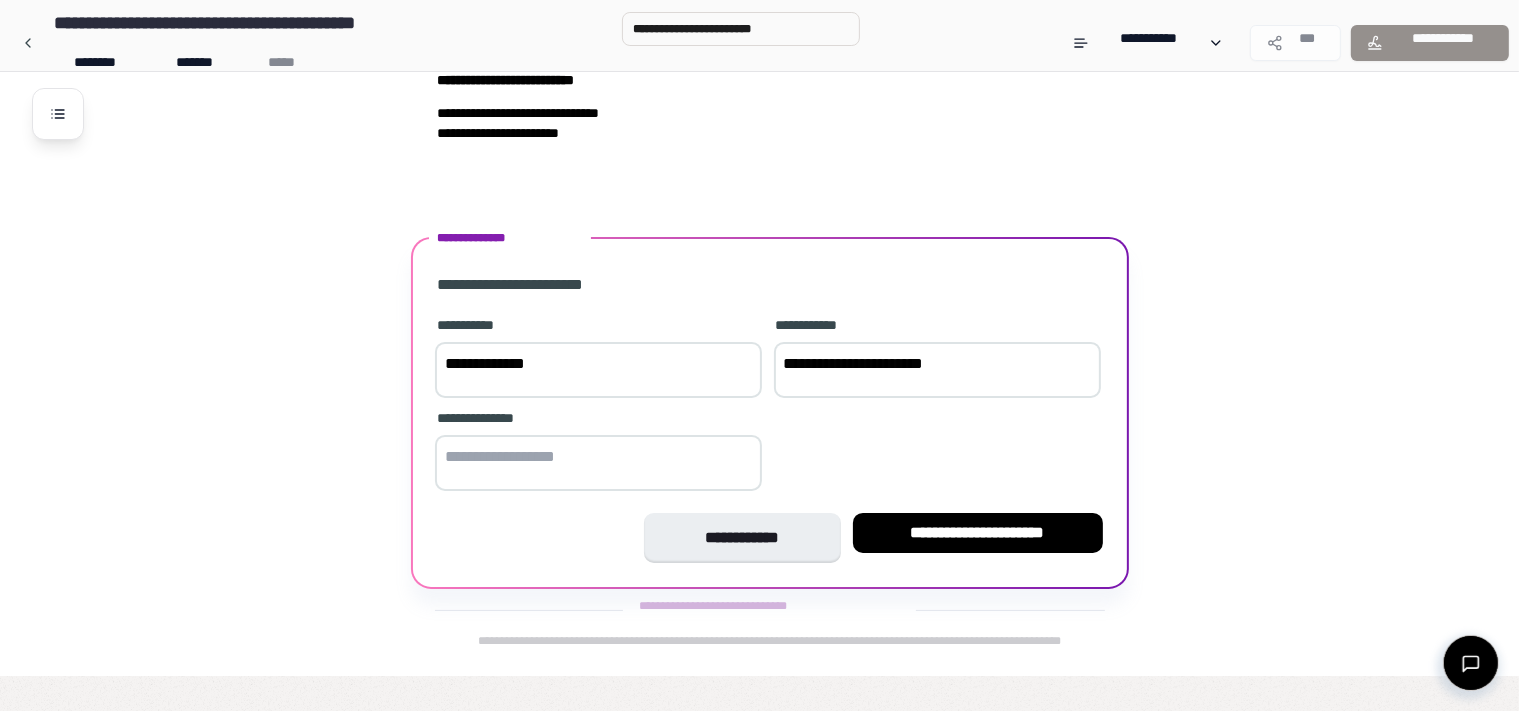 click at bounding box center (598, 463) 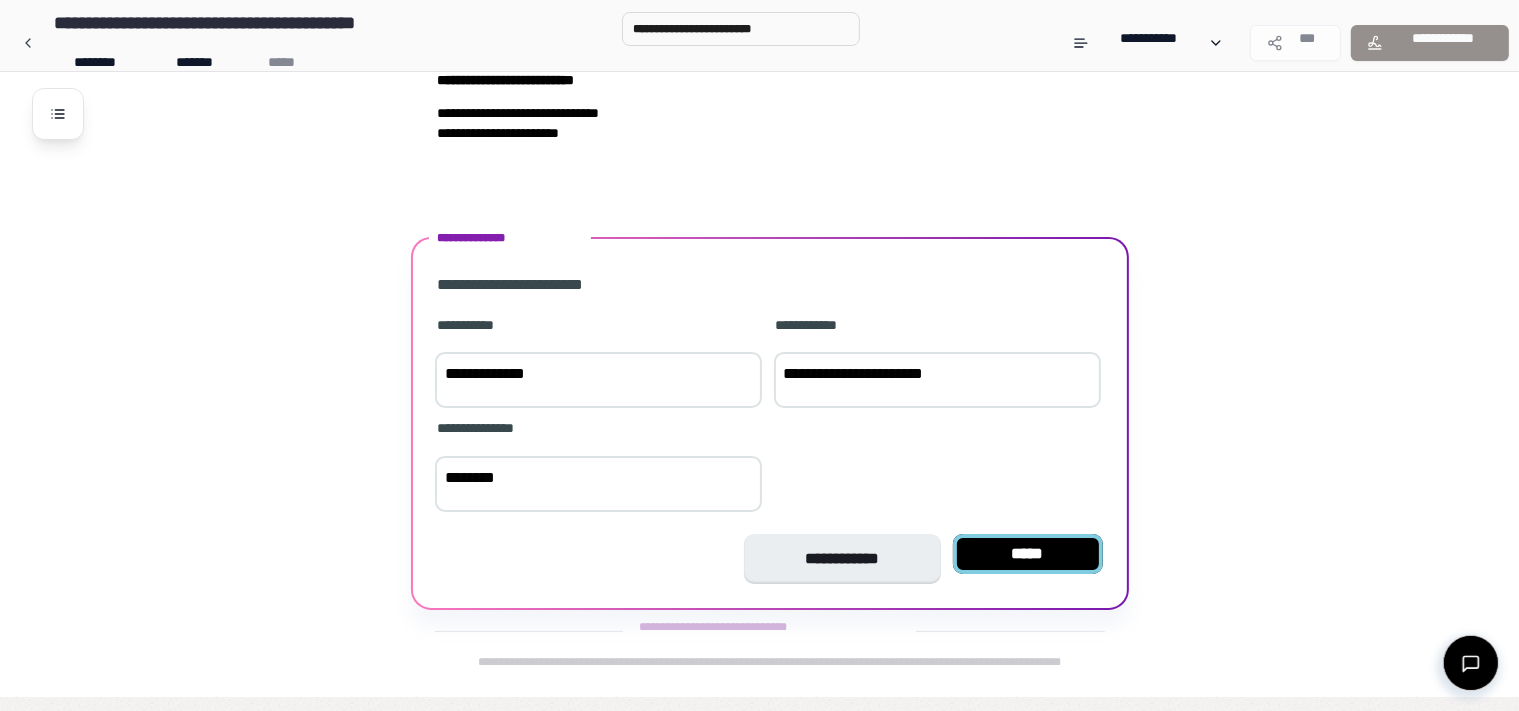 type on "********" 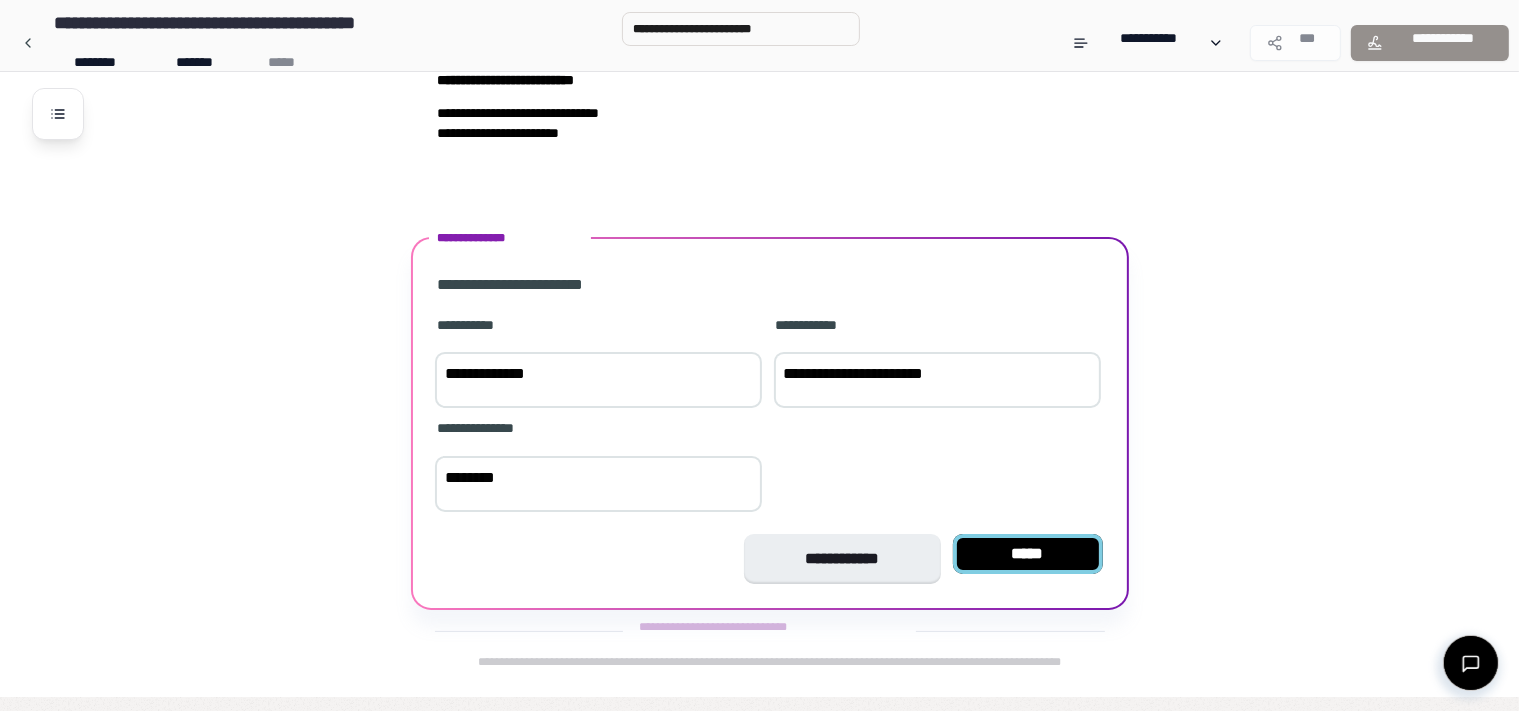 click on "*****" at bounding box center [1028, 554] 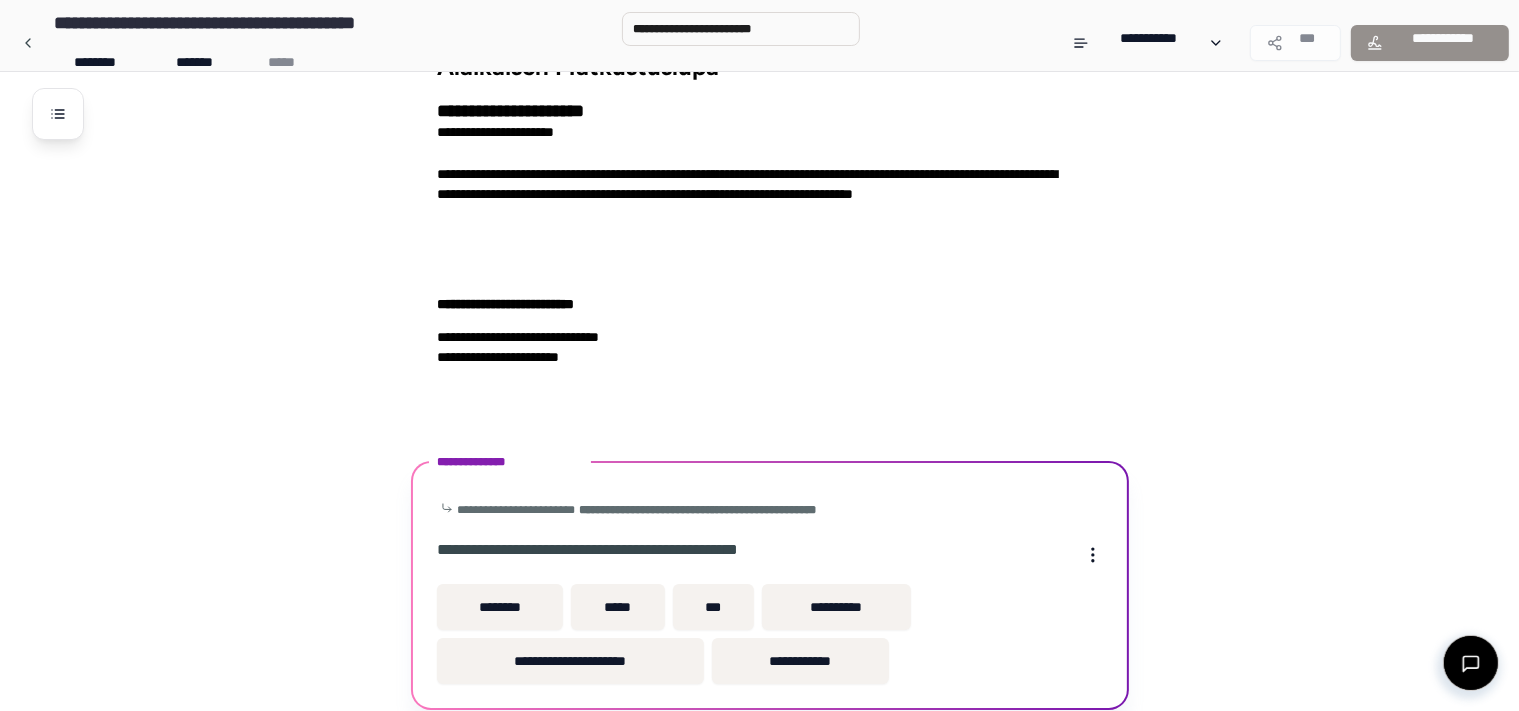 scroll, scrollTop: 160, scrollLeft: 0, axis: vertical 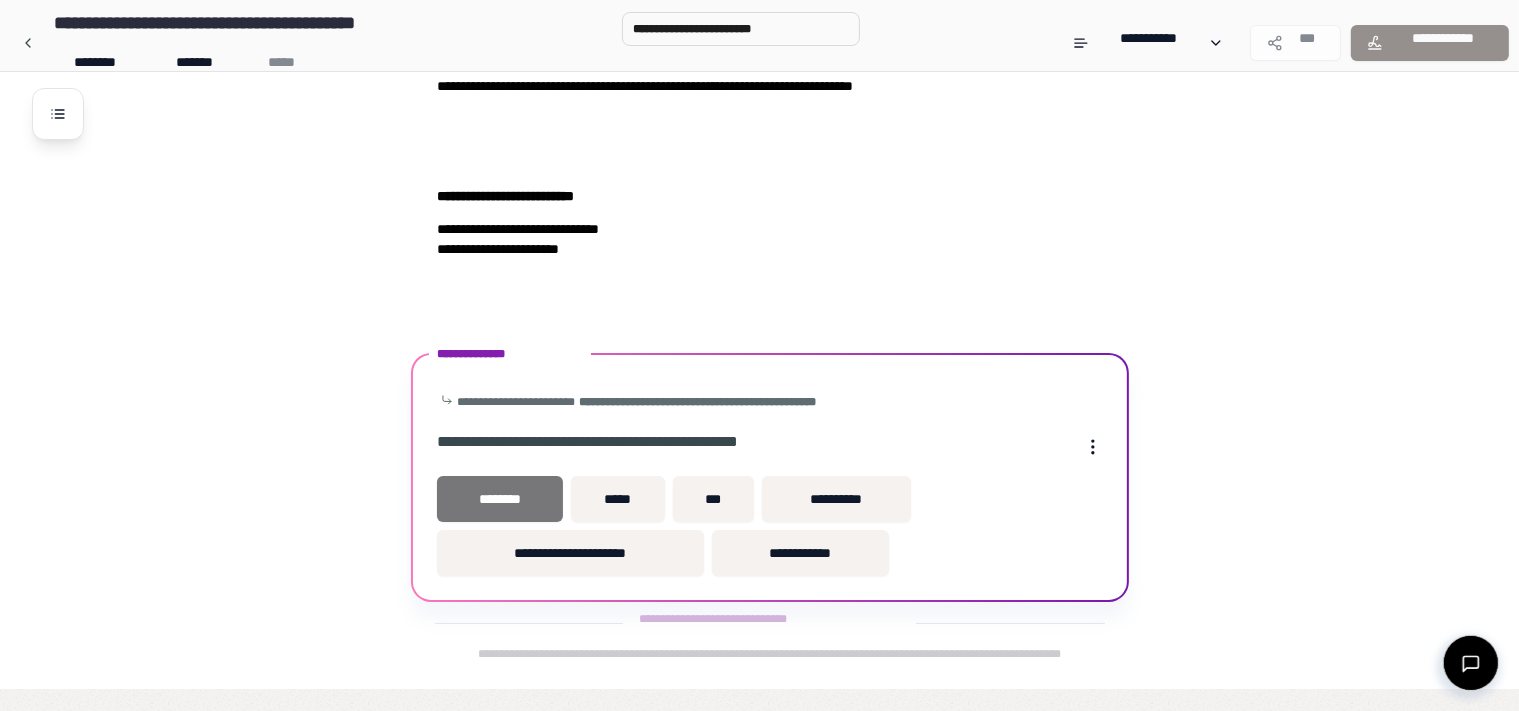 click on "********" at bounding box center (500, 499) 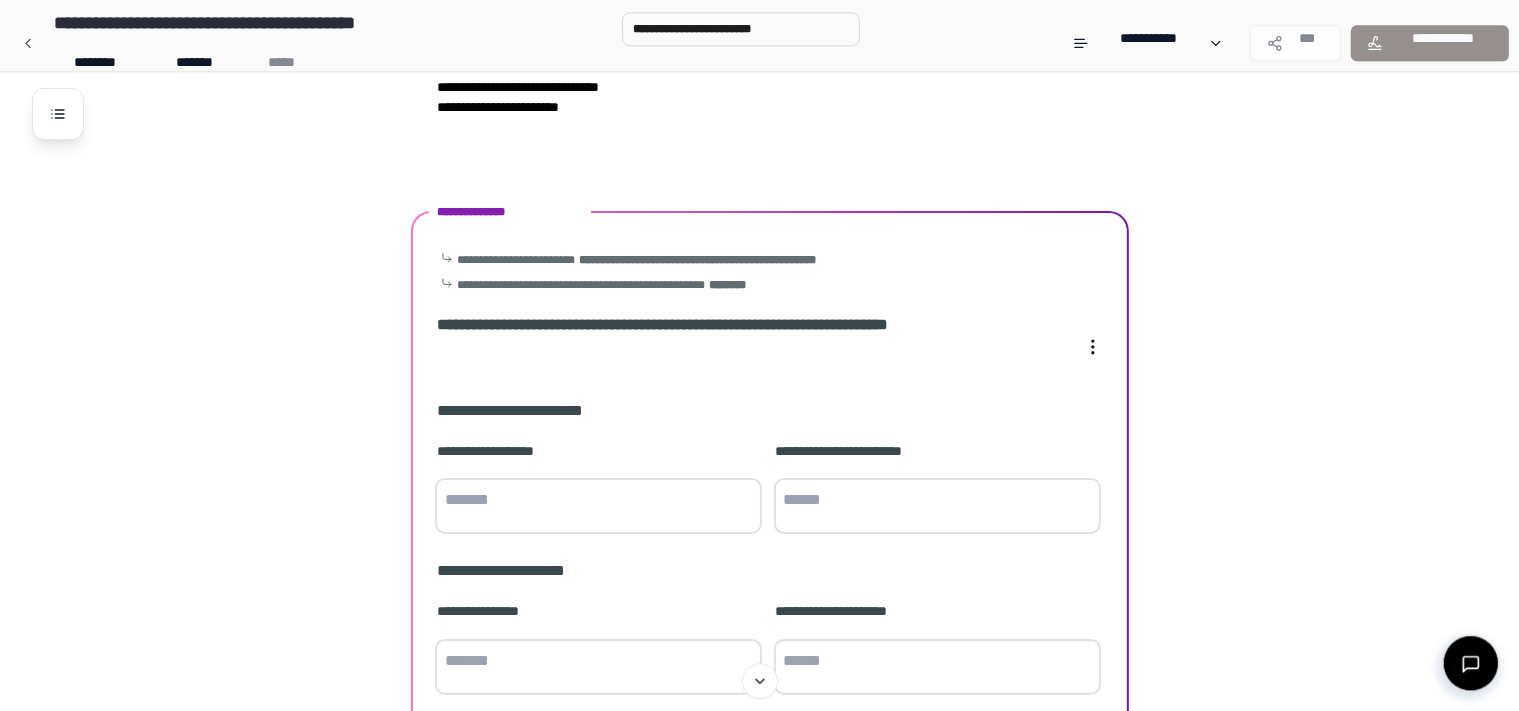 scroll, scrollTop: 500, scrollLeft: 0, axis: vertical 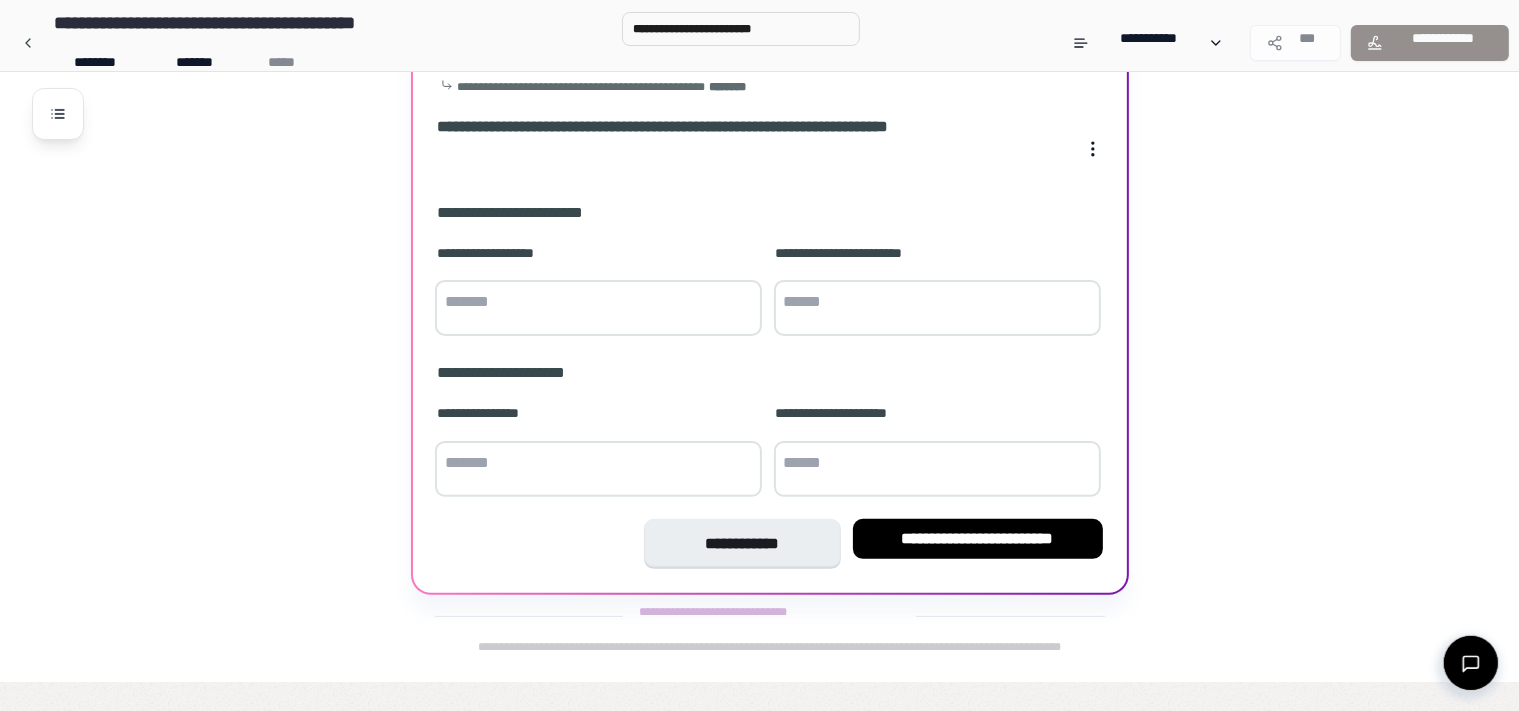 click at bounding box center (598, 308) 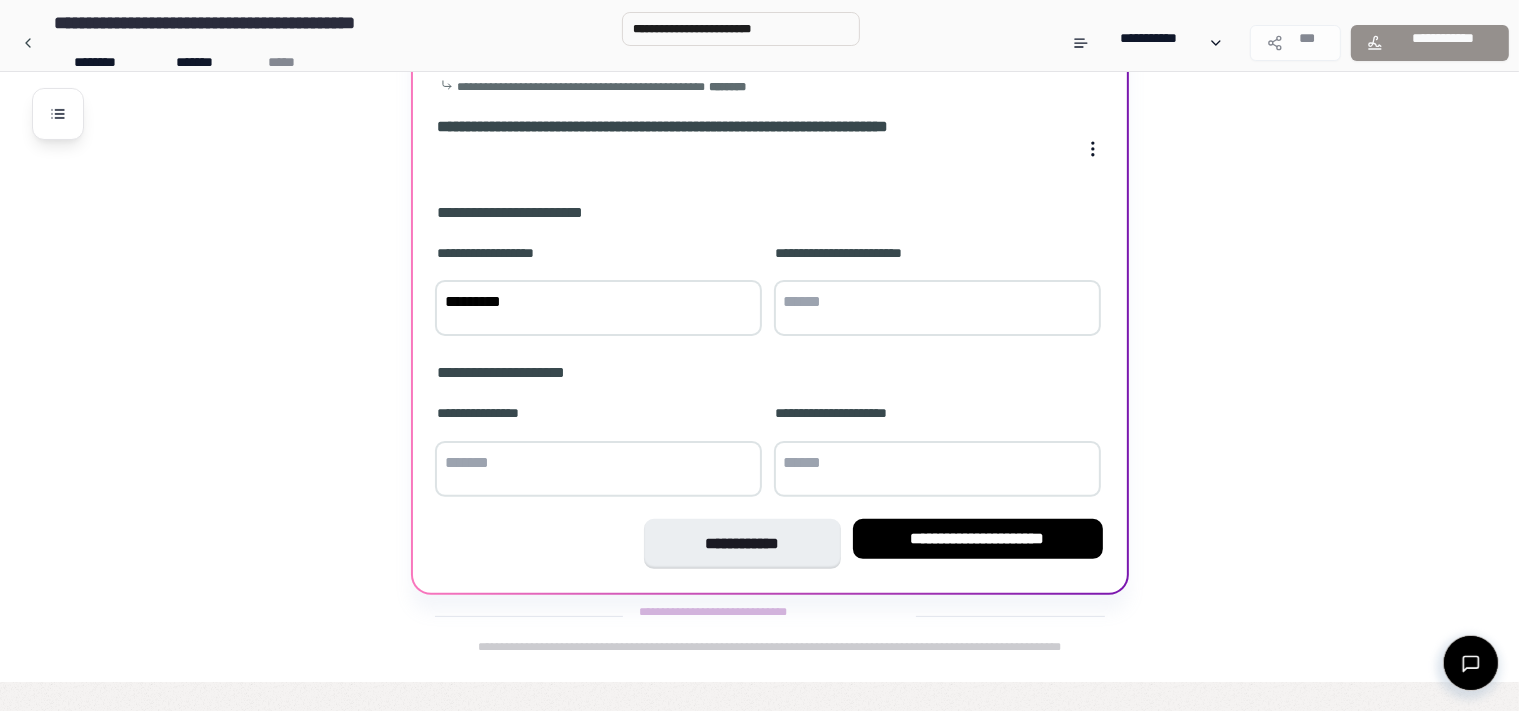 type on "*********" 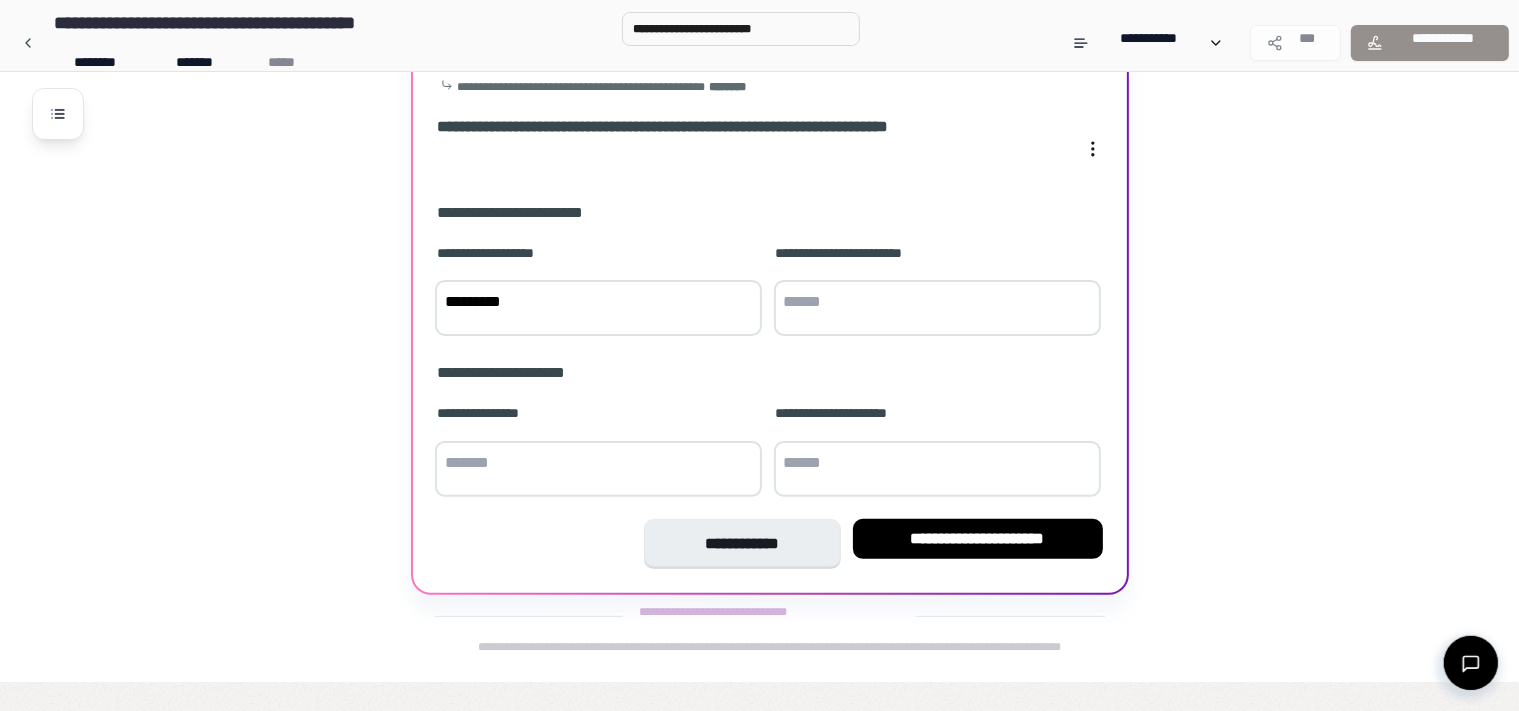 click at bounding box center [937, 308] 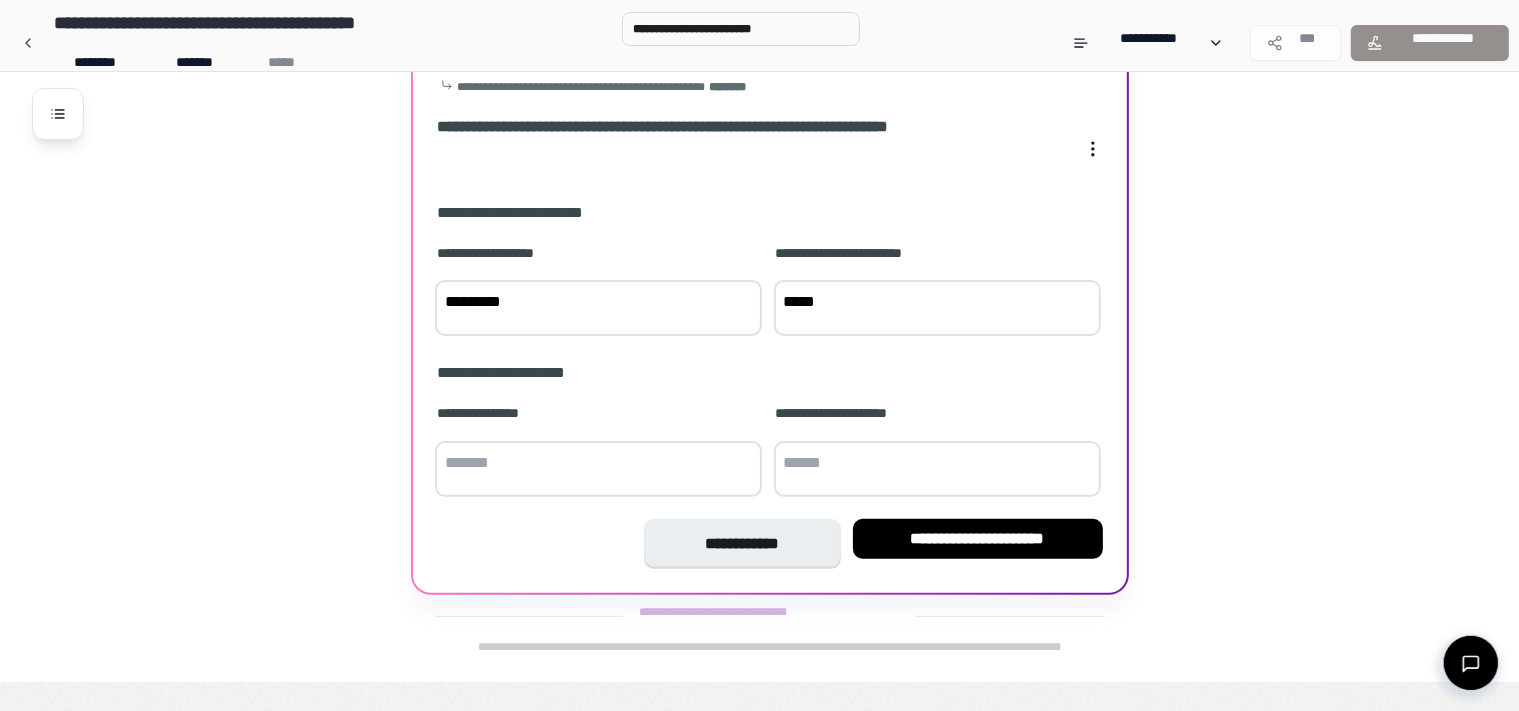 type on "*****" 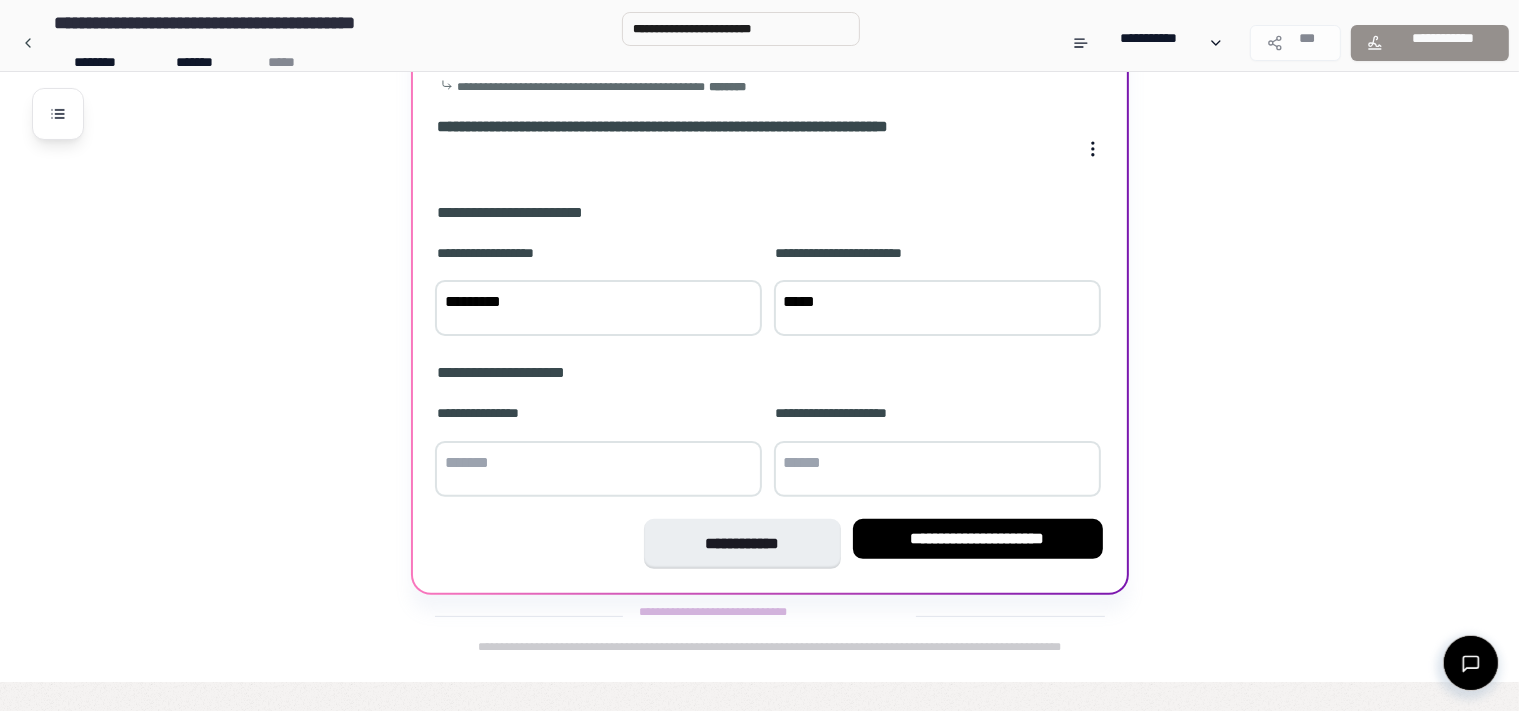 click at bounding box center (598, 469) 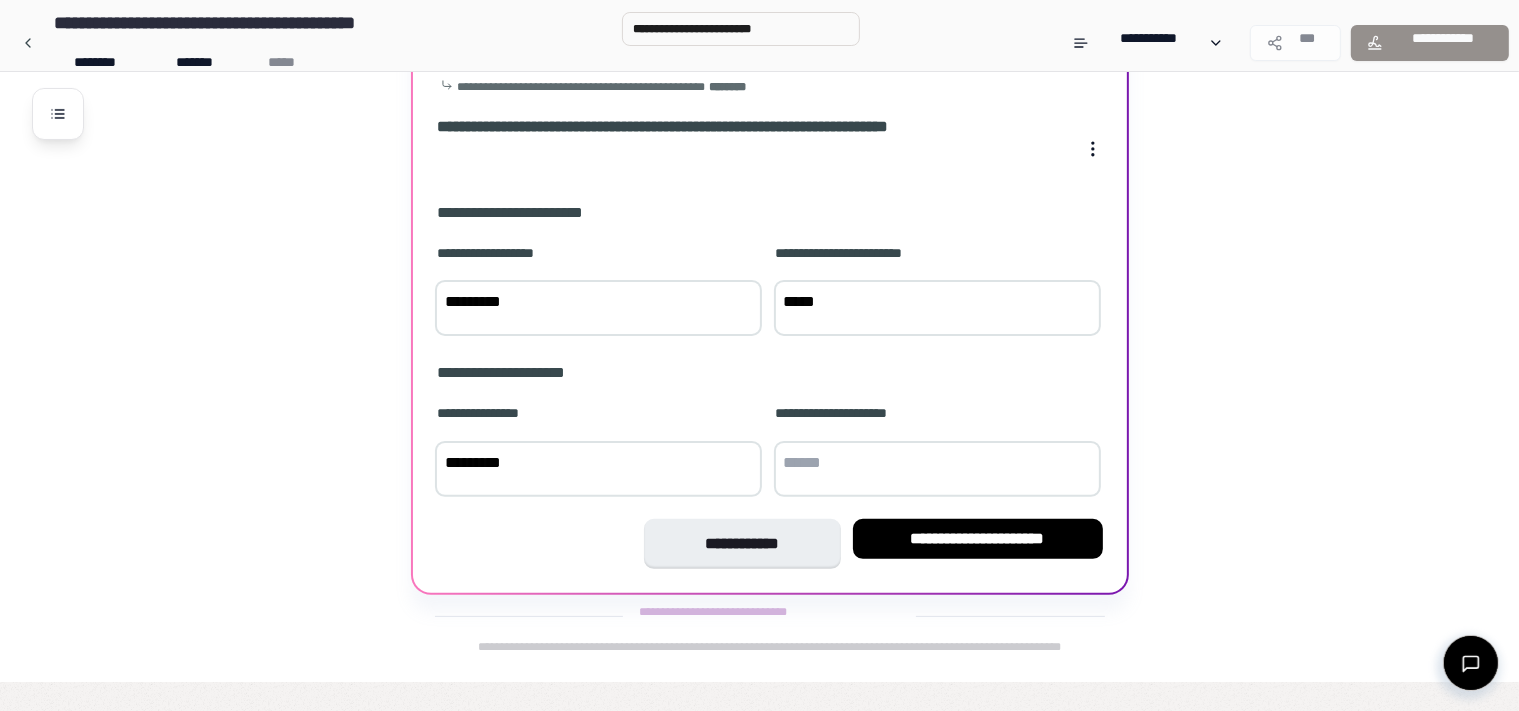 type on "*********" 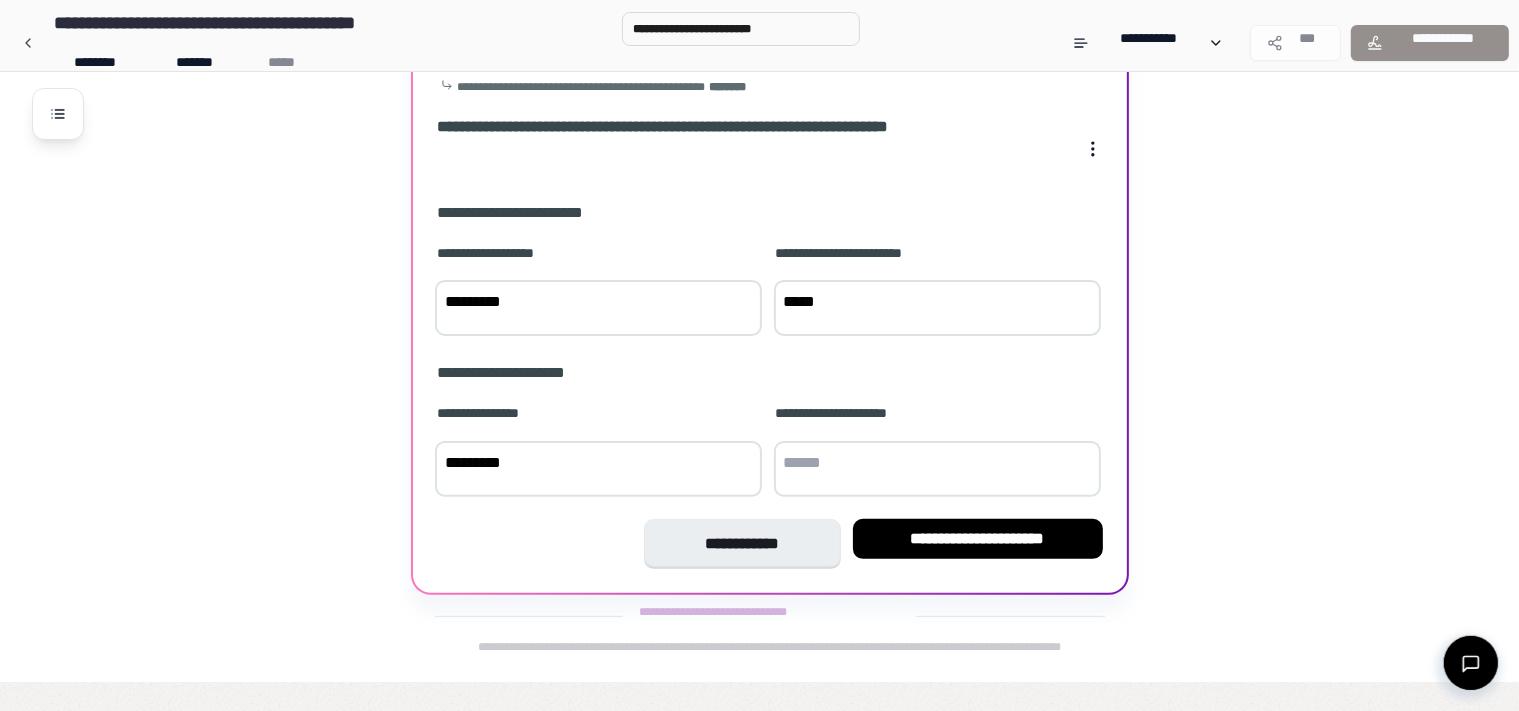 click at bounding box center [937, 469] 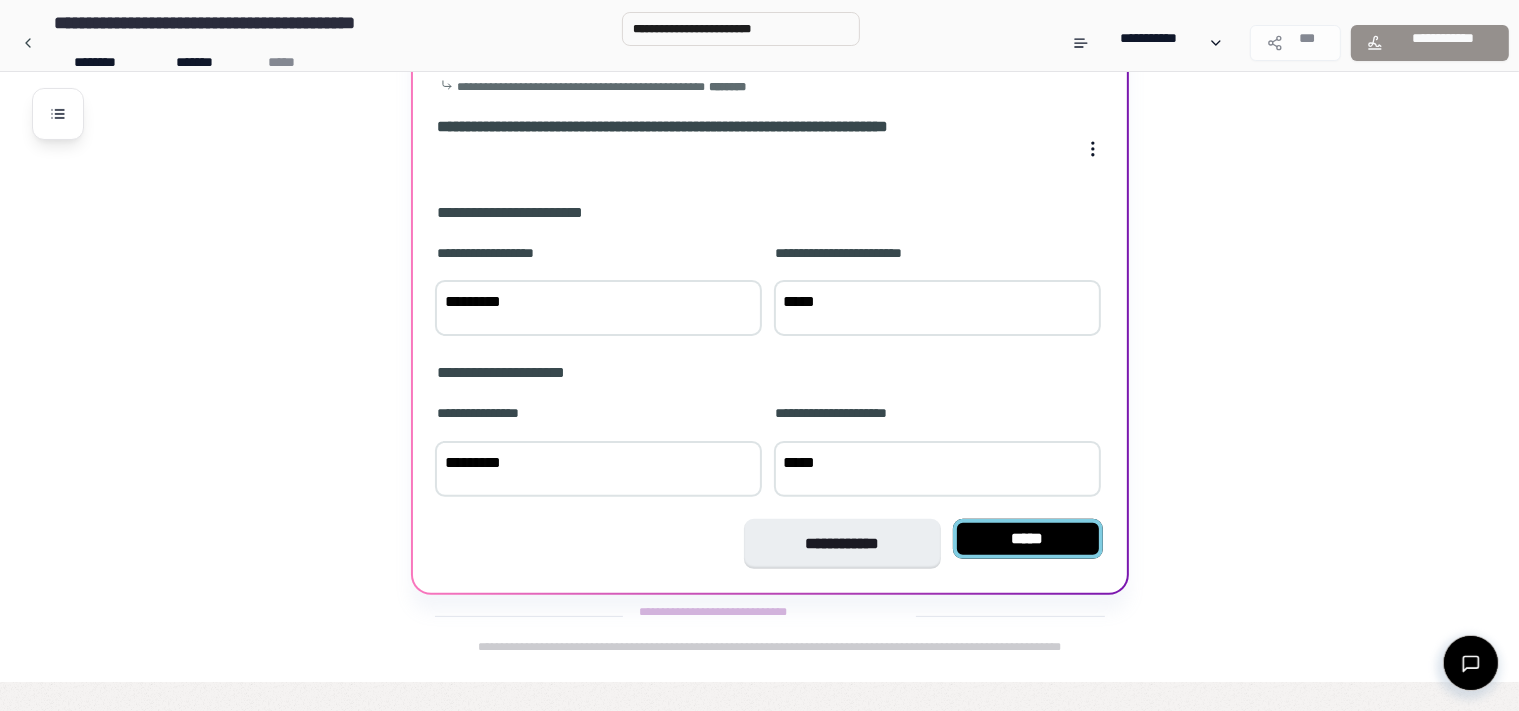type on "*****" 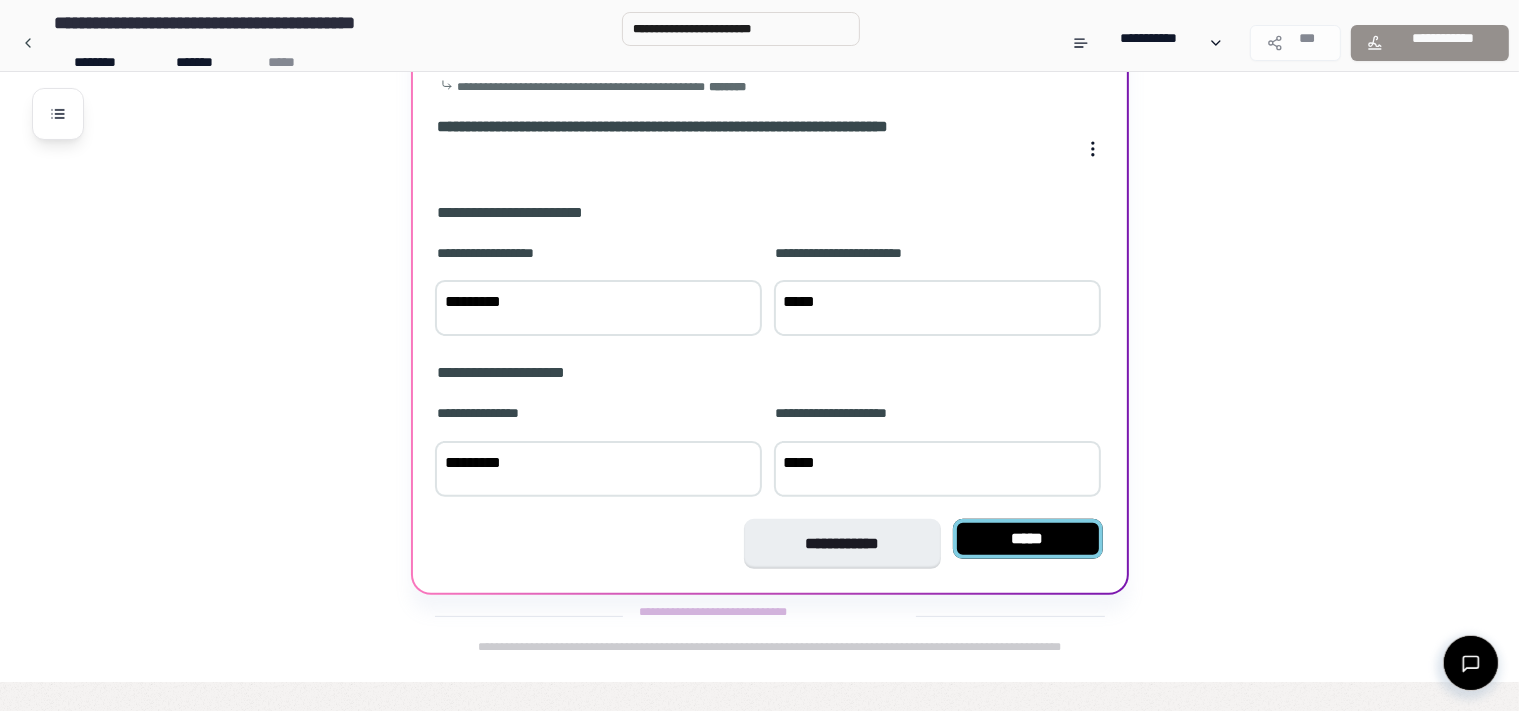 click on "*****" at bounding box center (1028, 539) 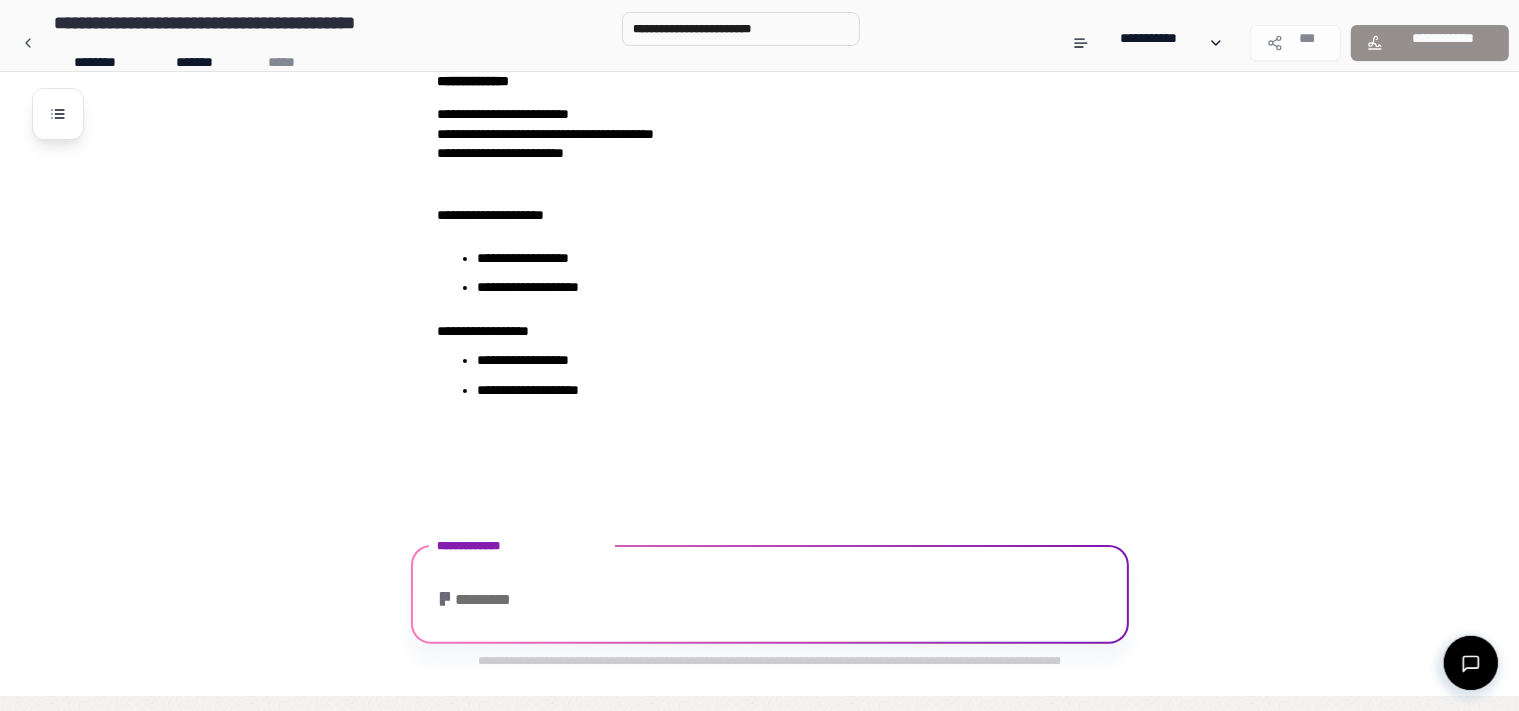 scroll, scrollTop: 534, scrollLeft: 0, axis: vertical 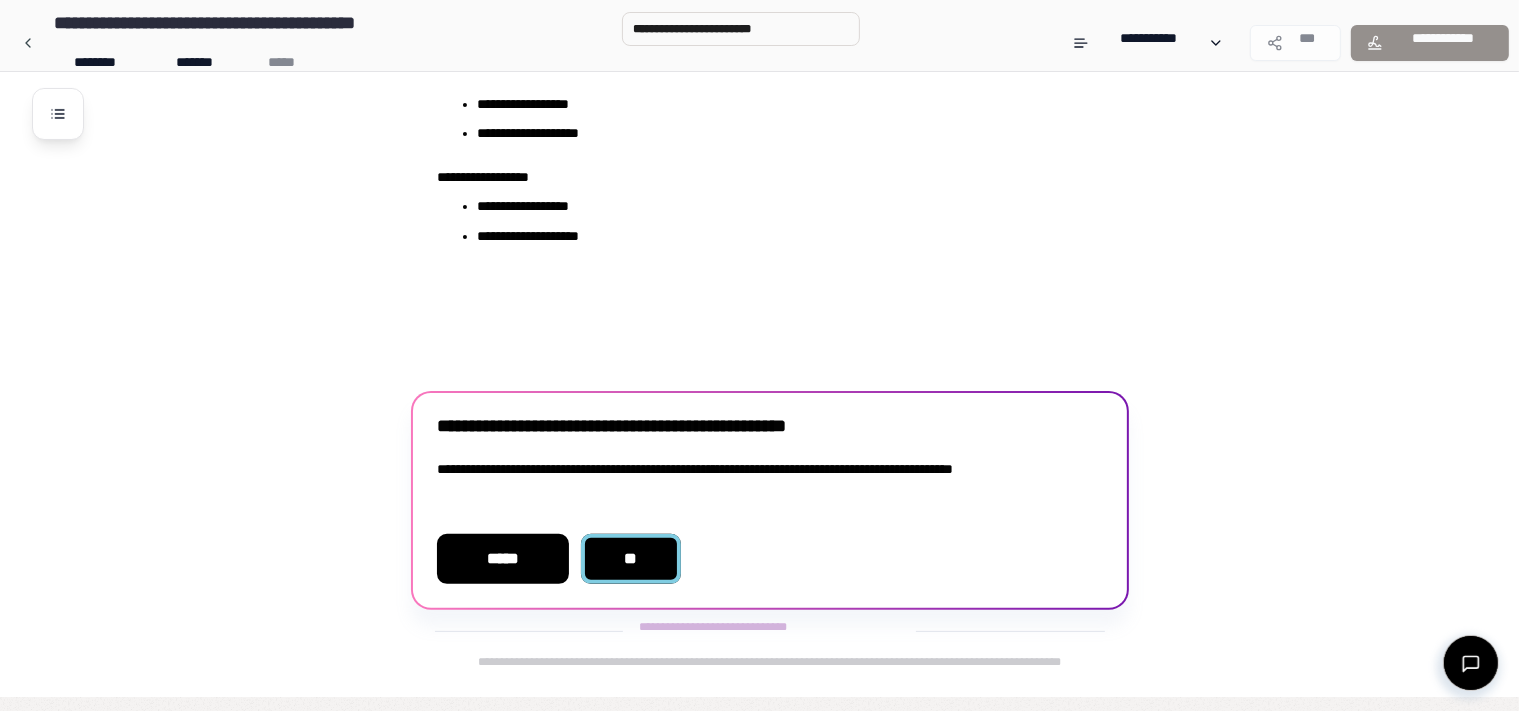 click on "**" at bounding box center [631, 559] 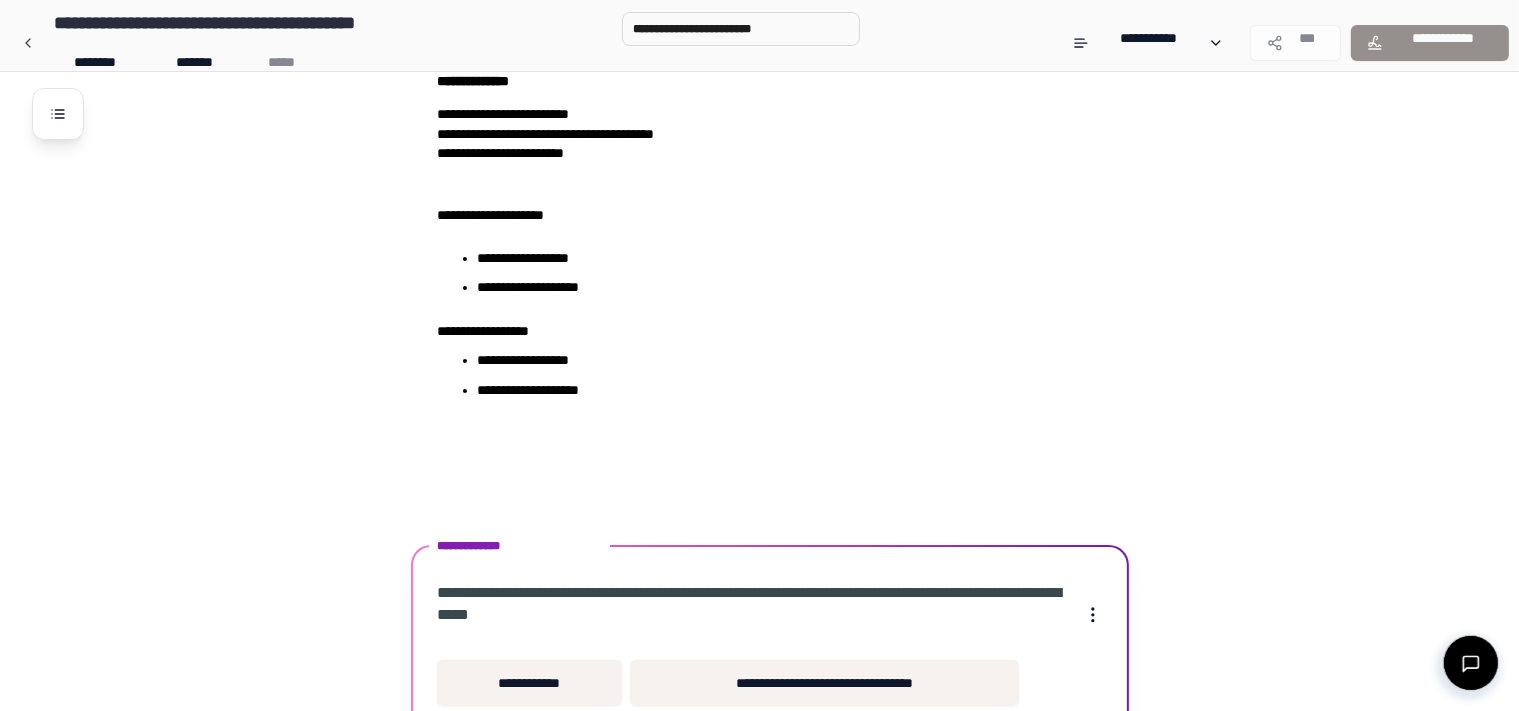 scroll, scrollTop: 556, scrollLeft: 0, axis: vertical 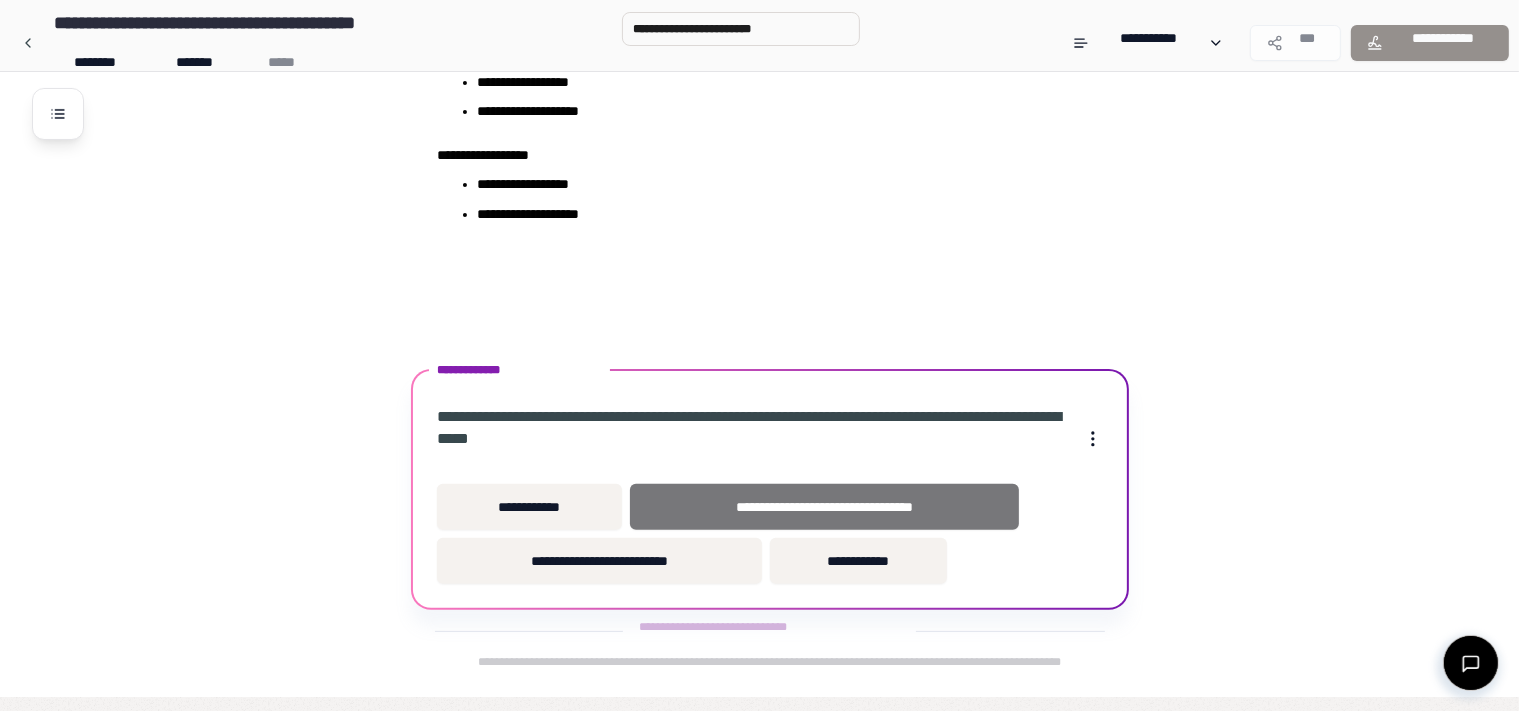 click on "**********" at bounding box center [824, 507] 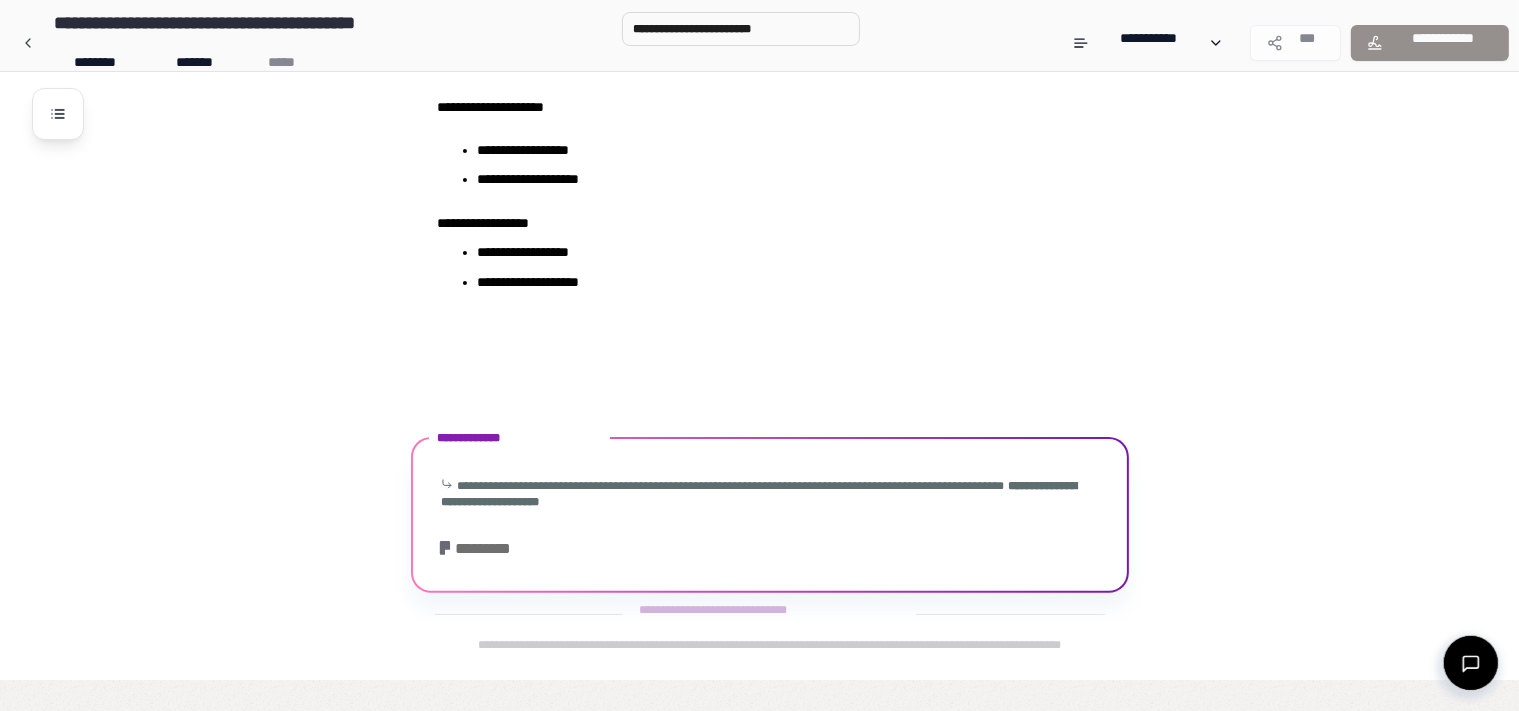 scroll, scrollTop: 761, scrollLeft: 0, axis: vertical 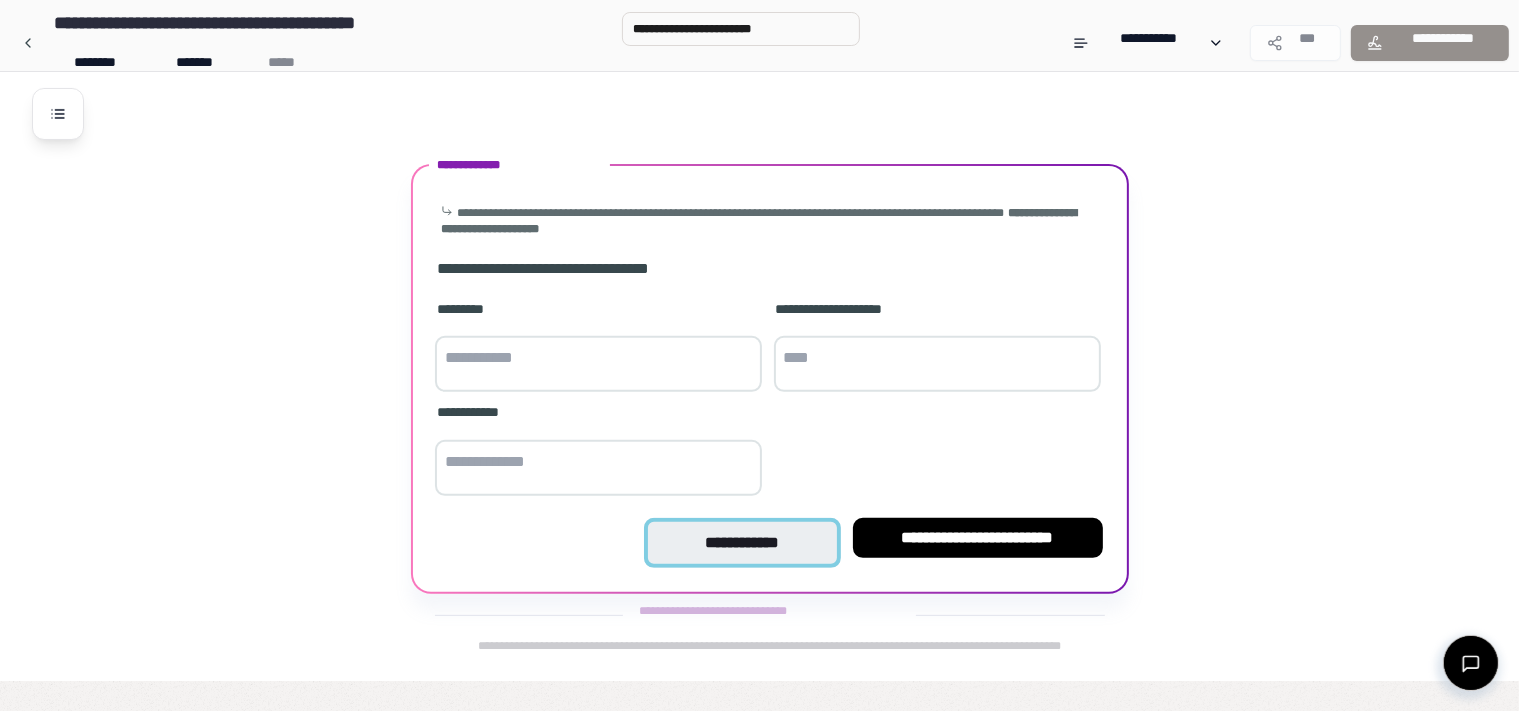 click on "**********" at bounding box center [742, 543] 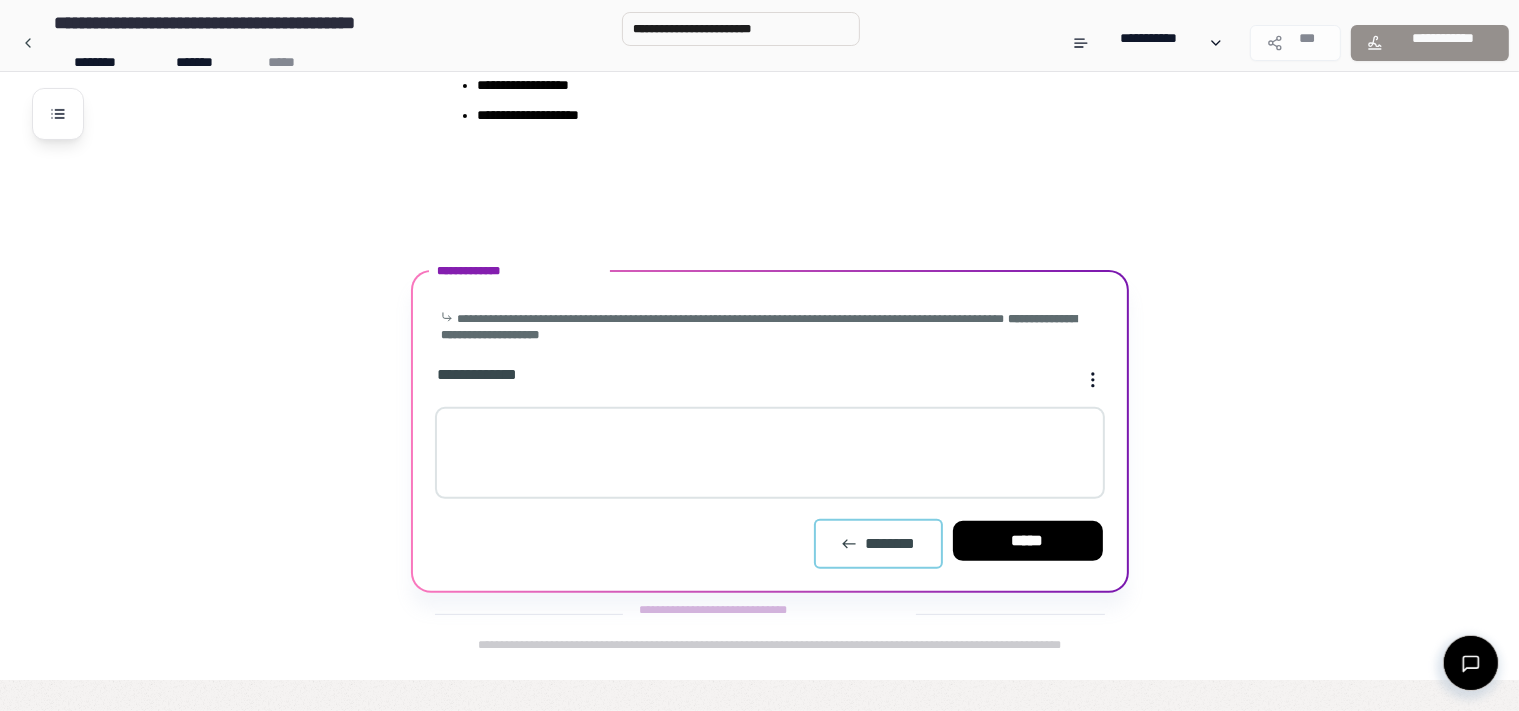 click on "********" at bounding box center (878, 544) 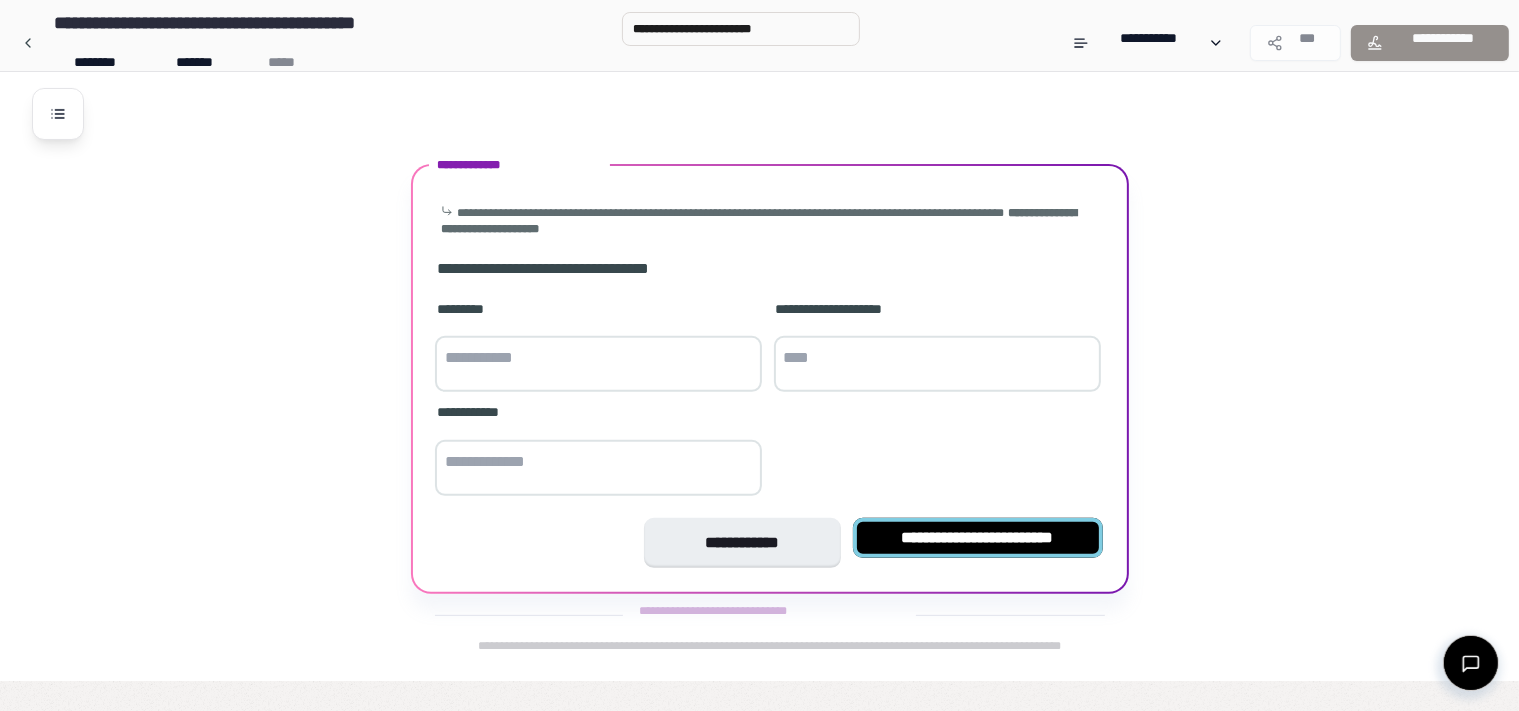 click on "**********" at bounding box center [978, 538] 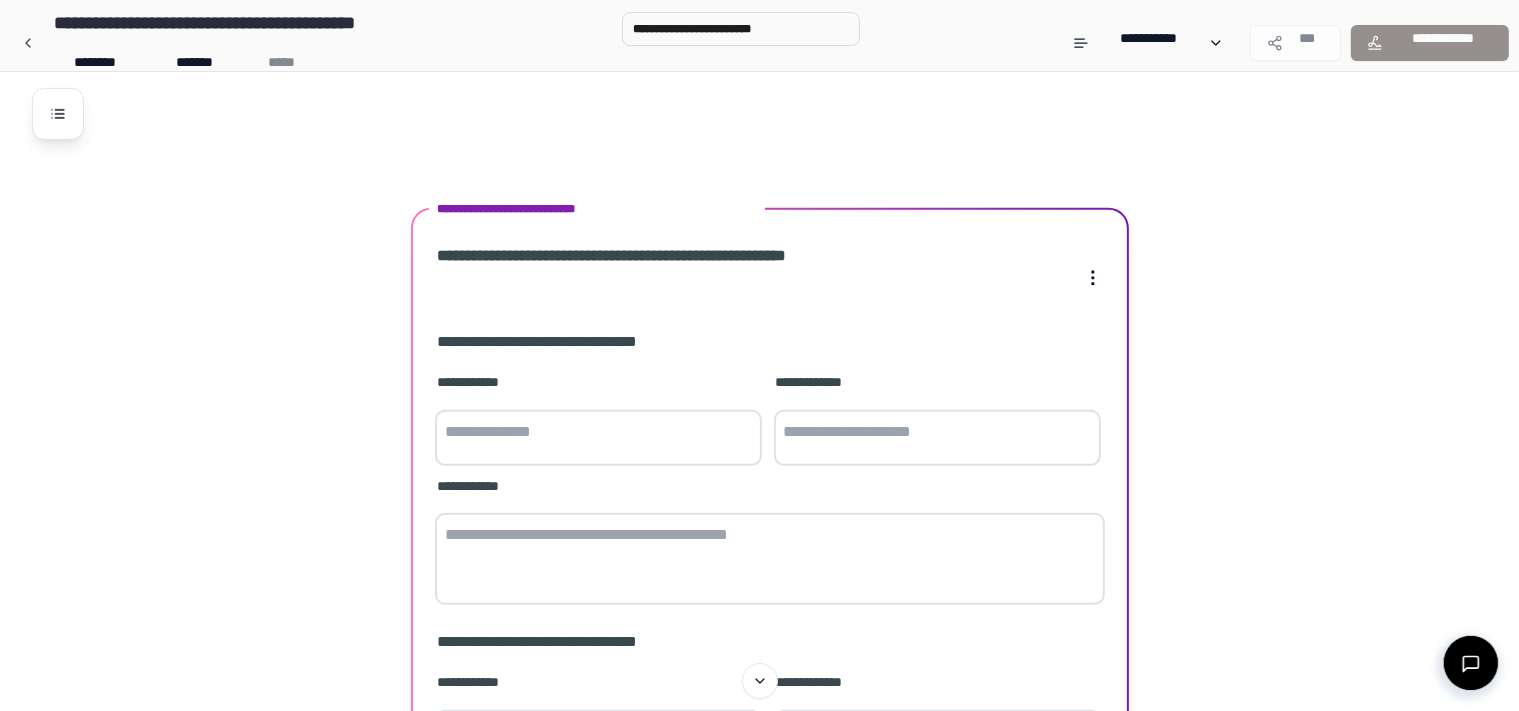 scroll, scrollTop: 1032, scrollLeft: 0, axis: vertical 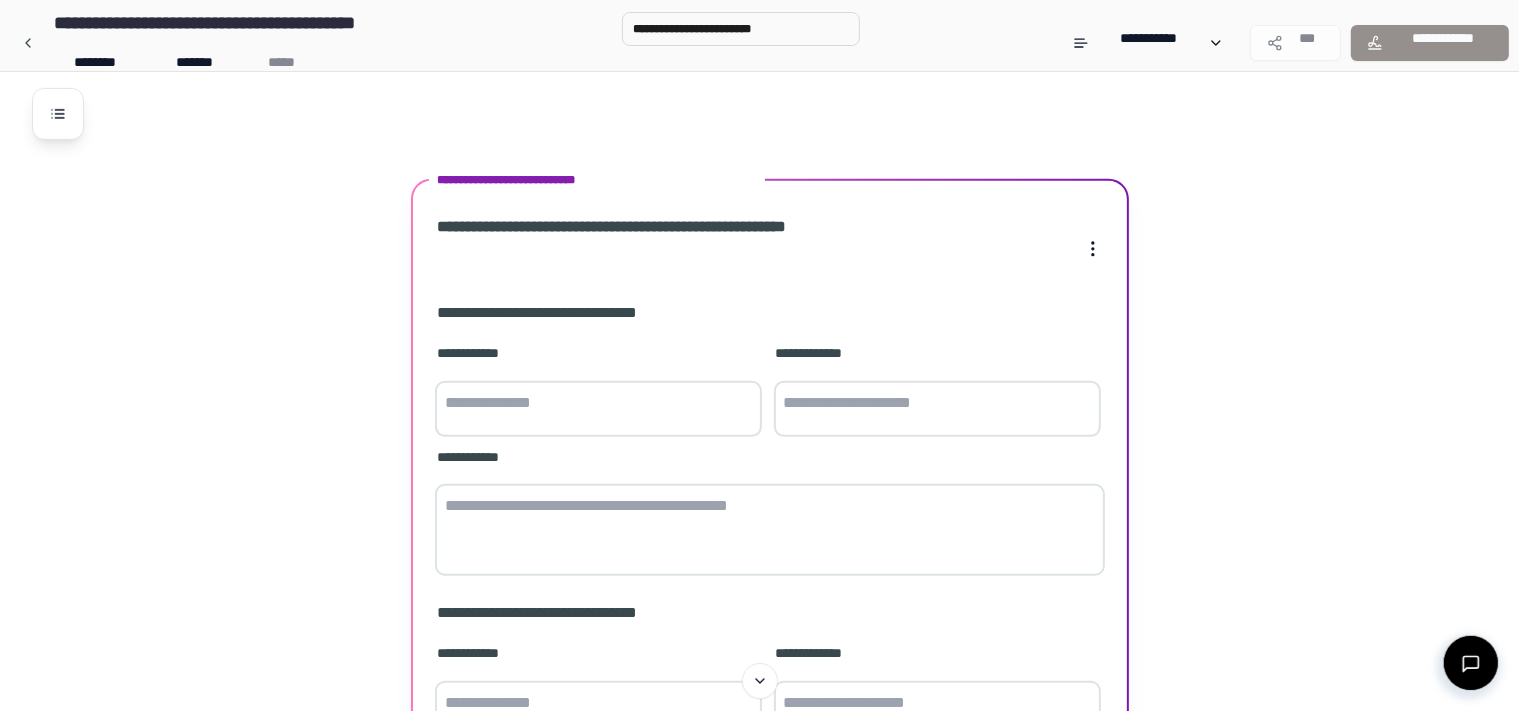 click at bounding box center (598, 409) 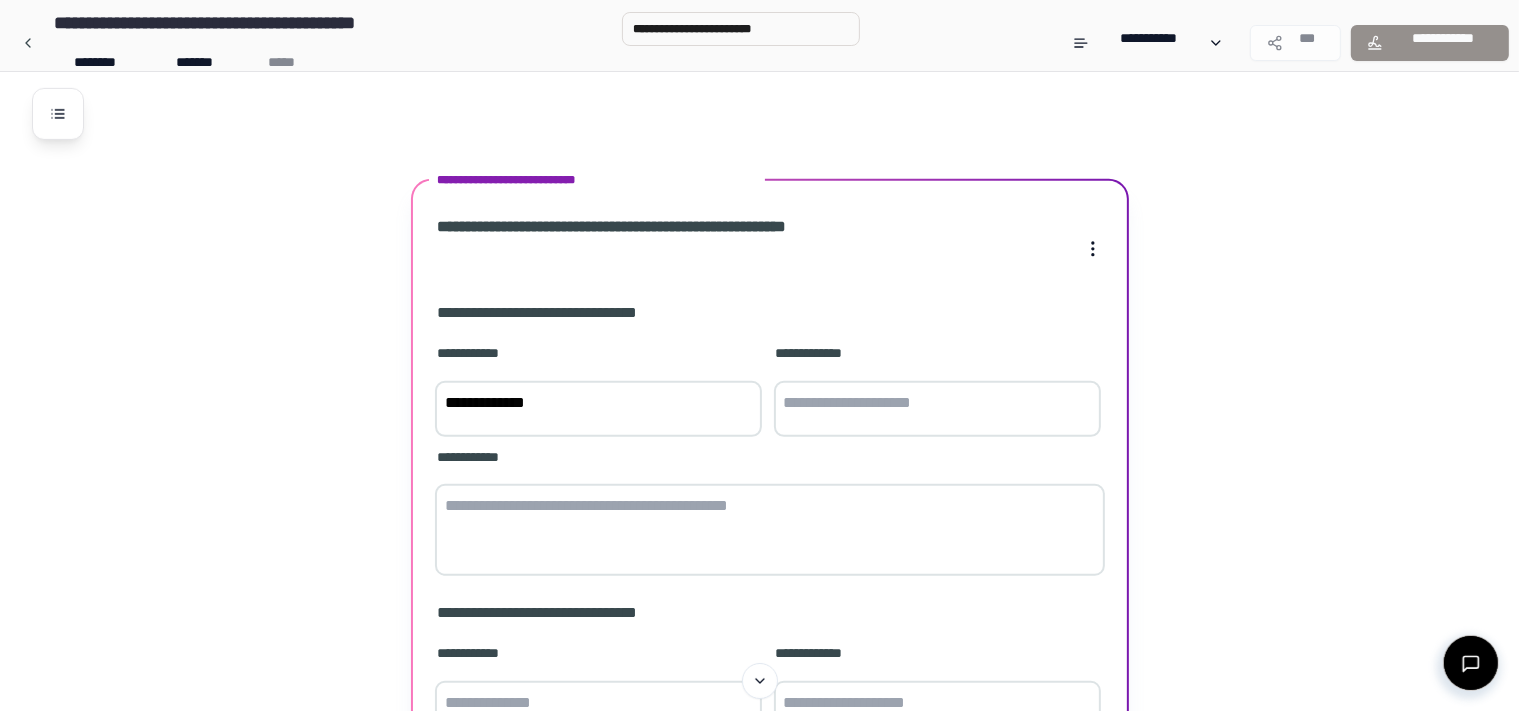 type on "**********" 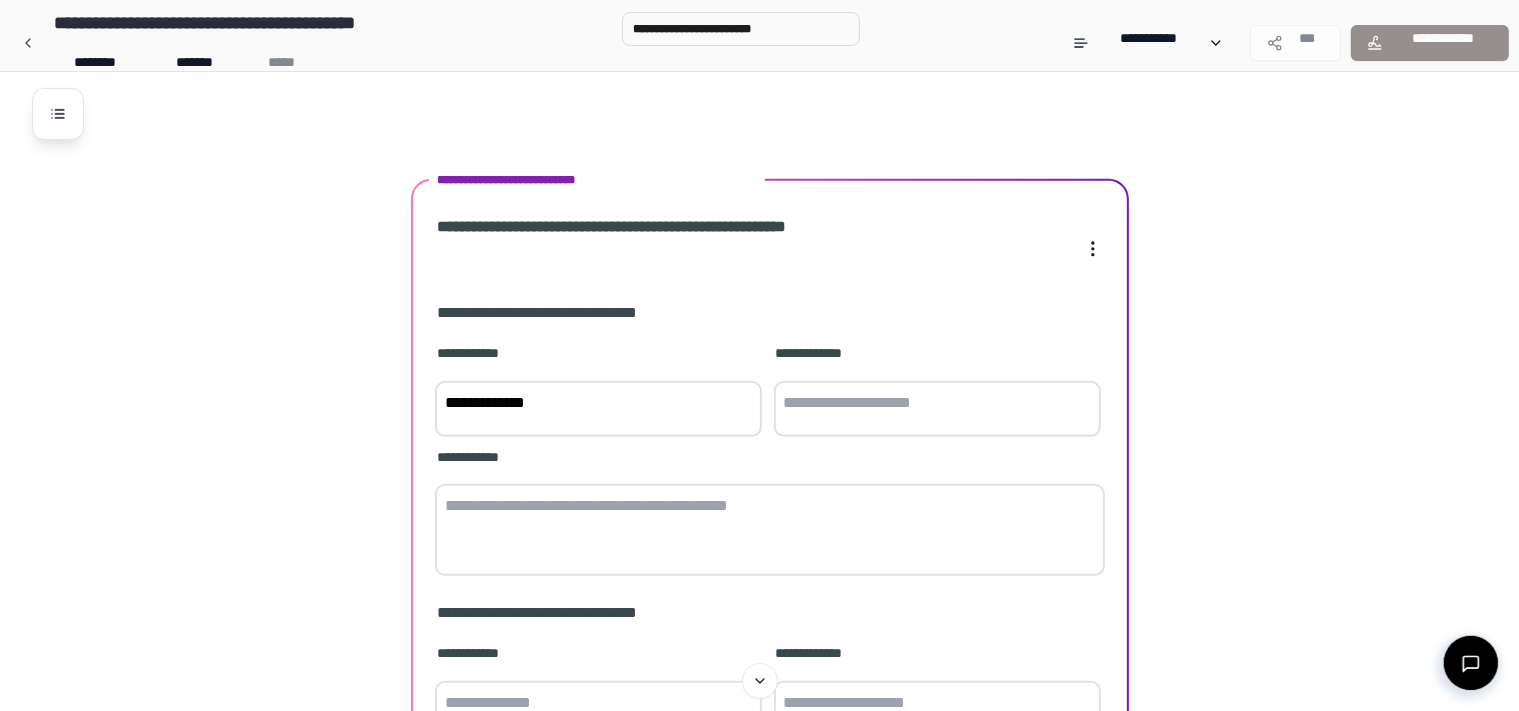 click at bounding box center [770, 530] 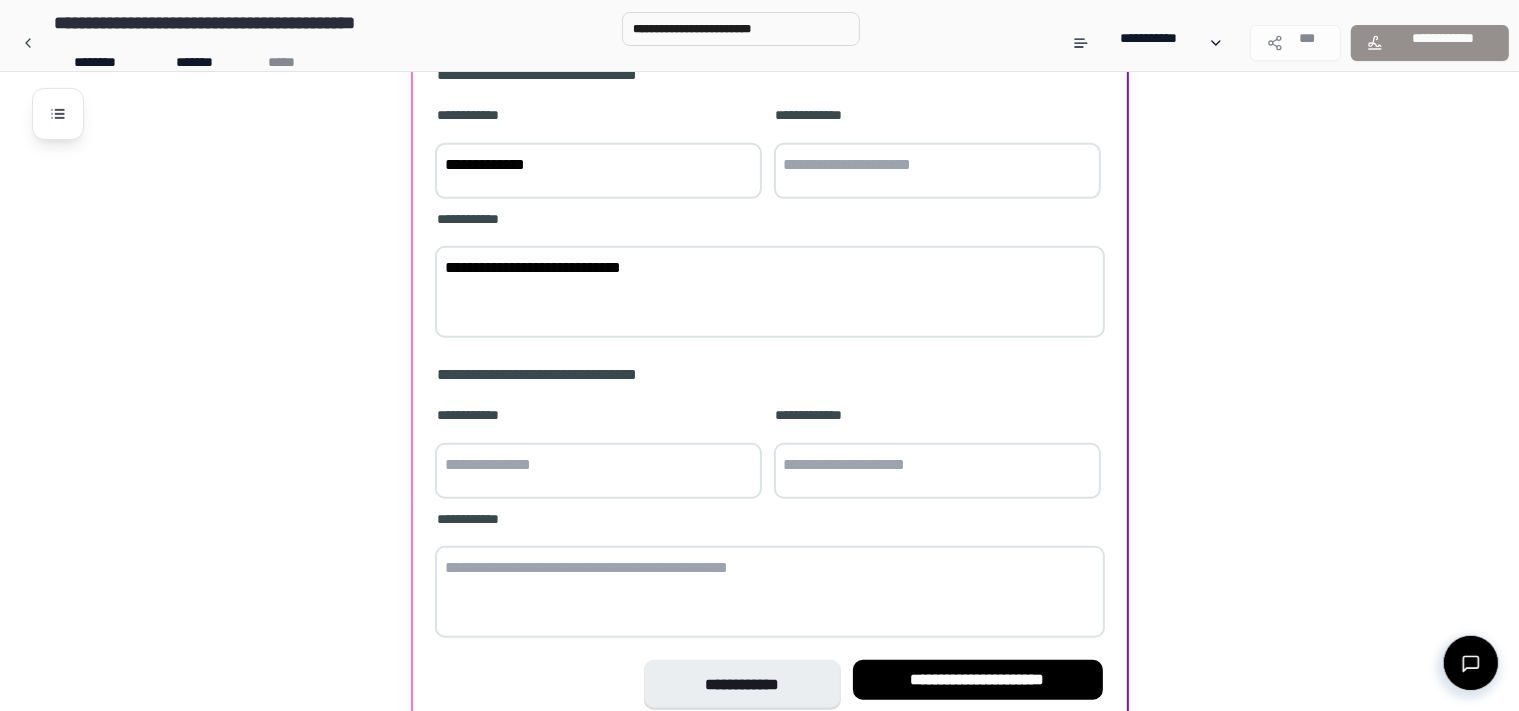 scroll, scrollTop: 1396, scrollLeft: 0, axis: vertical 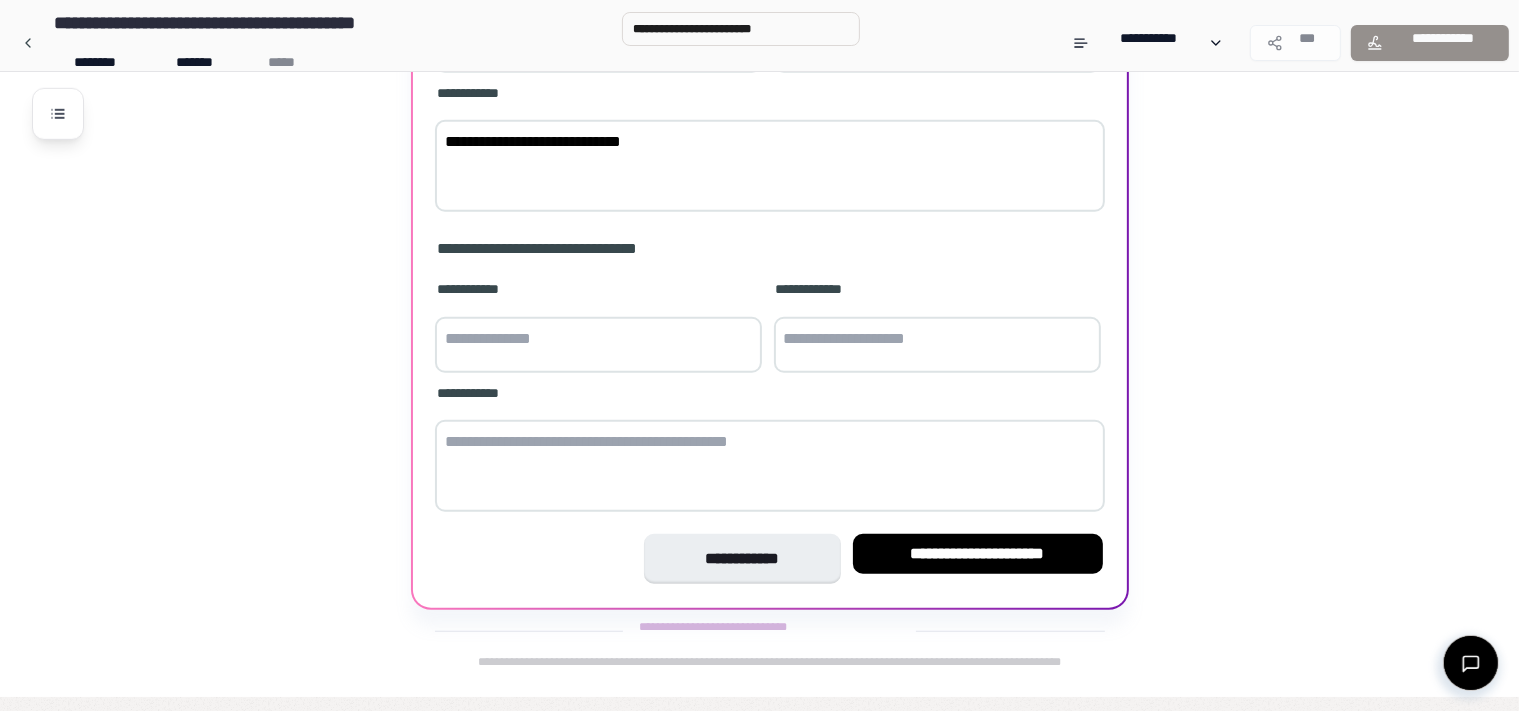 type on "**********" 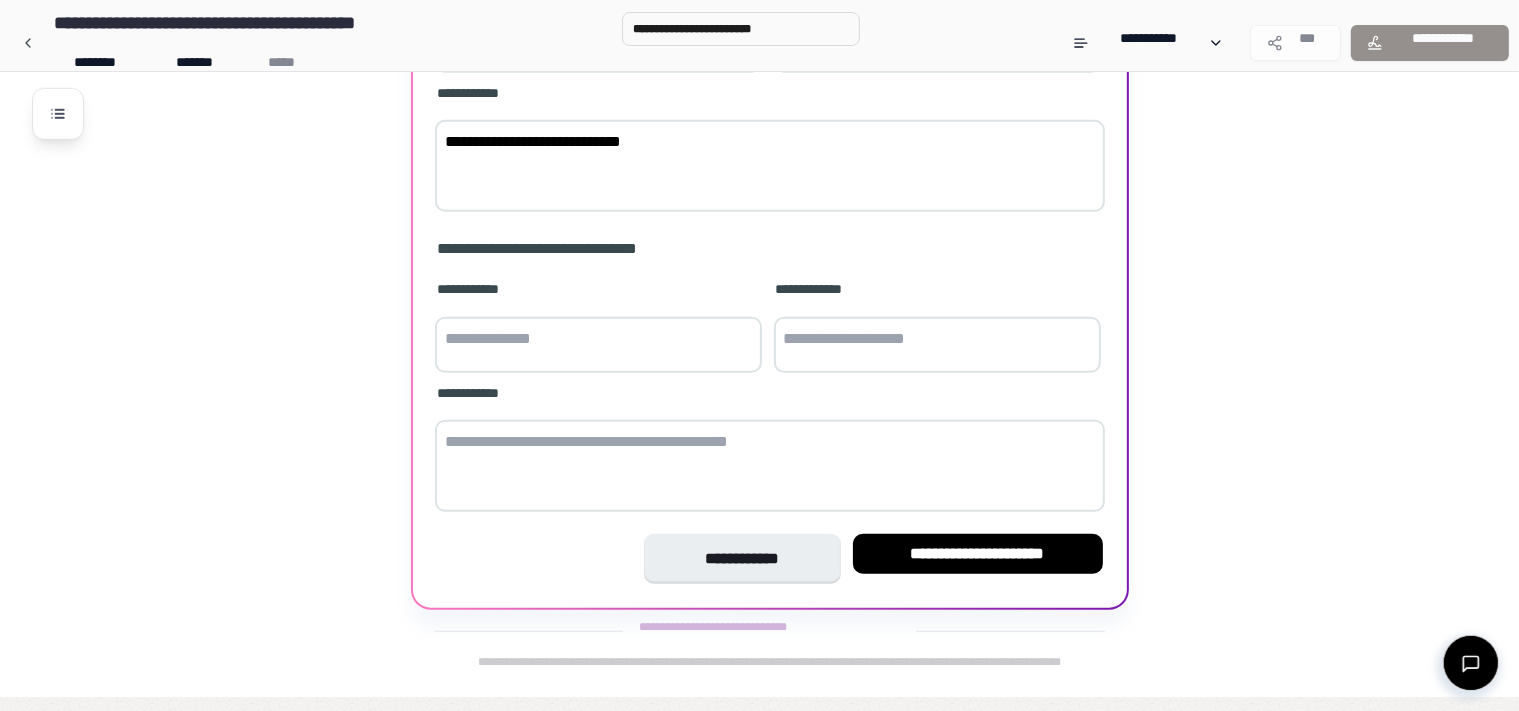 click at bounding box center (598, 345) 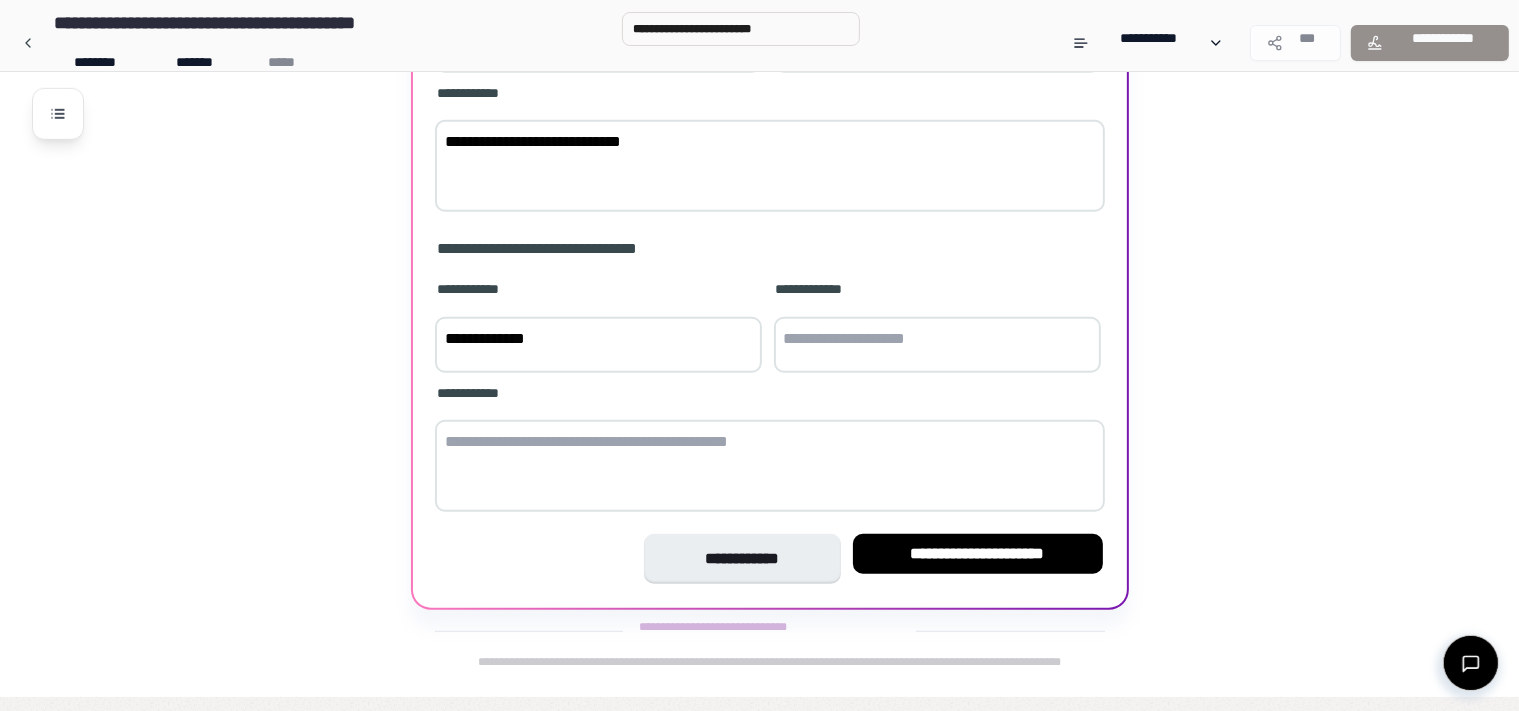 type on "**********" 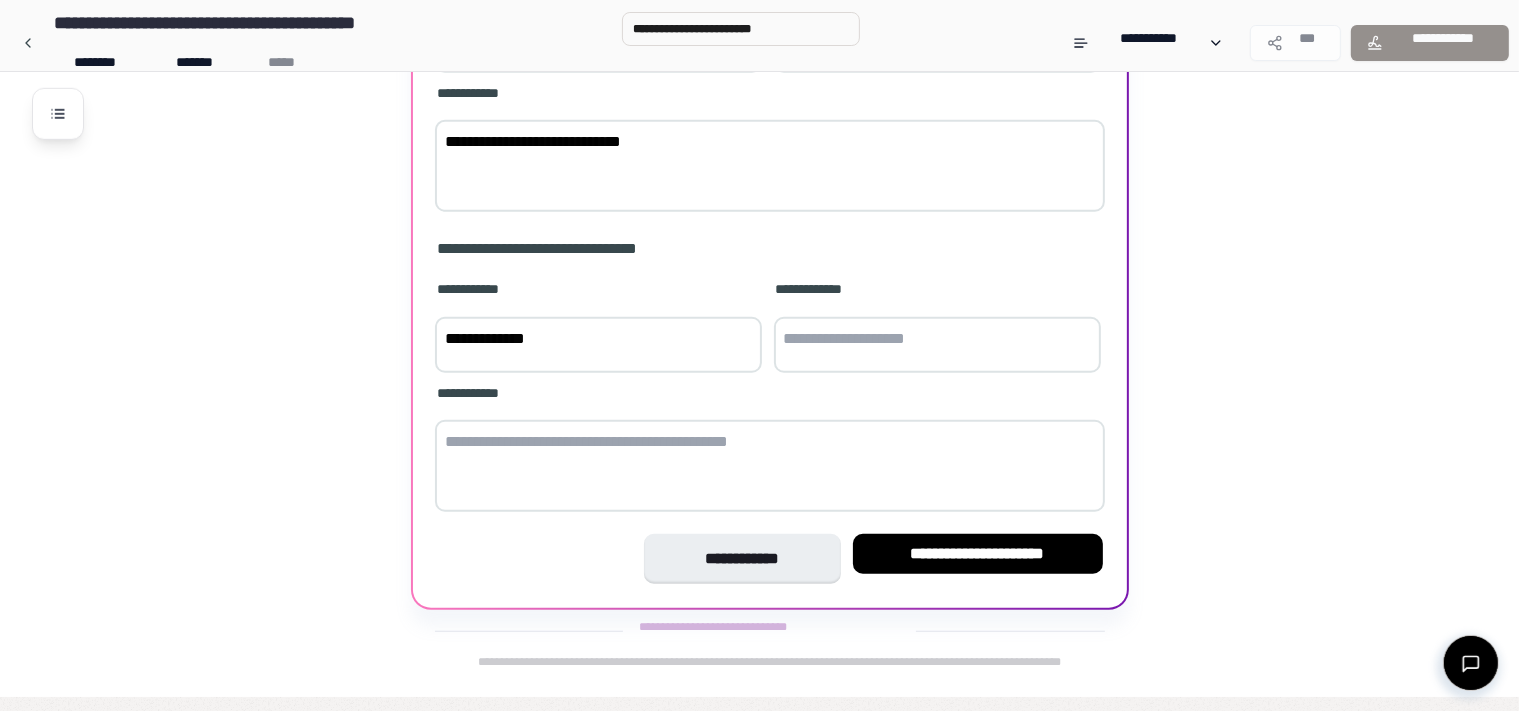 click at bounding box center [937, 345] 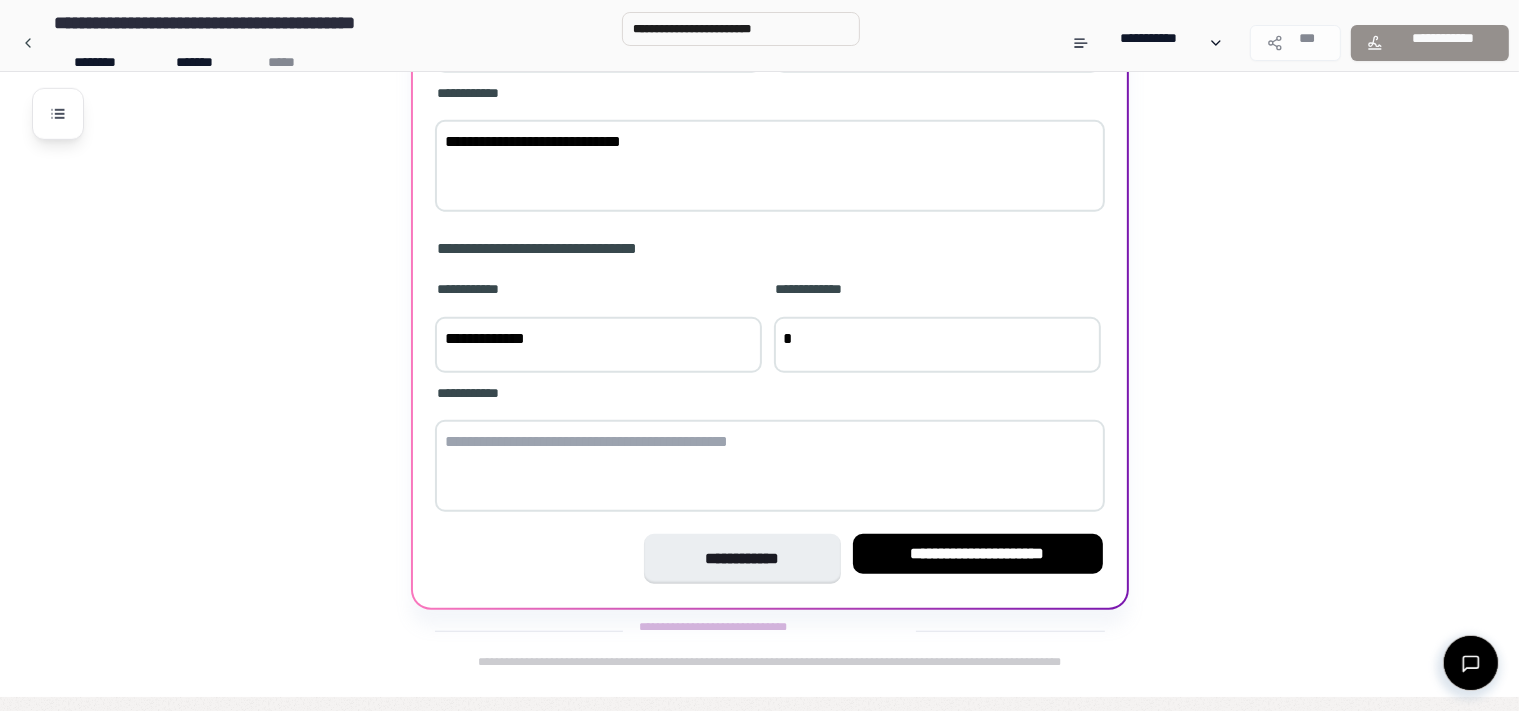 type on "*" 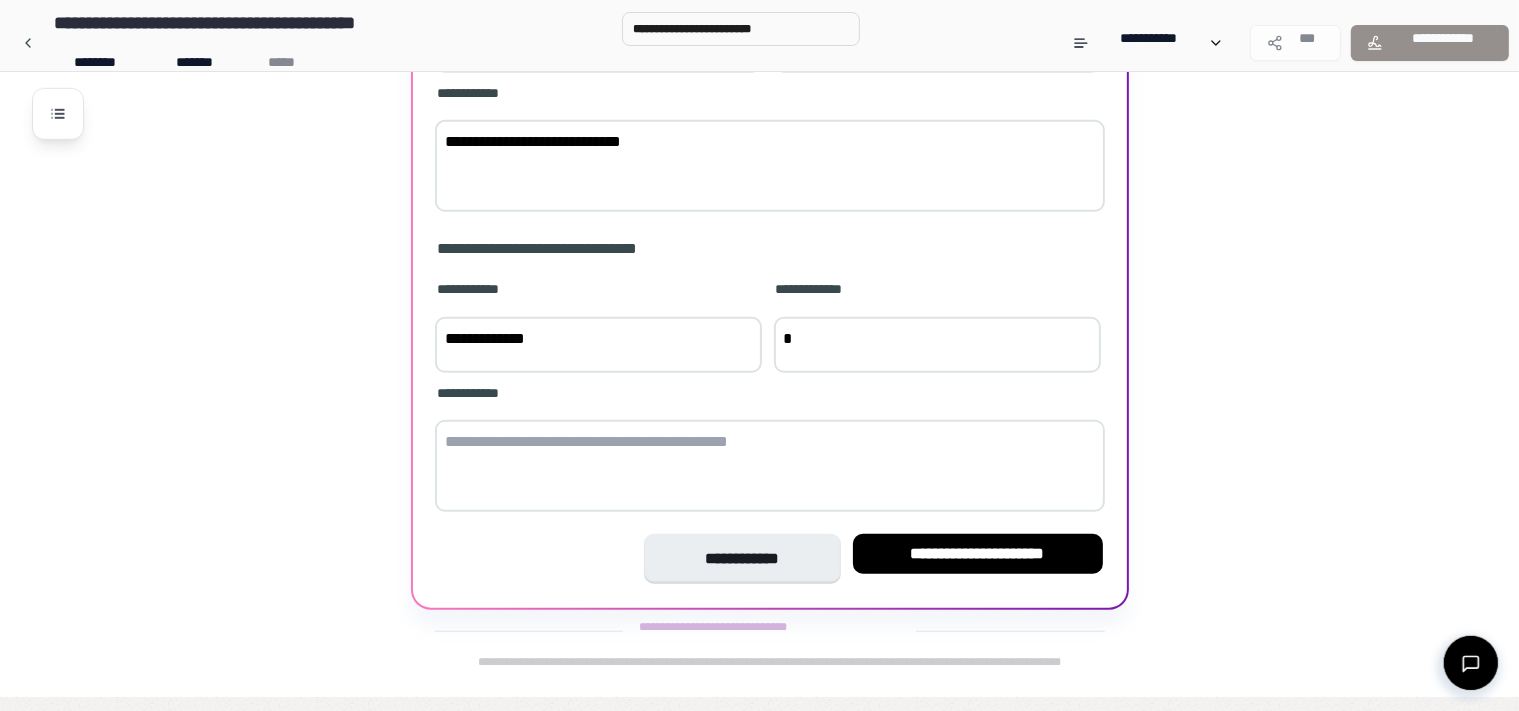 click at bounding box center [770, 466] 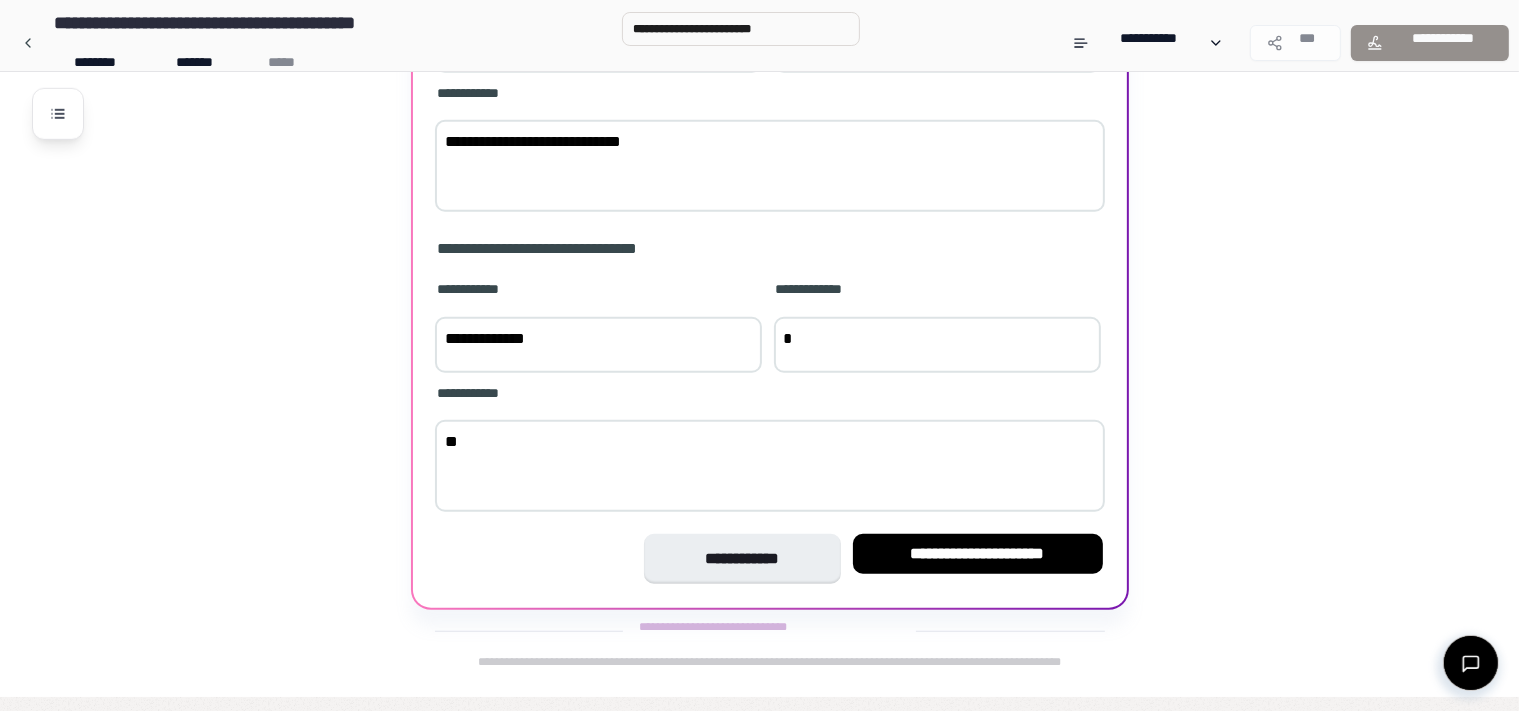 type on "*" 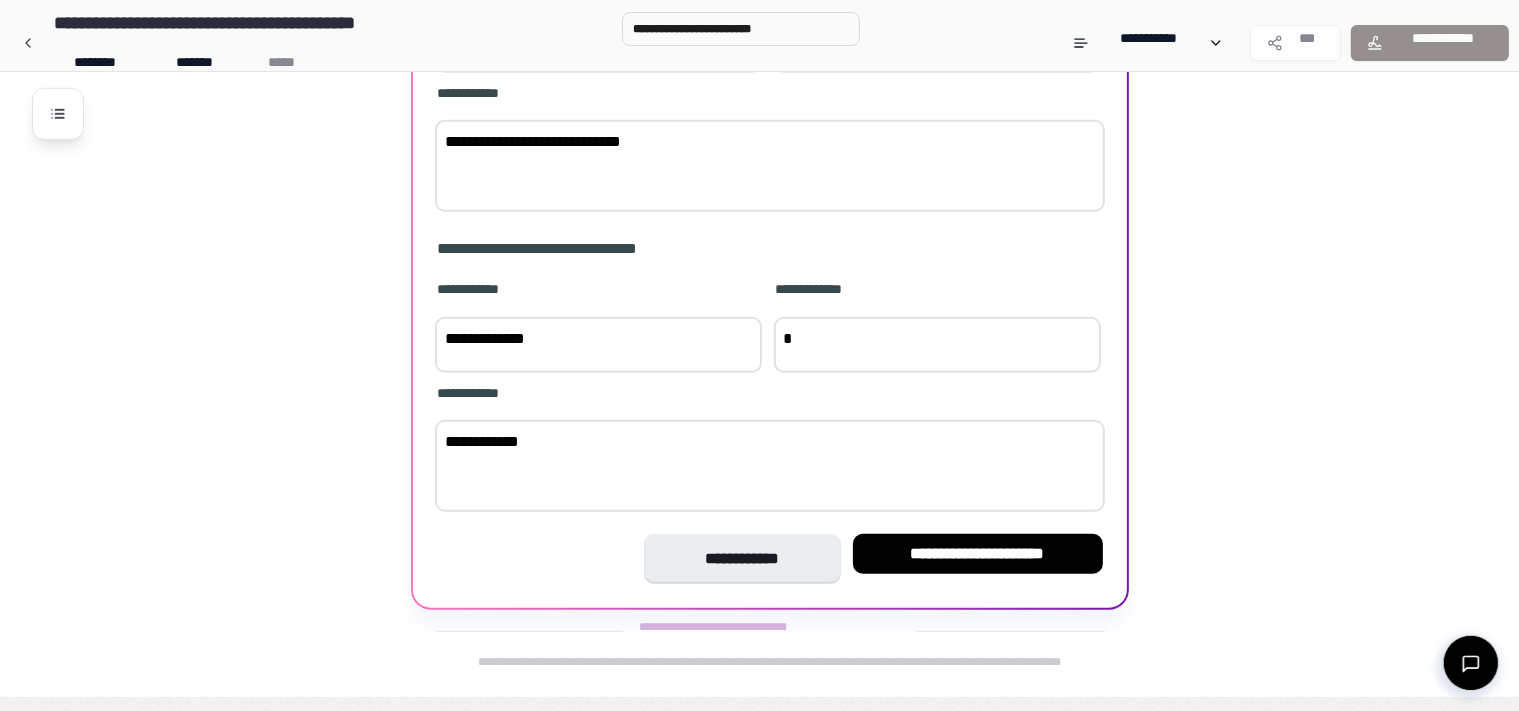 click on "**********" at bounding box center (770, 466) 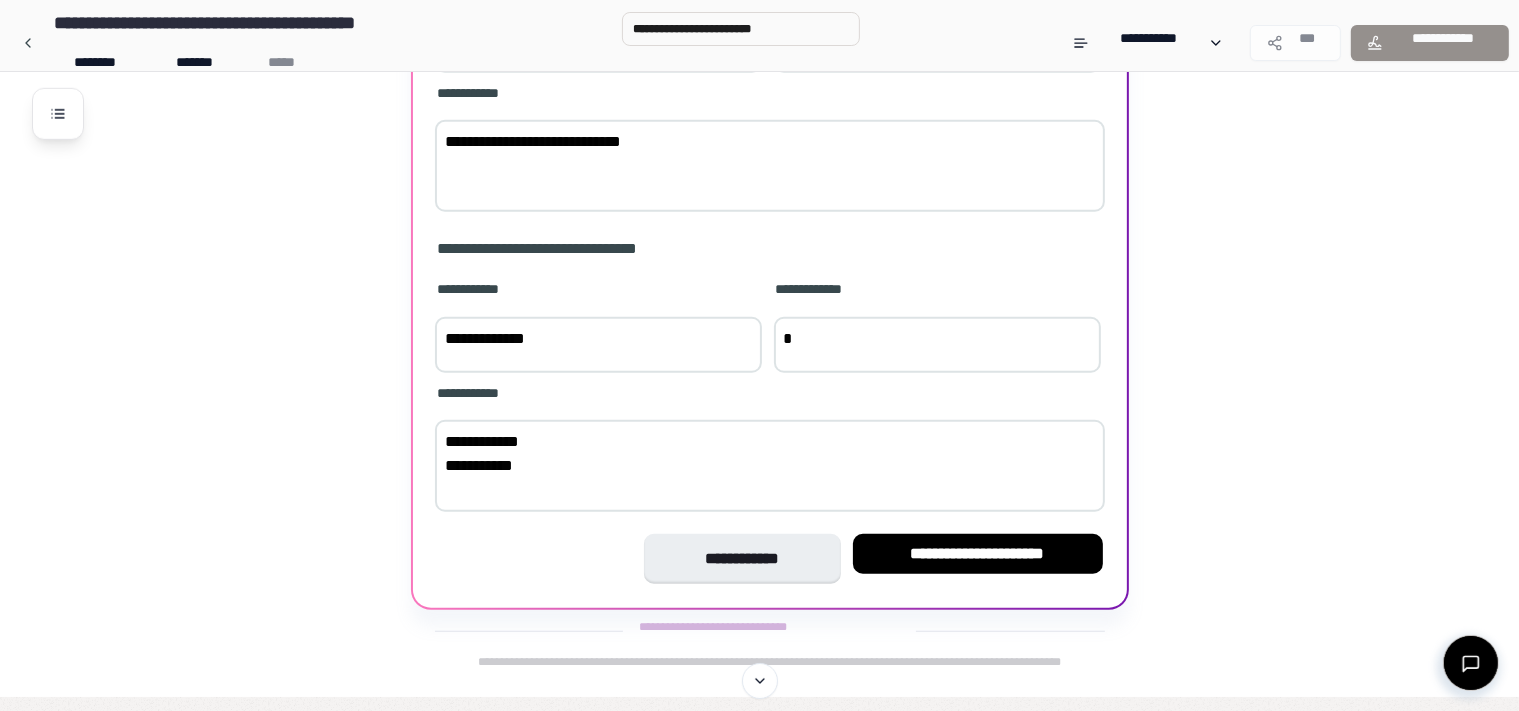 scroll, scrollTop: 921, scrollLeft: 0, axis: vertical 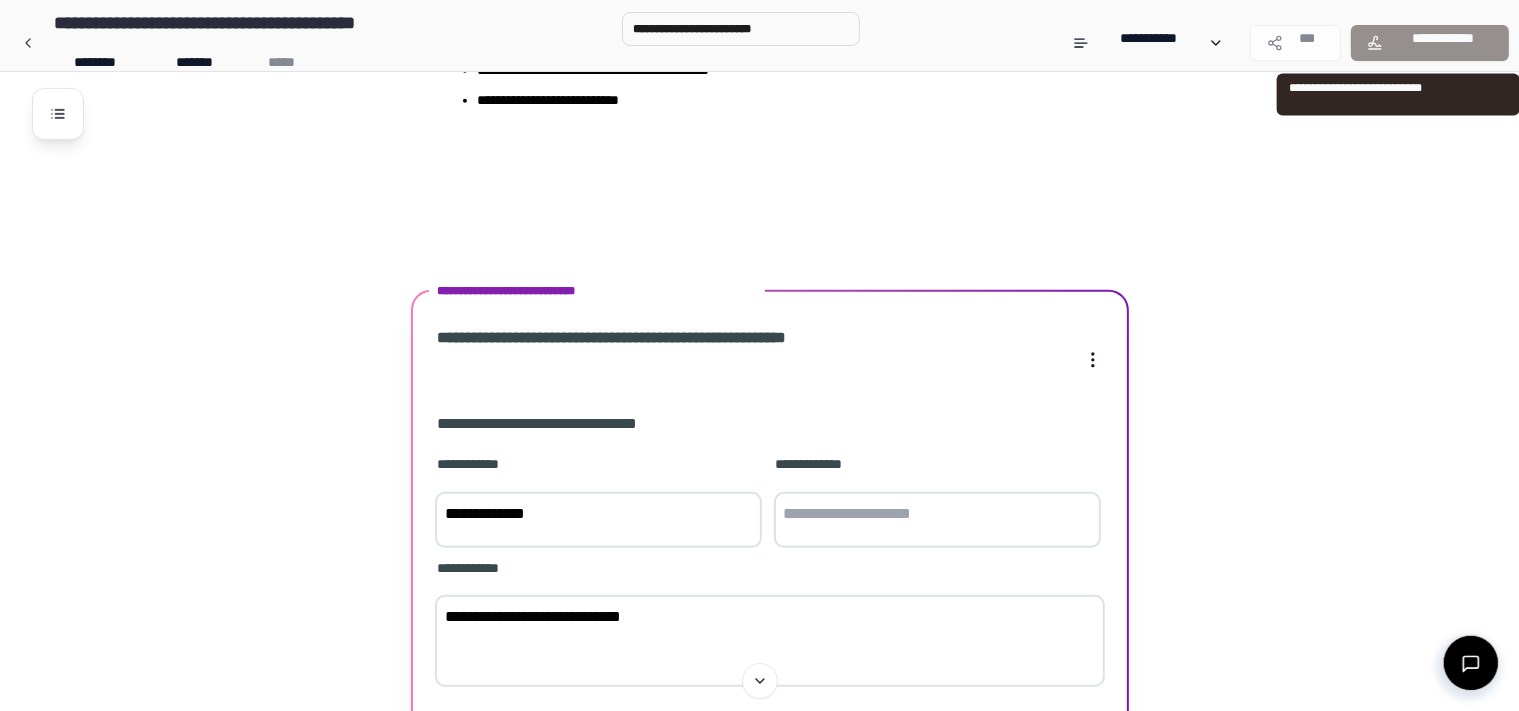 type on "**********" 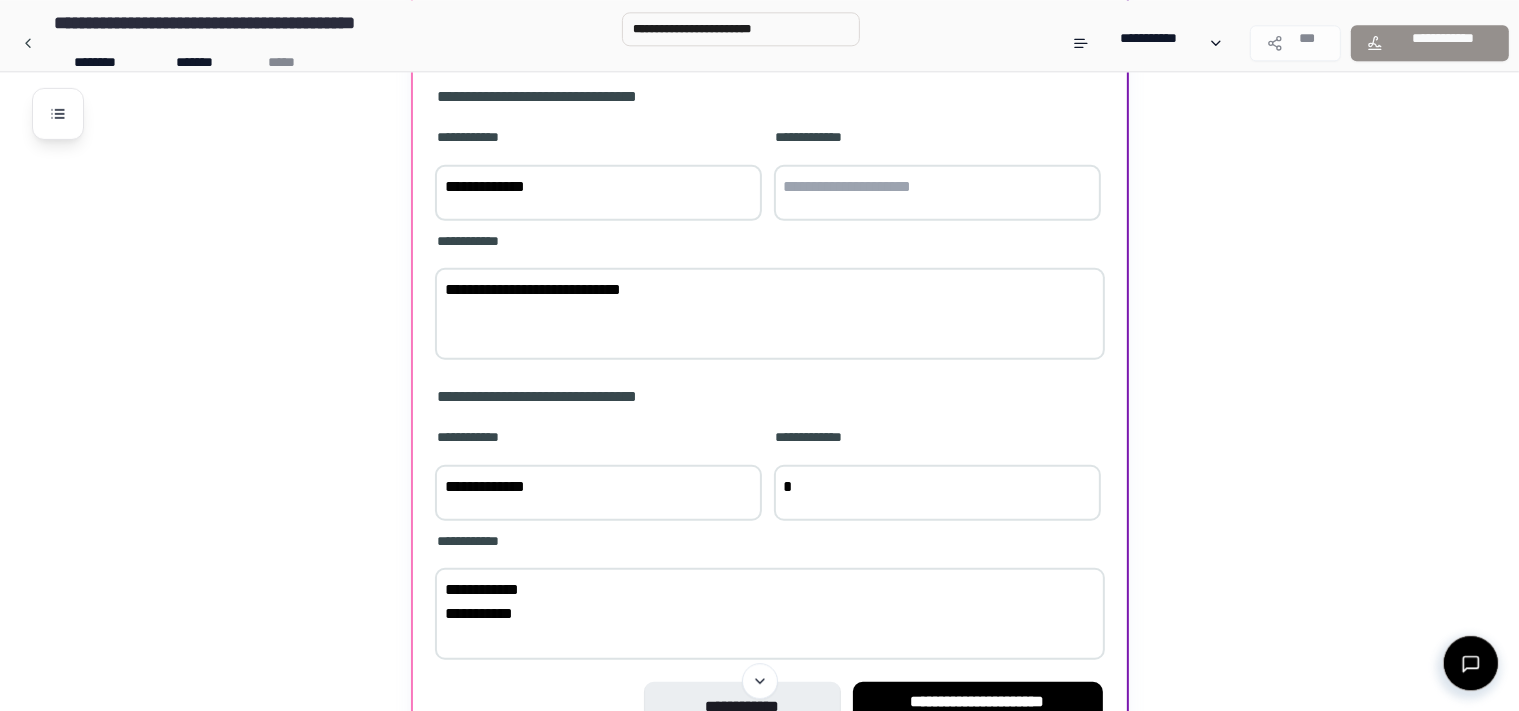 scroll, scrollTop: 1396, scrollLeft: 0, axis: vertical 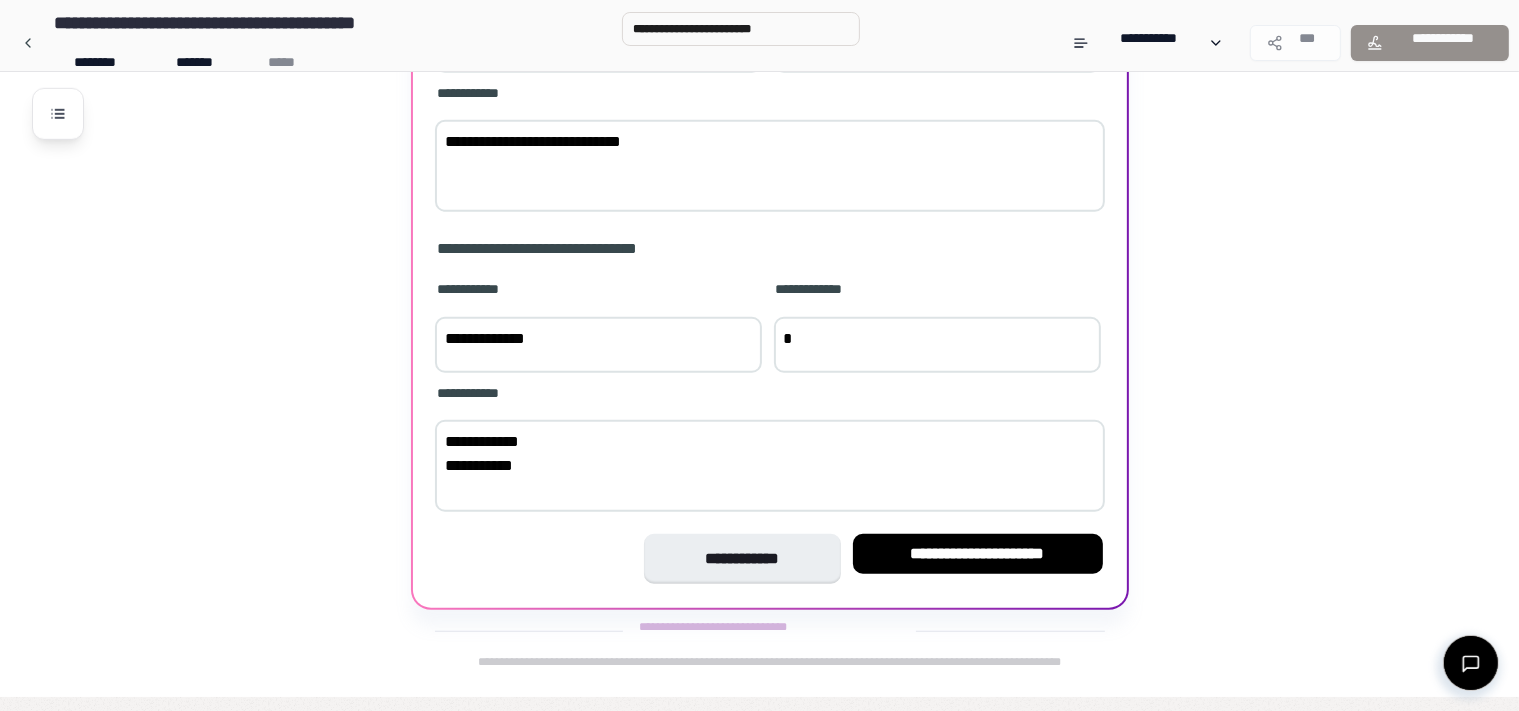 click on "*" at bounding box center (937, 345) 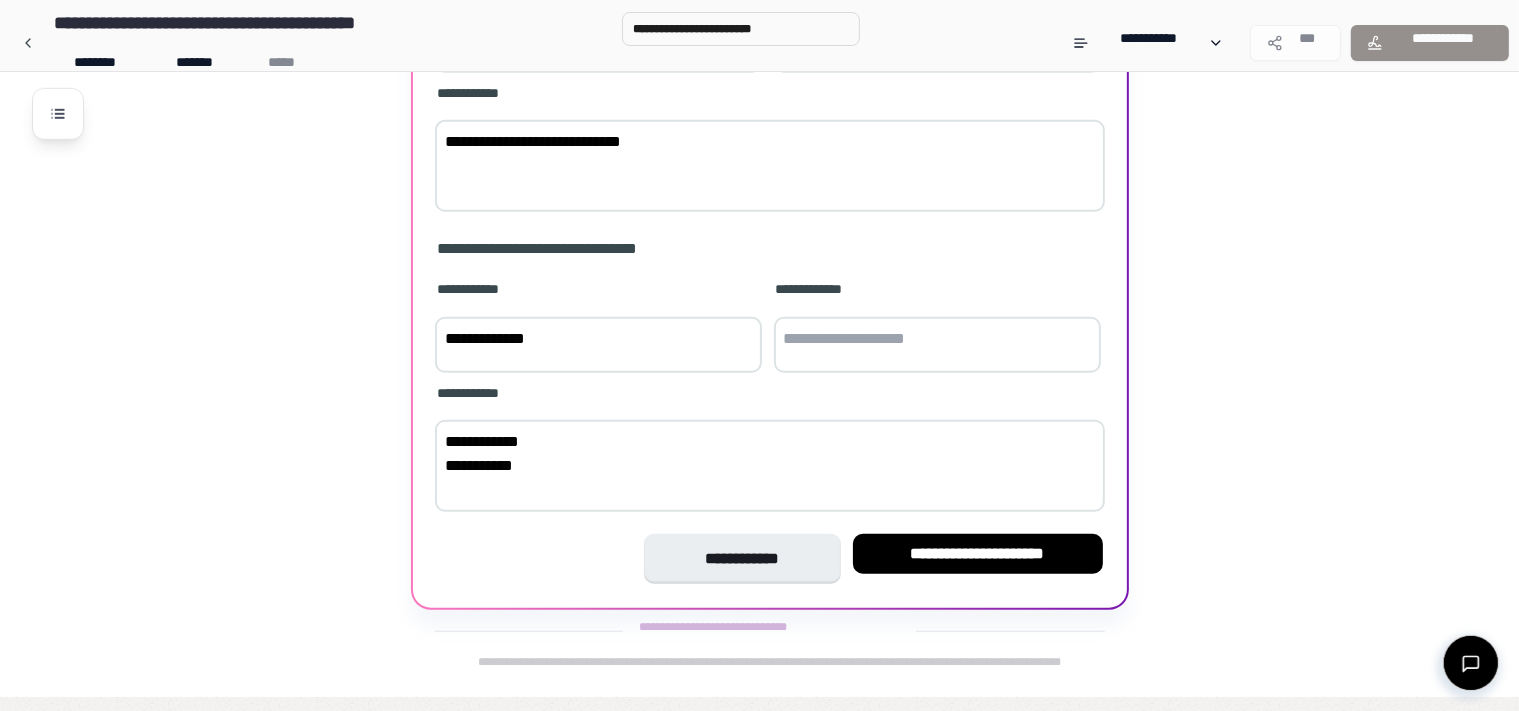 drag, startPoint x: 1064, startPoint y: 372, endPoint x: 782, endPoint y: 364, distance: 282.11346 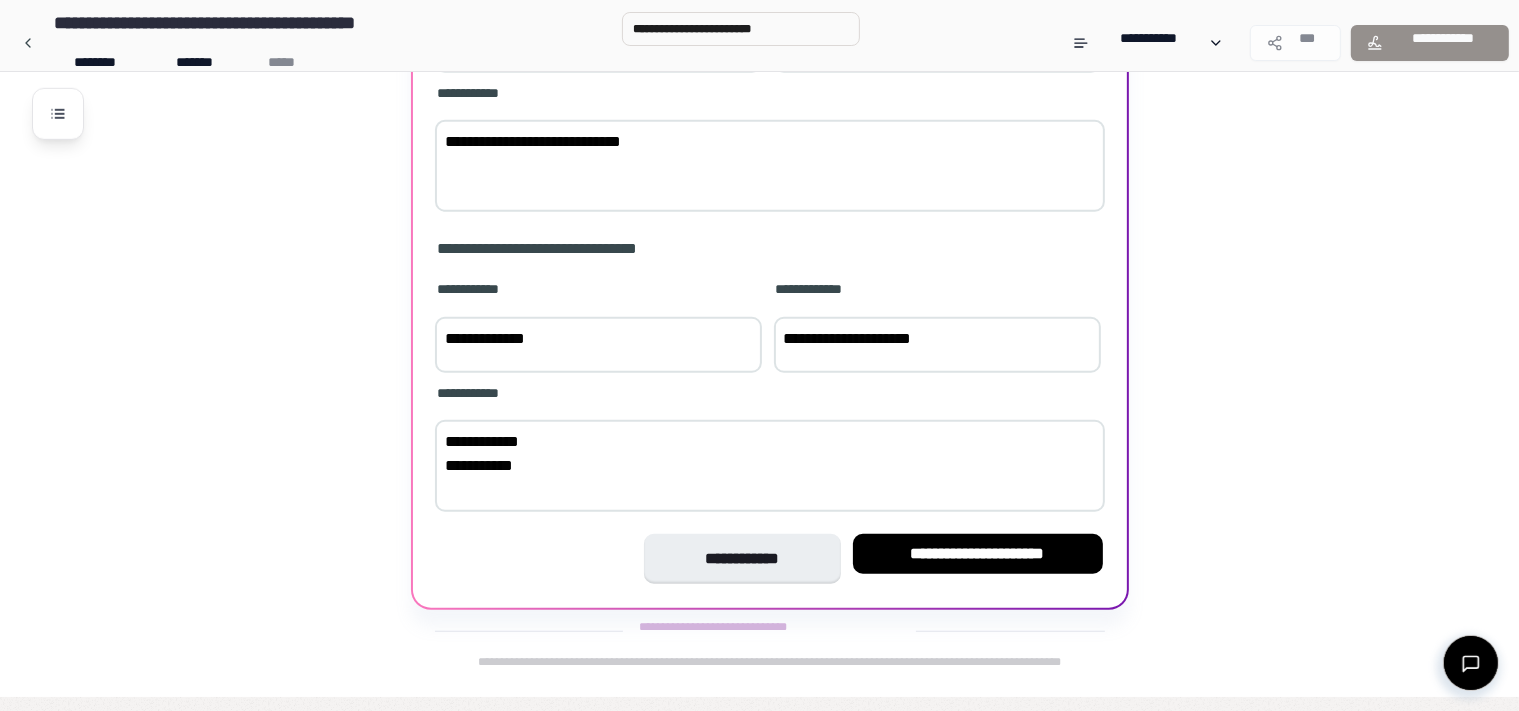type on "**********" 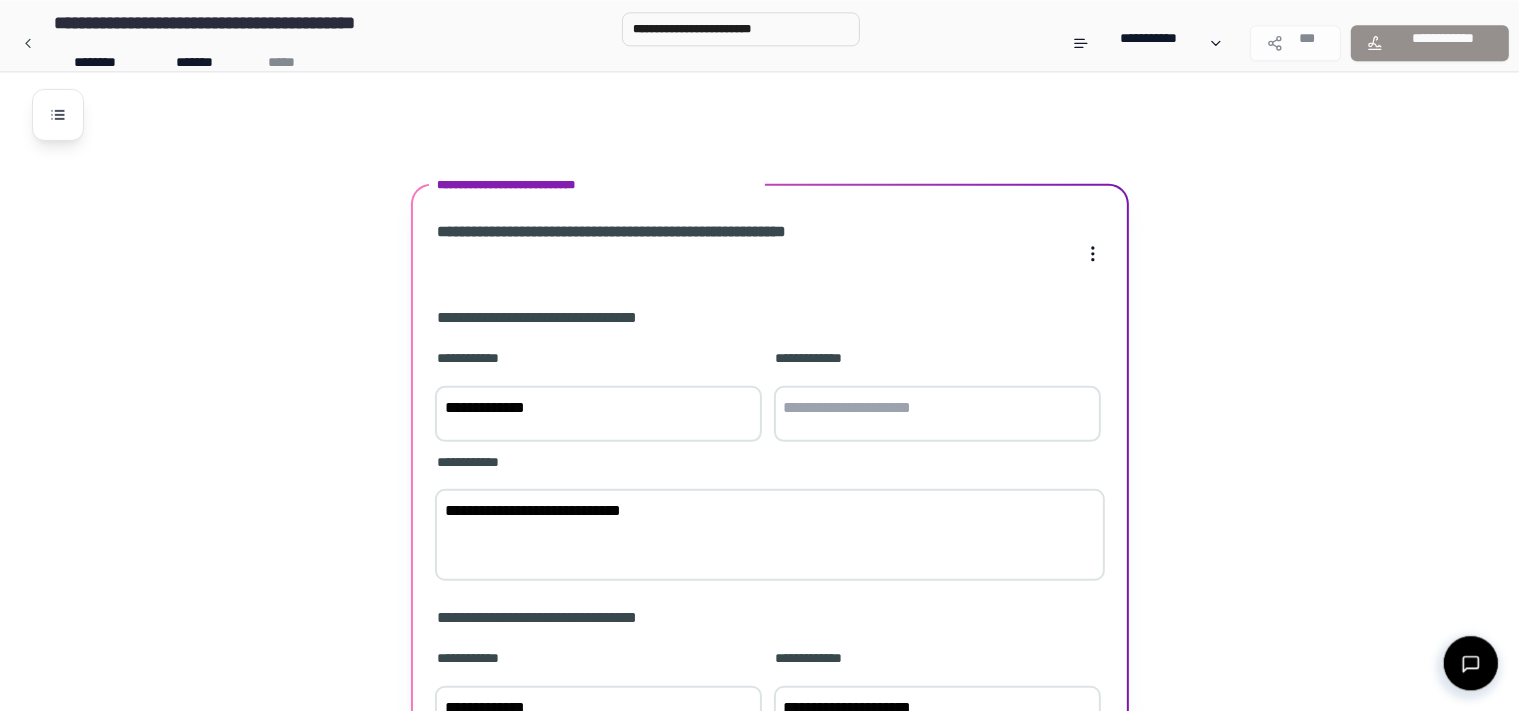 scroll, scrollTop: 1396, scrollLeft: 0, axis: vertical 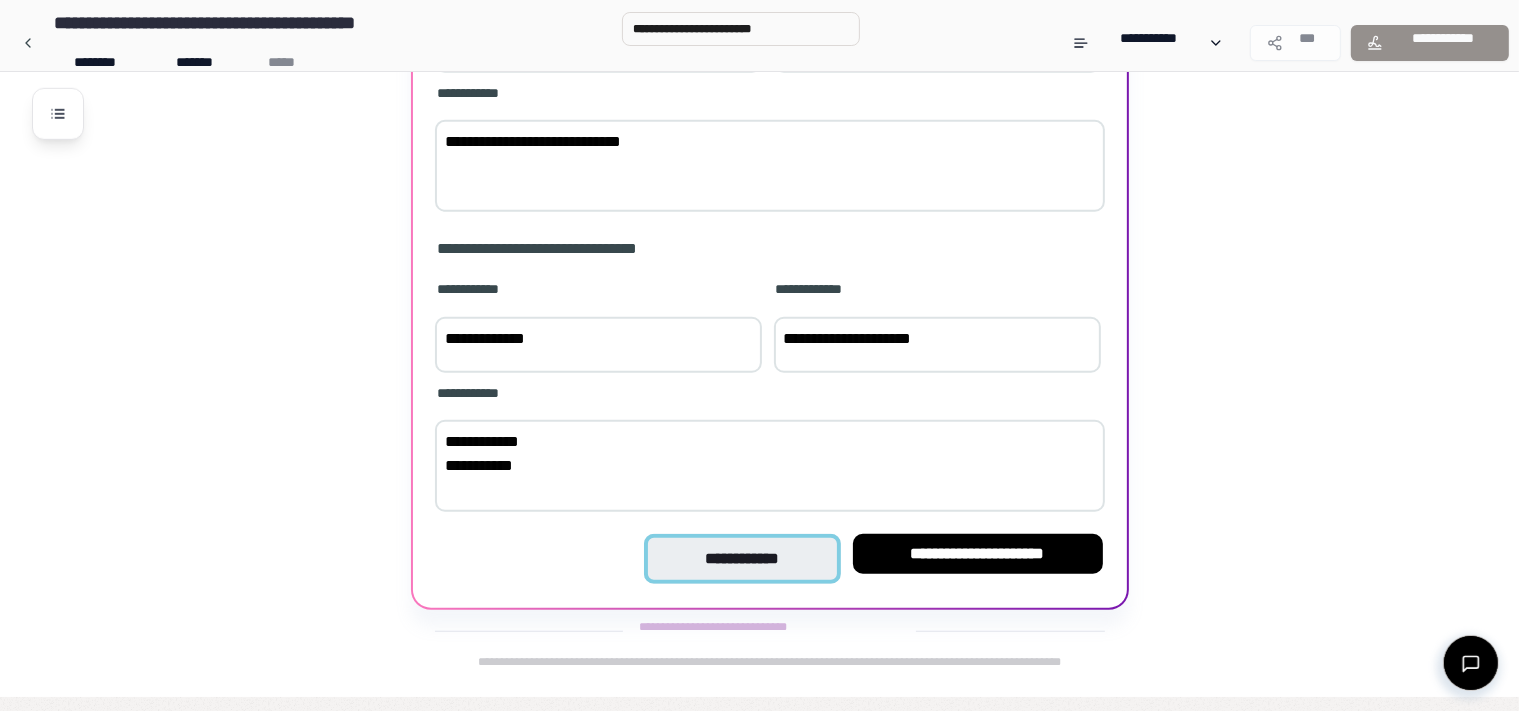 click on "**********" at bounding box center [742, 559] 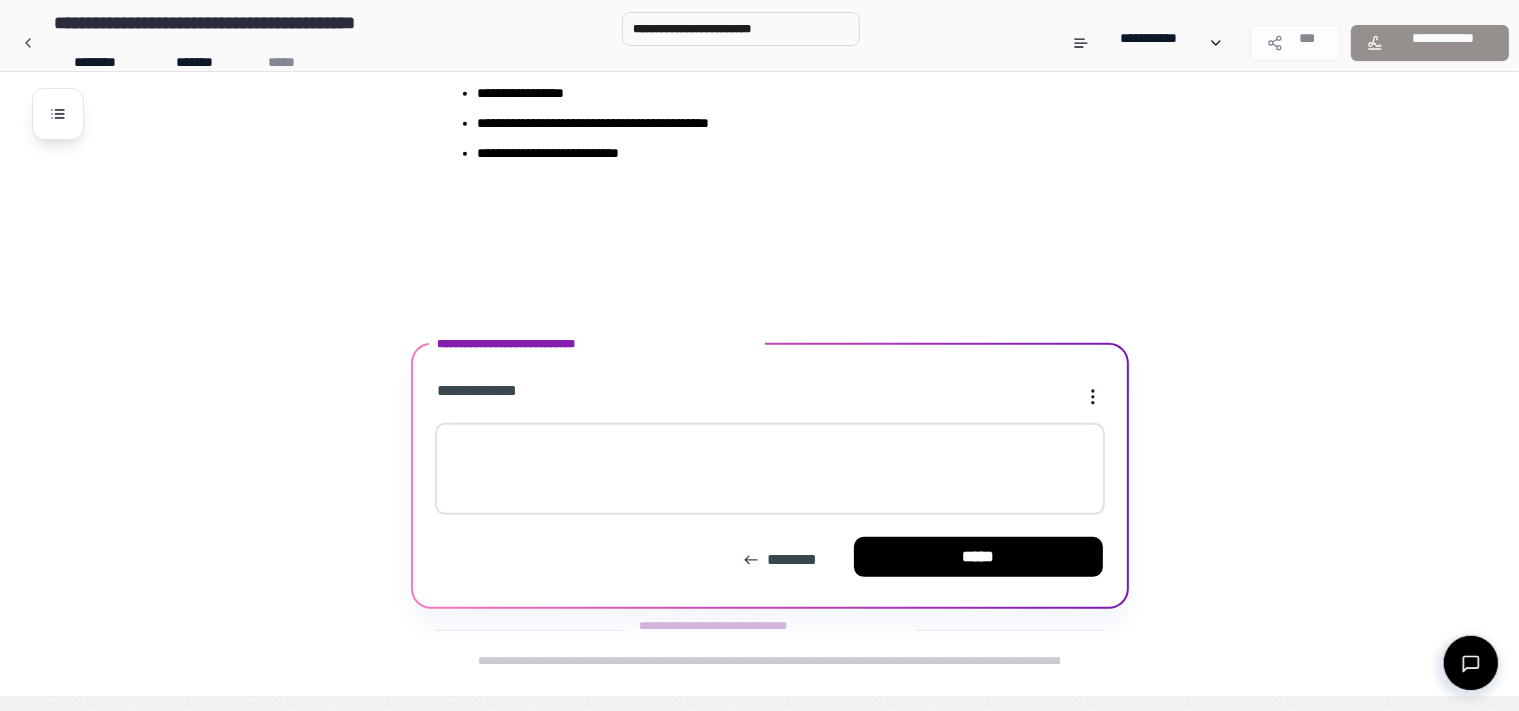 scroll, scrollTop: 868, scrollLeft: 0, axis: vertical 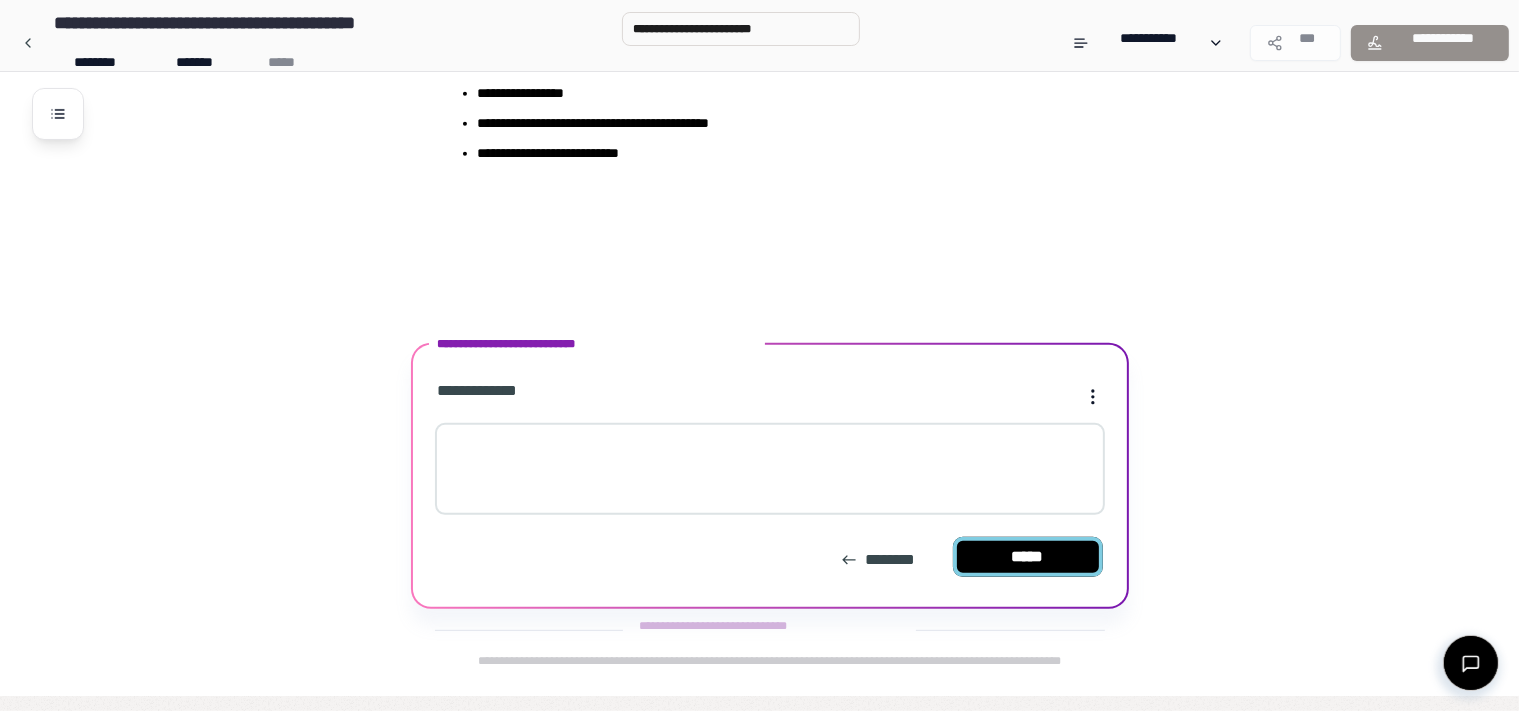 click on "*****" at bounding box center (1028, 557) 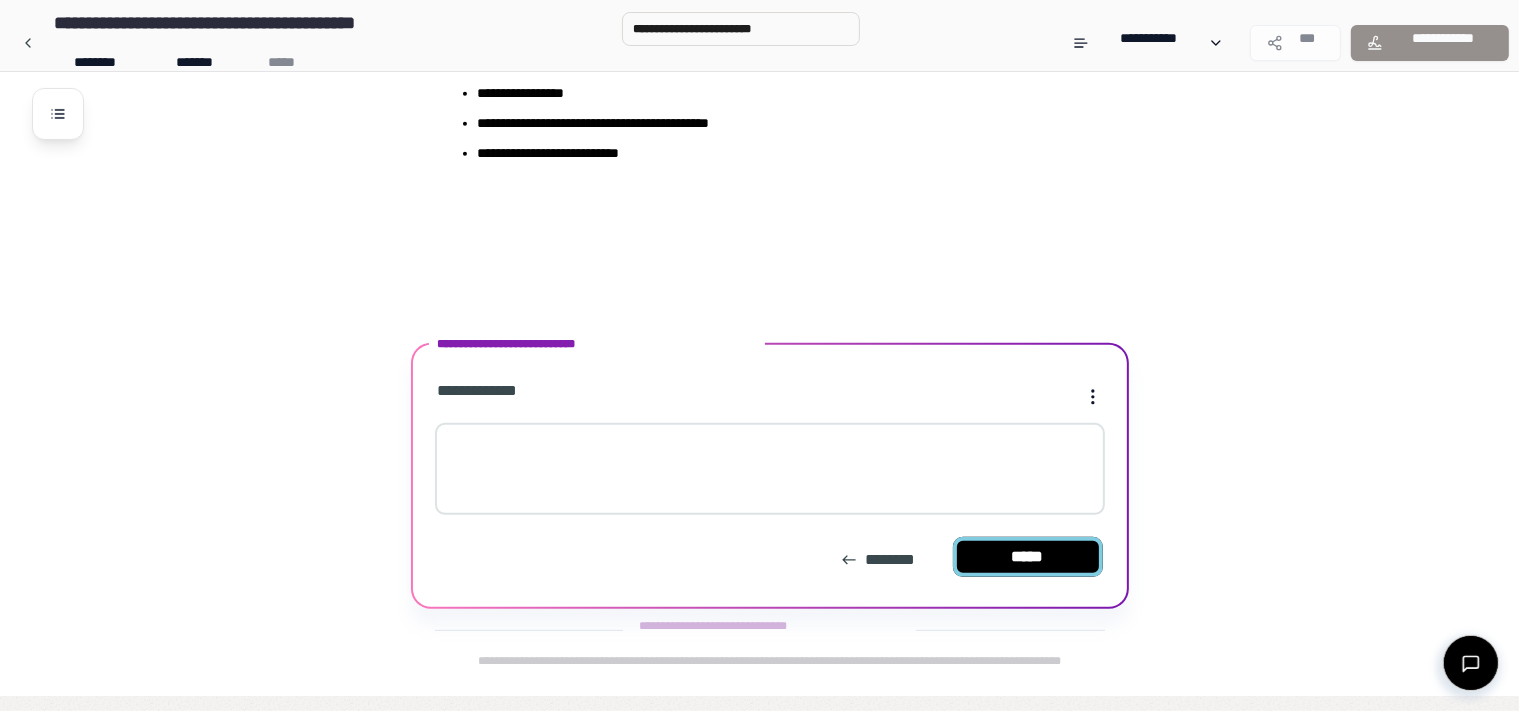 click on "*****" at bounding box center [1028, 557] 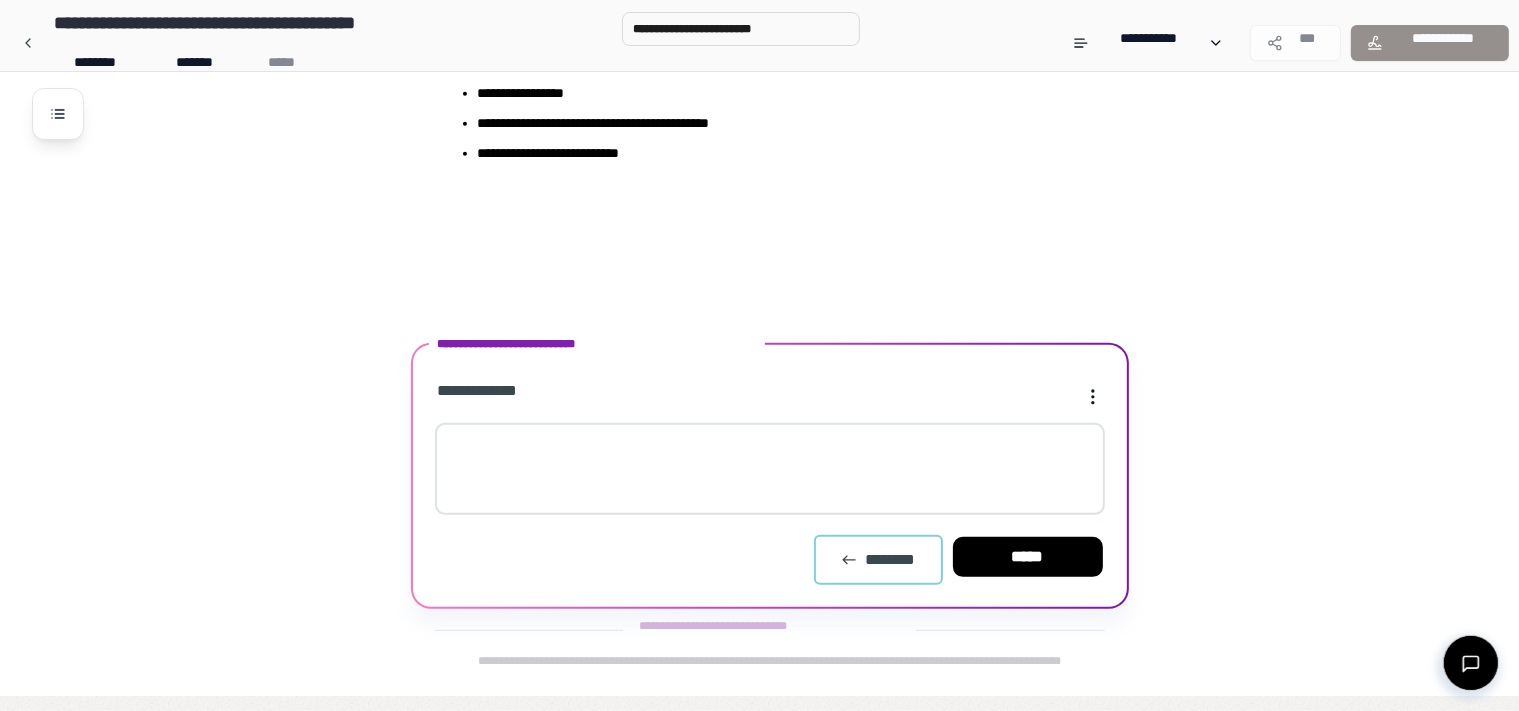 click on "********" at bounding box center [878, 560] 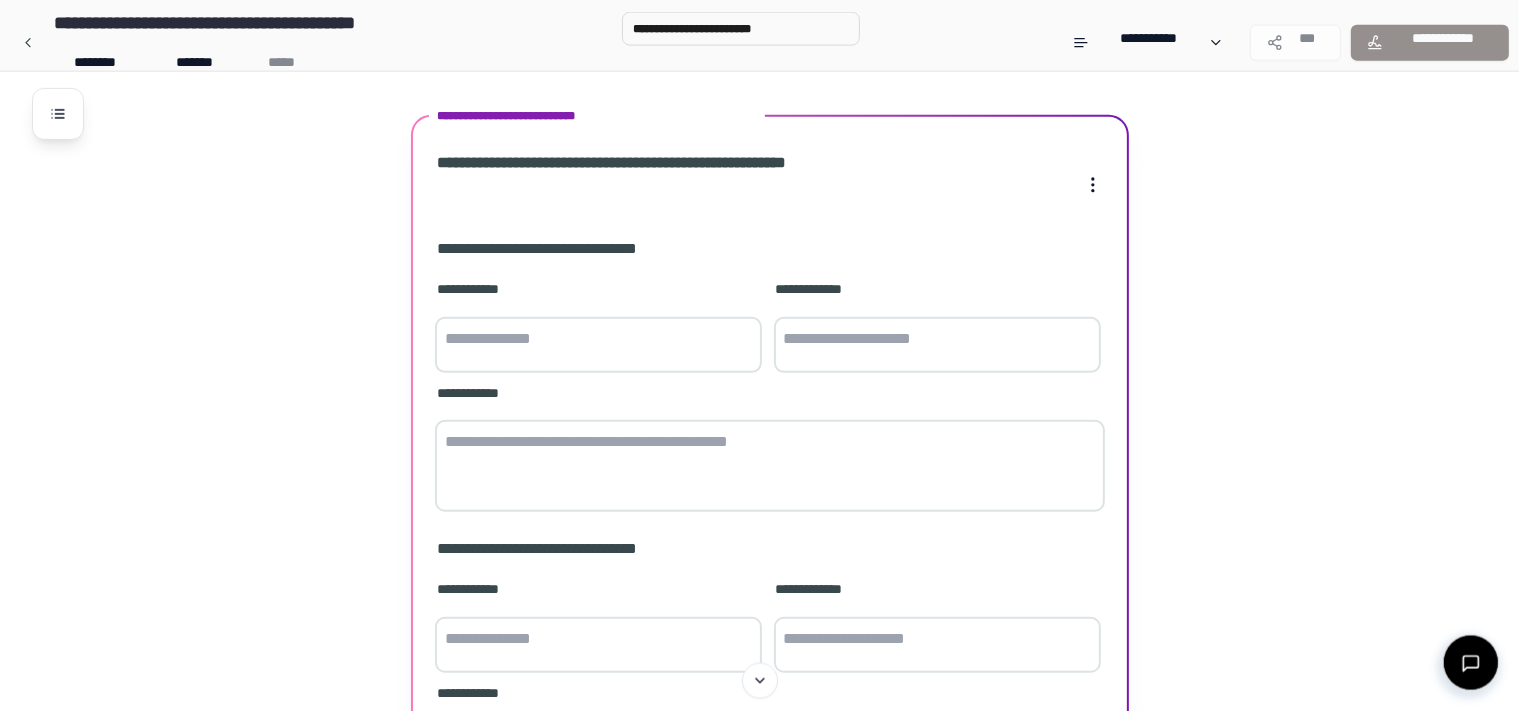 scroll, scrollTop: 921, scrollLeft: 0, axis: vertical 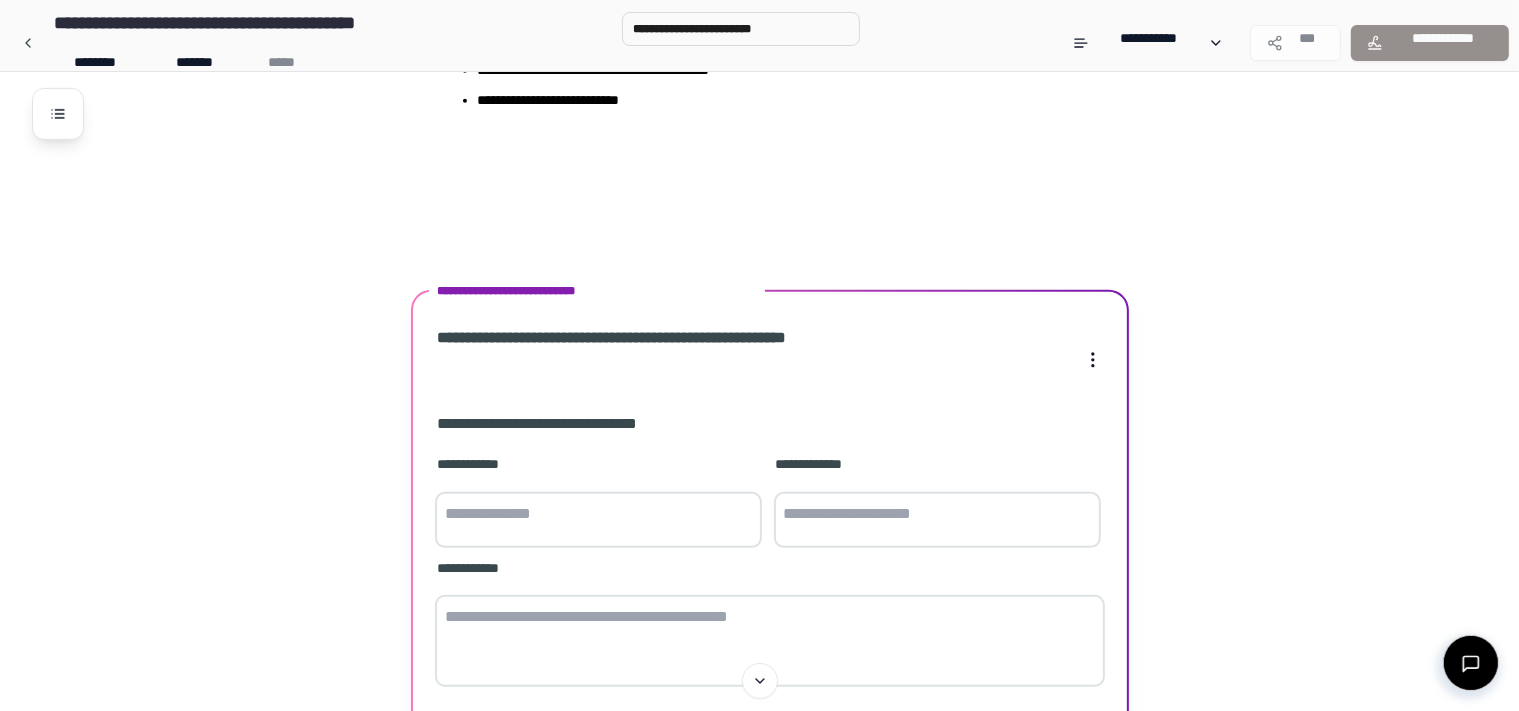 click at bounding box center [598, 520] 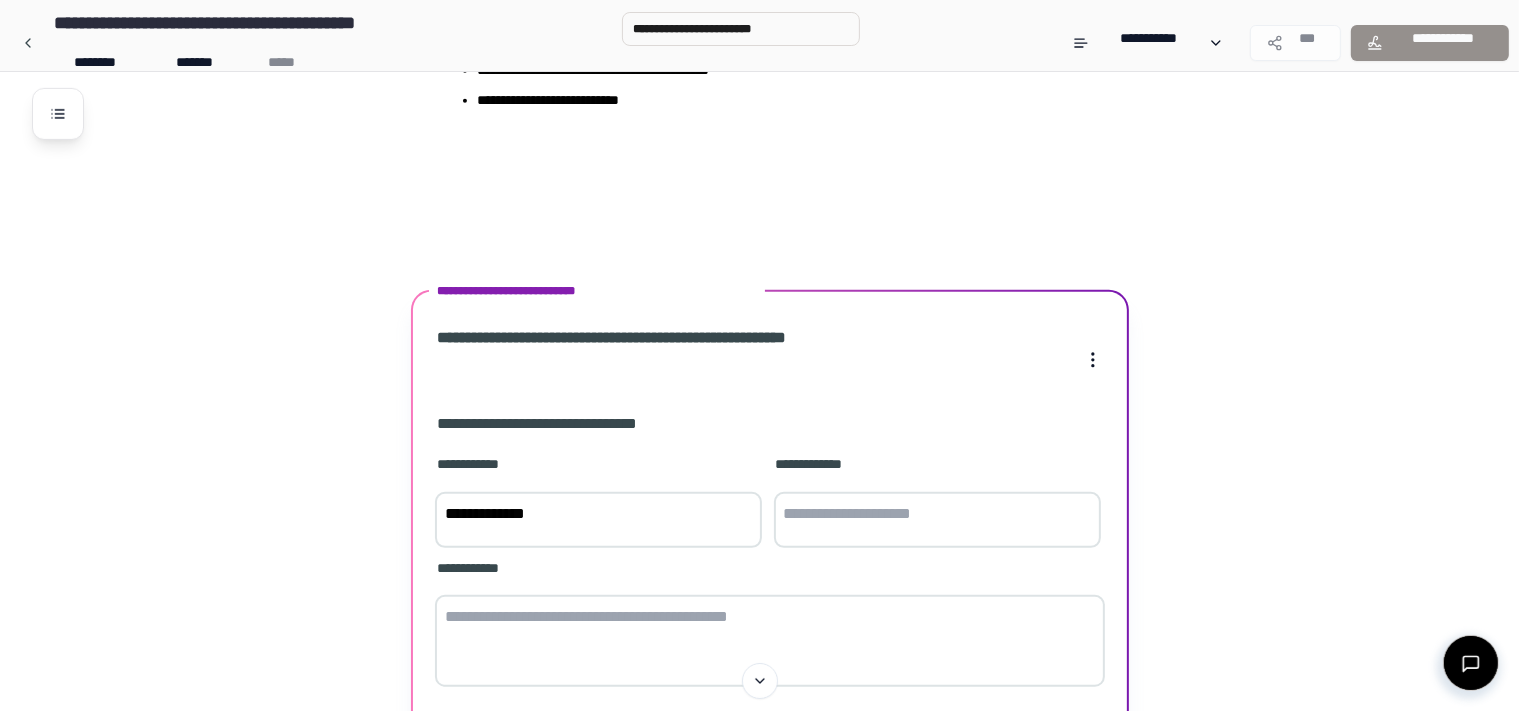 type on "**********" 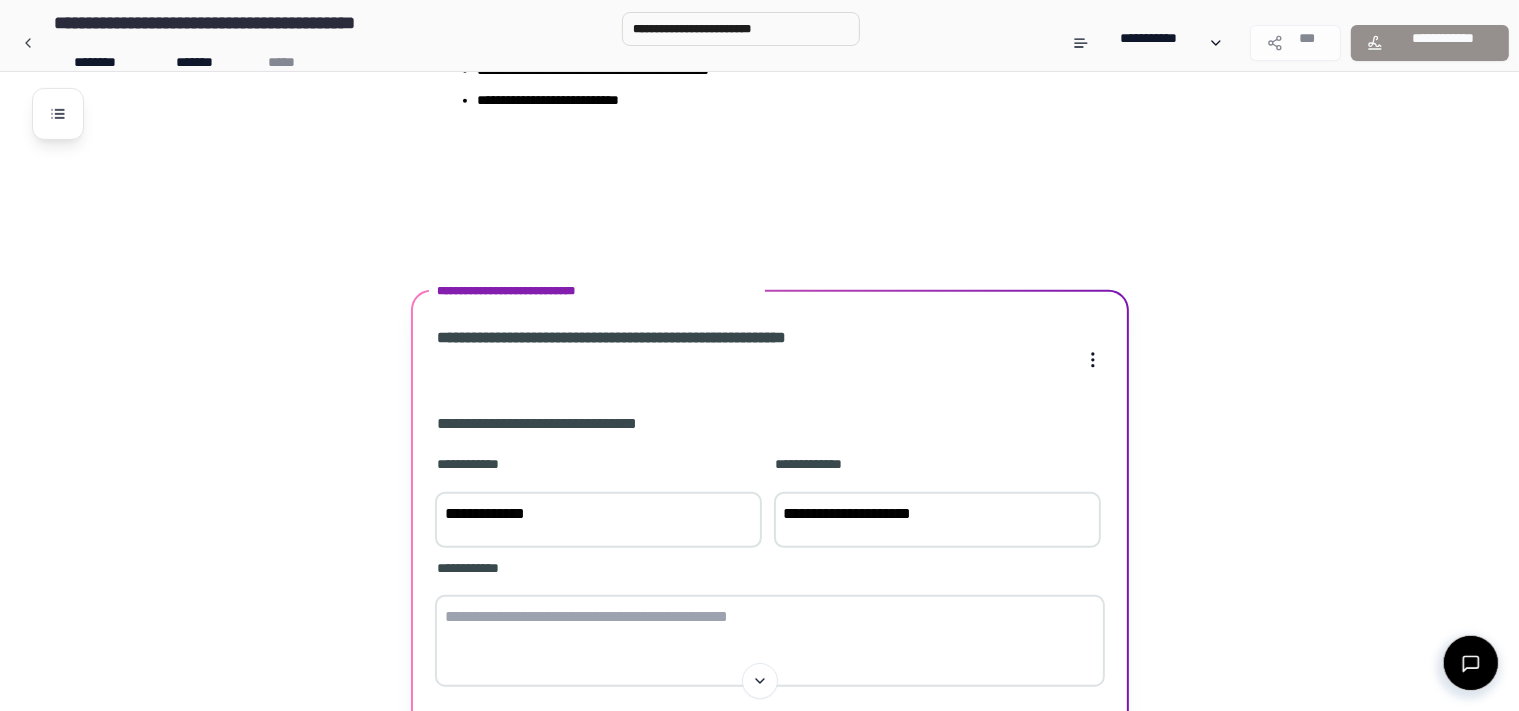 type on "**********" 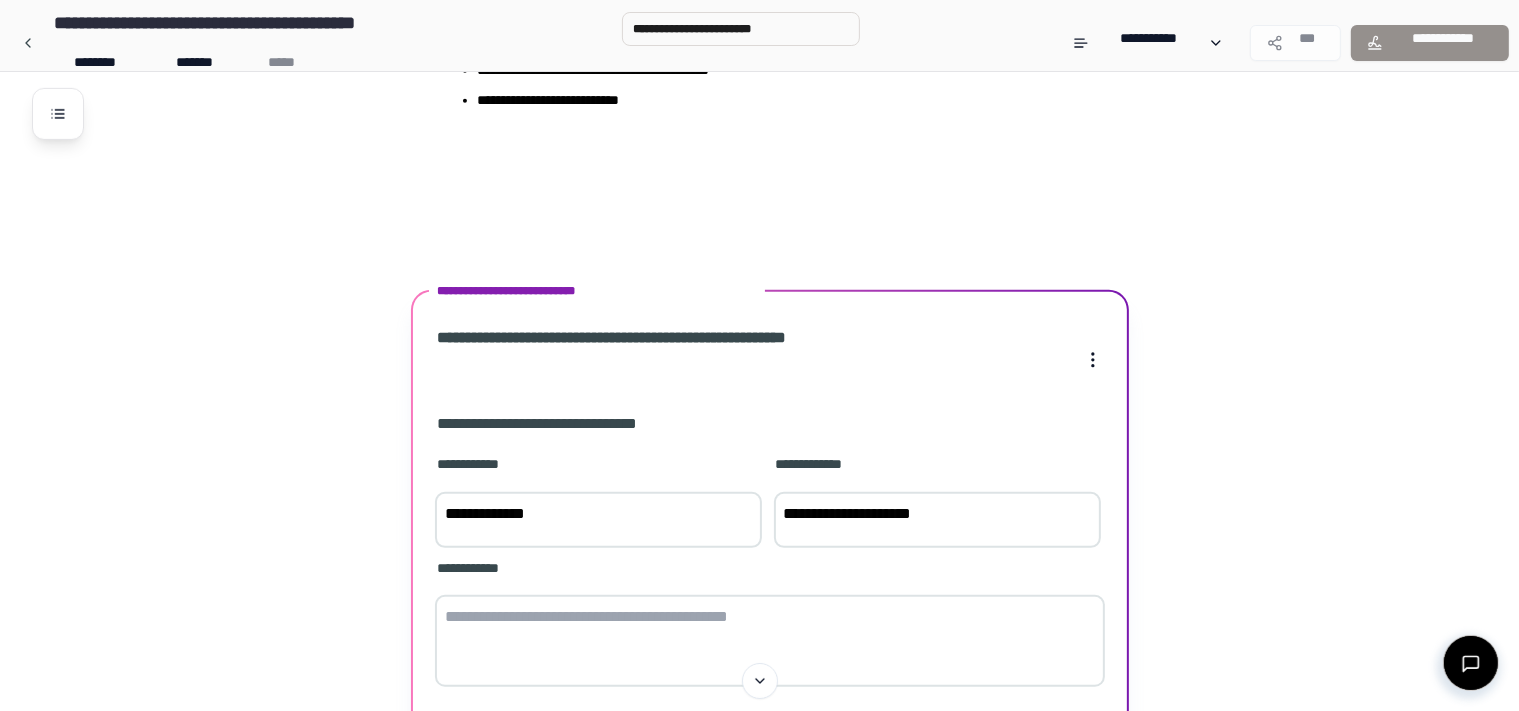 drag, startPoint x: 876, startPoint y: 656, endPoint x: 879, endPoint y: 643, distance: 13.341664 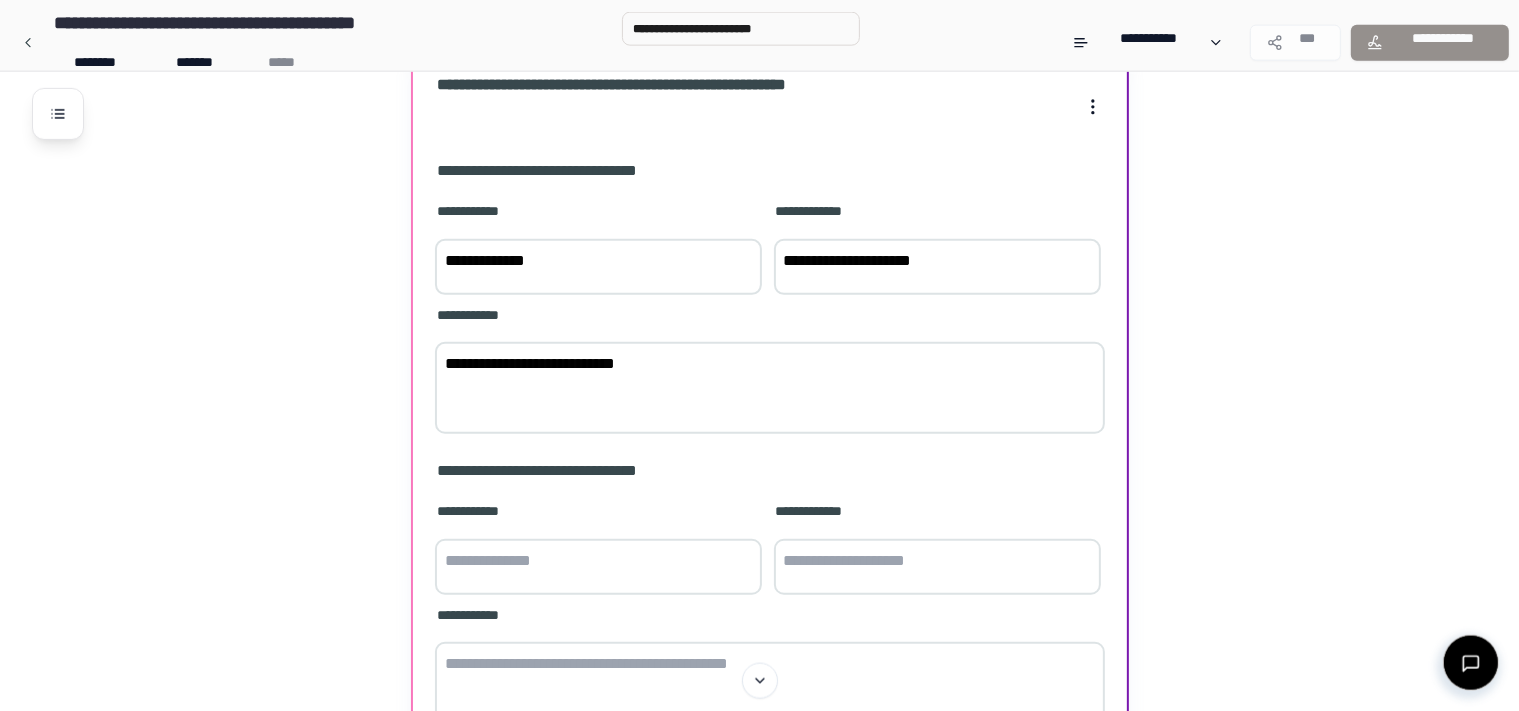 scroll, scrollTop: 1396, scrollLeft: 0, axis: vertical 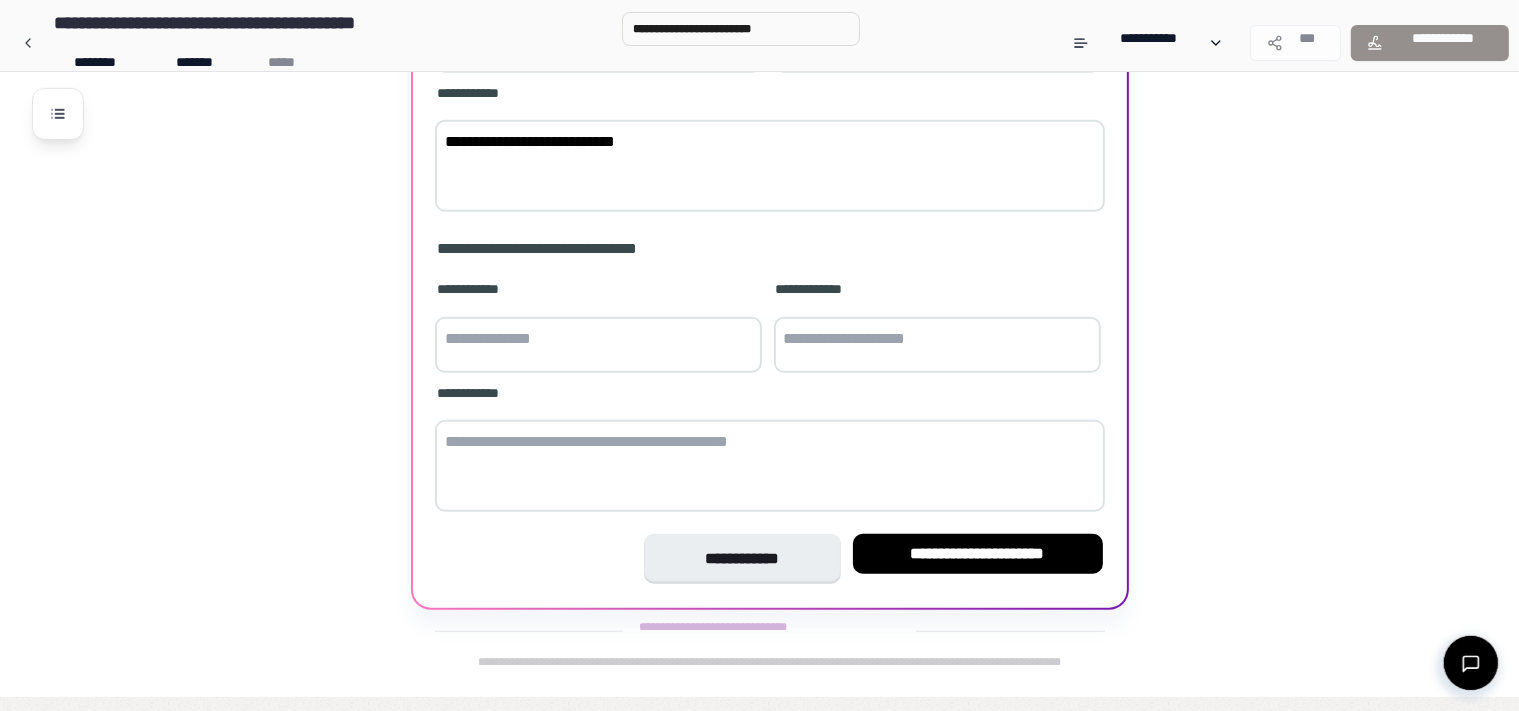 type on "**********" 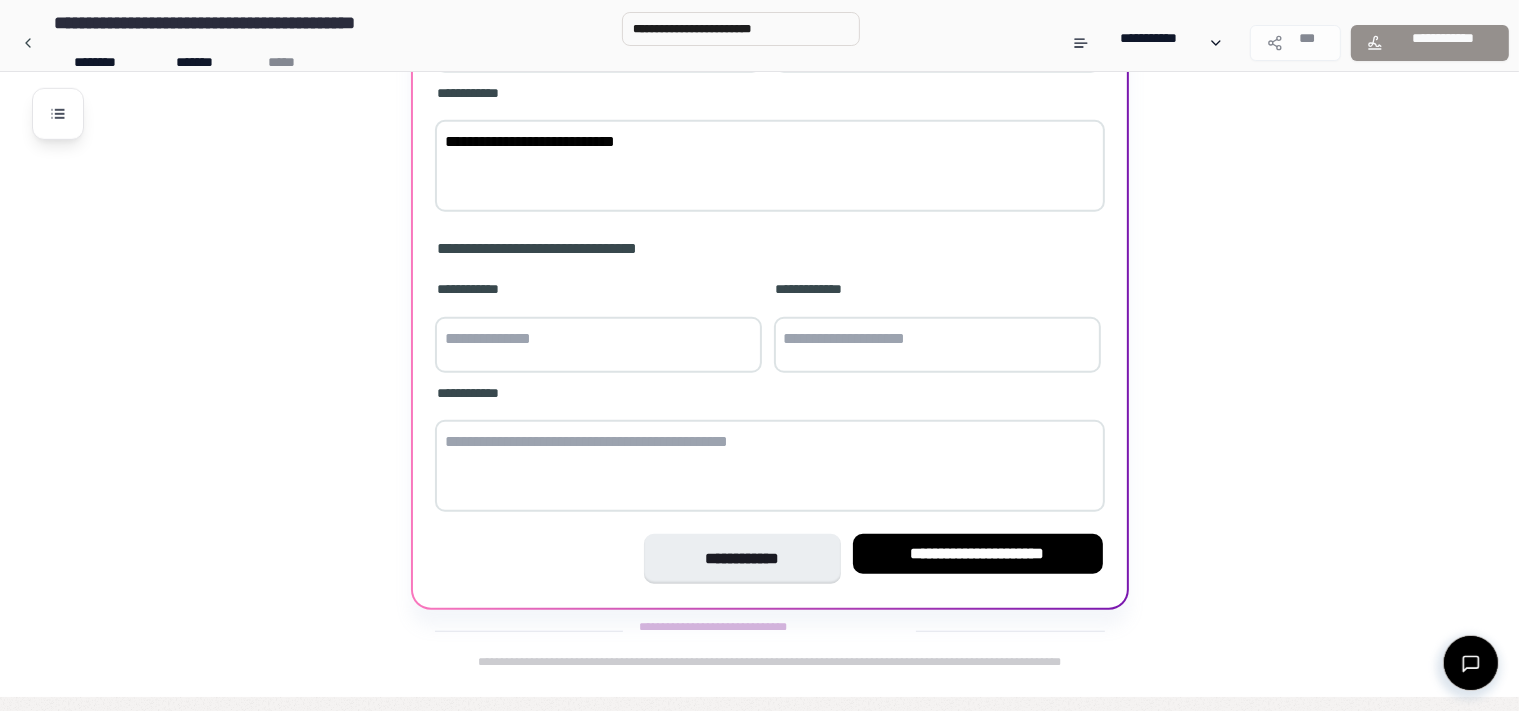 click at bounding box center (598, 345) 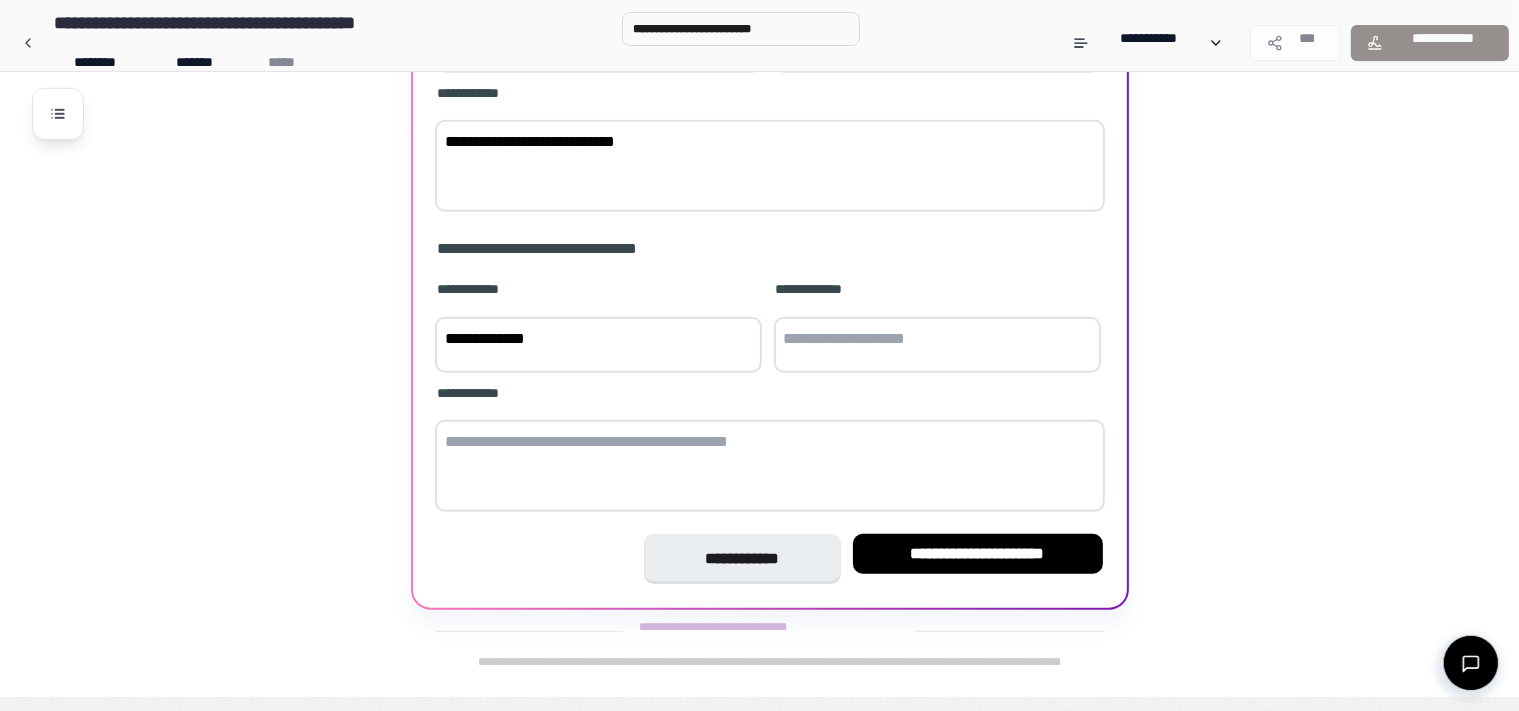 type on "**********" 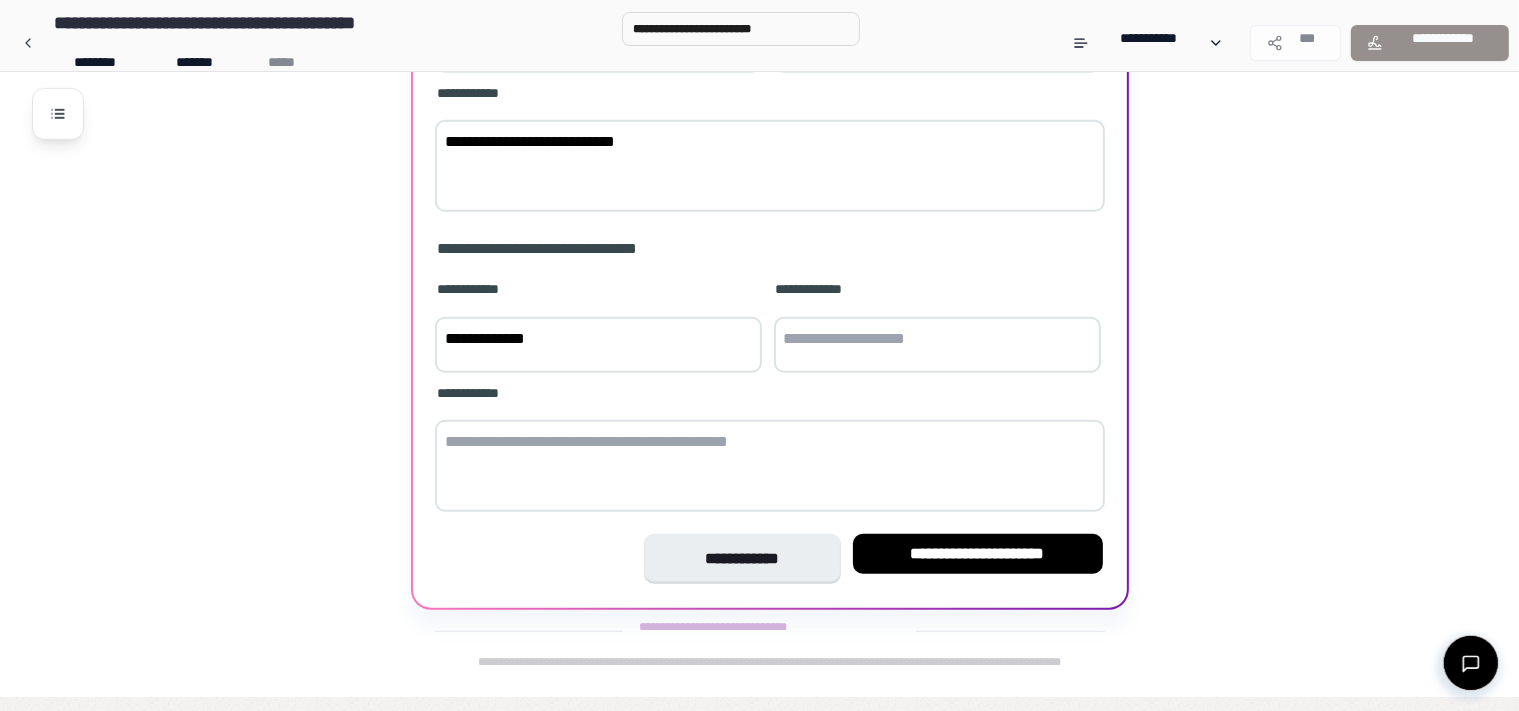 click at bounding box center (770, 466) 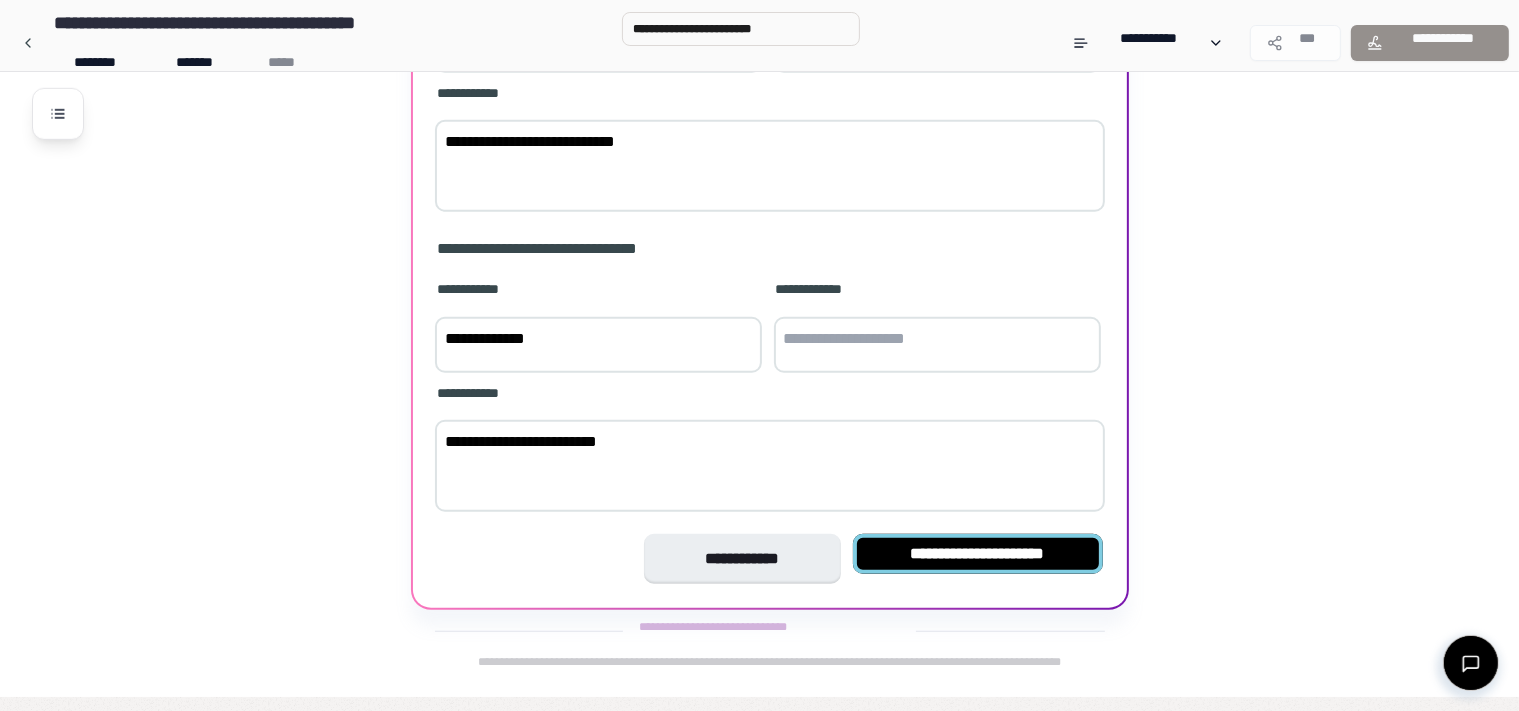 type on "**********" 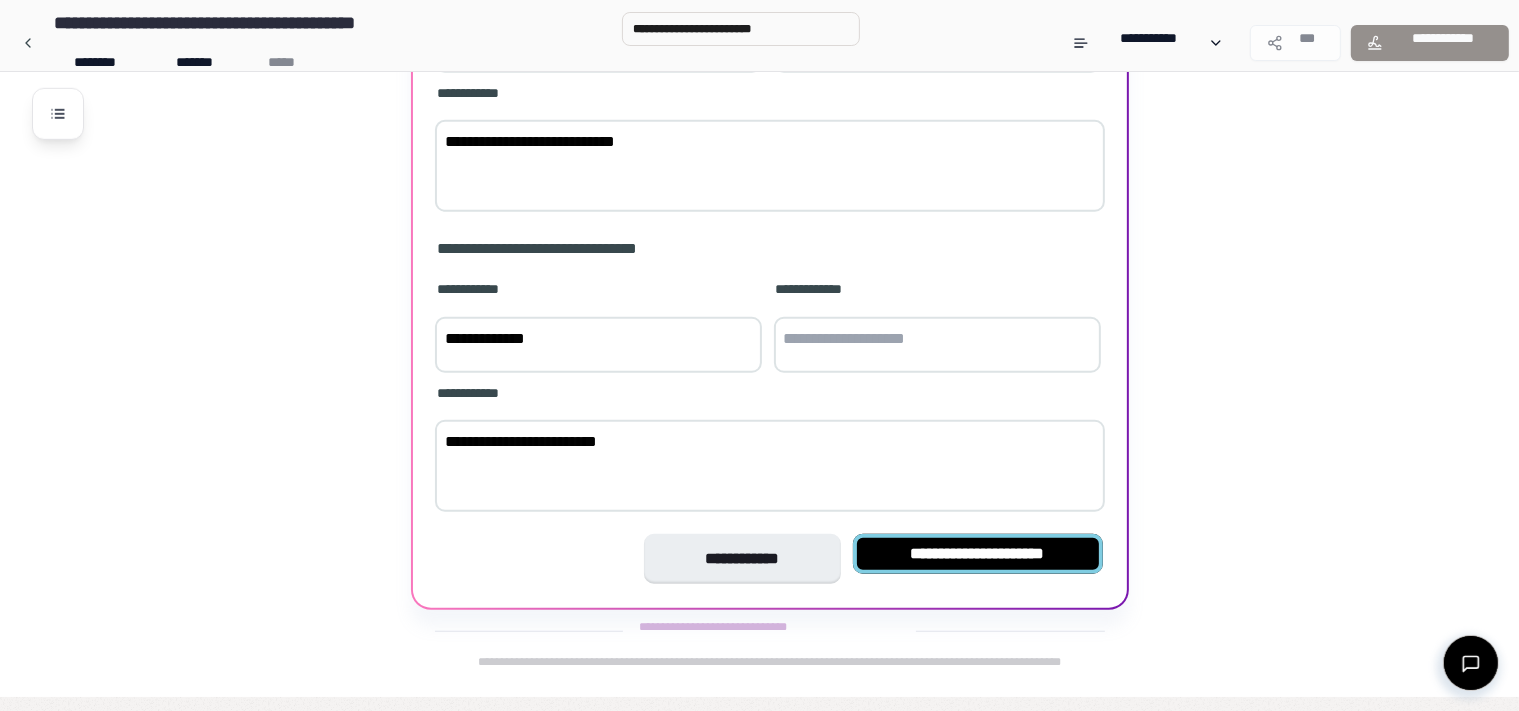 click on "**********" at bounding box center (978, 554) 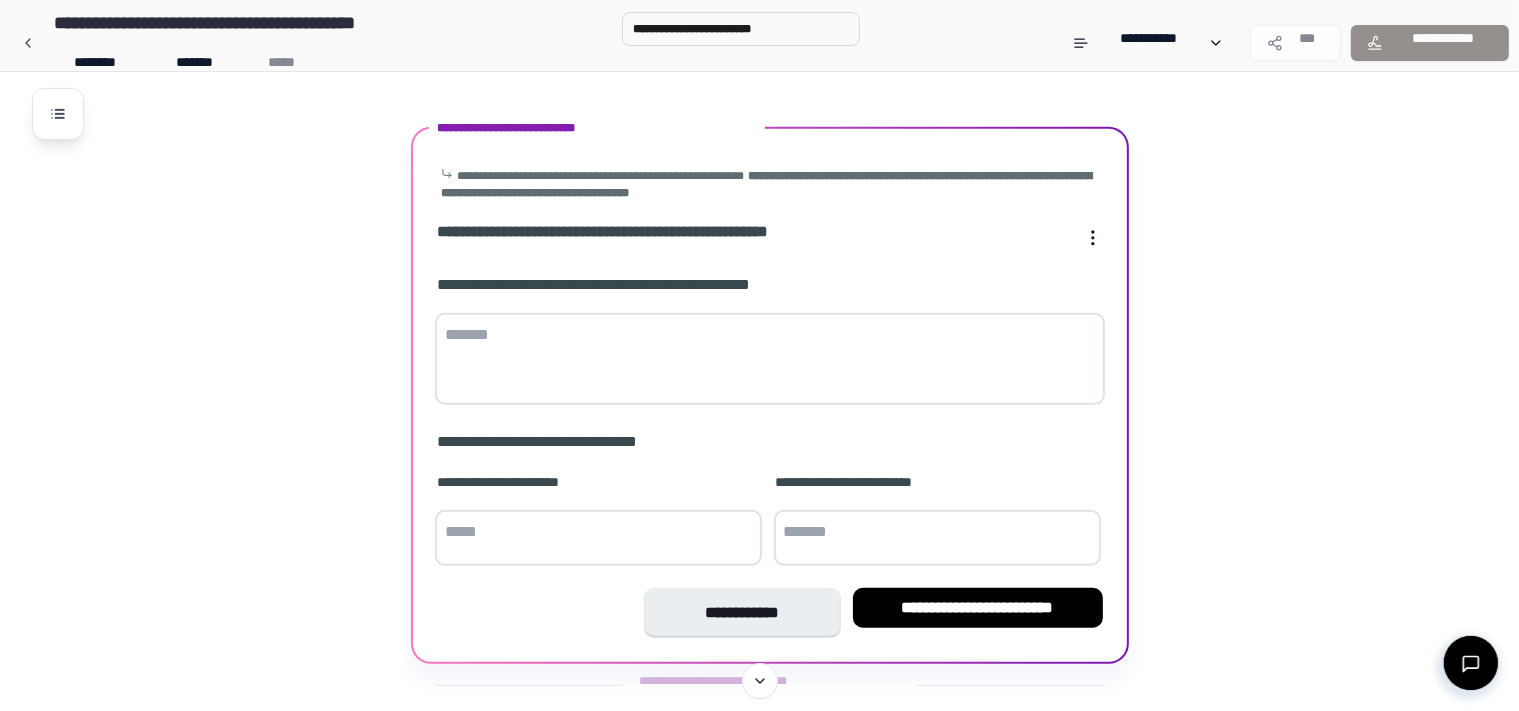 scroll, scrollTop: 1179, scrollLeft: 0, axis: vertical 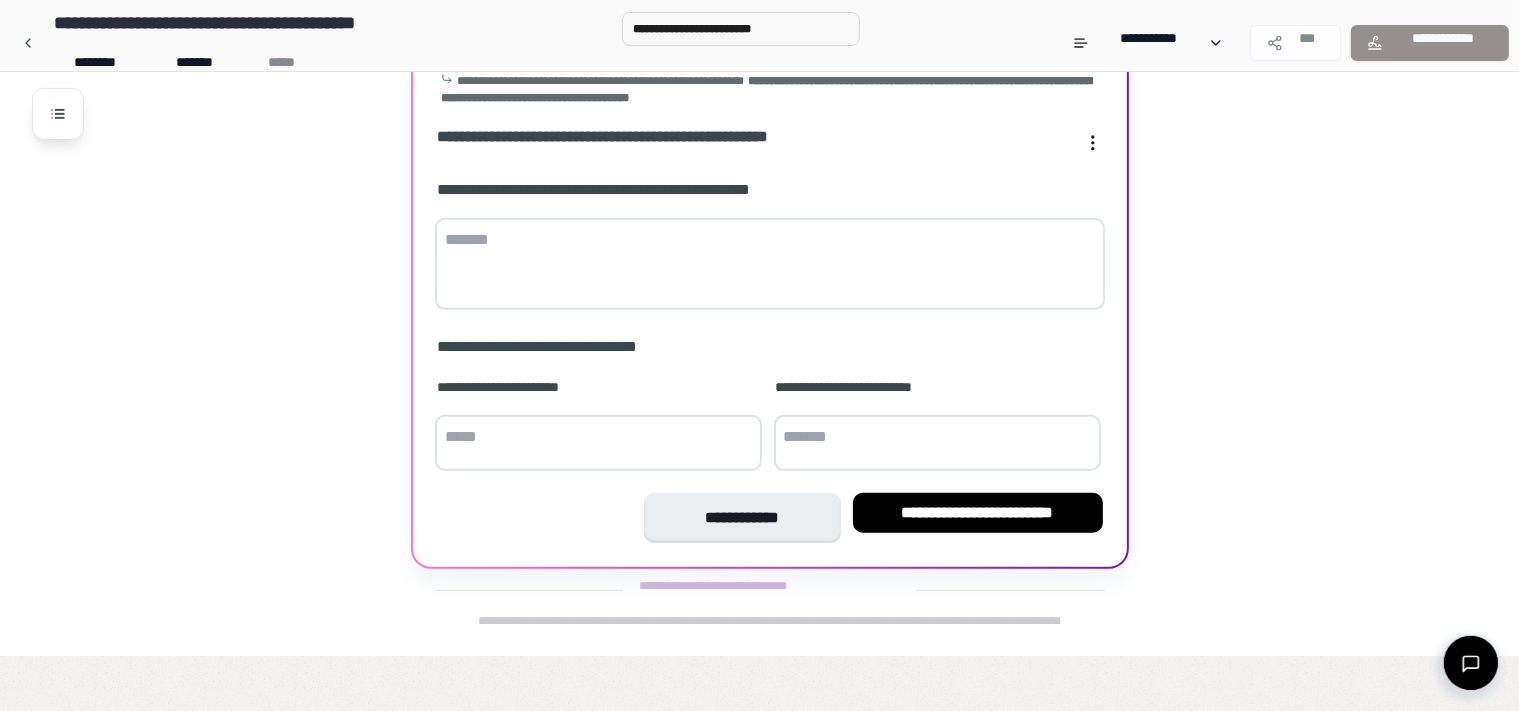 click at bounding box center [770, 264] 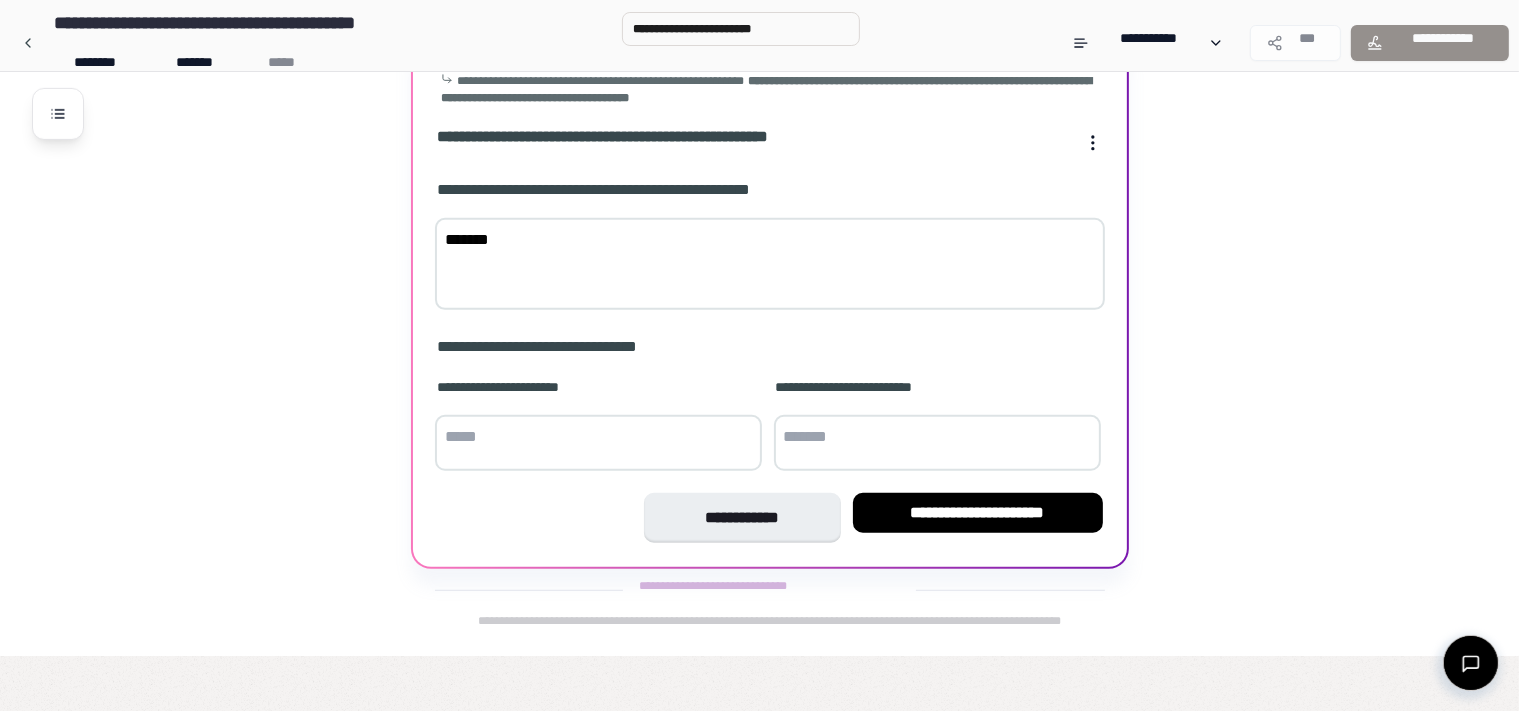 type on "*******" 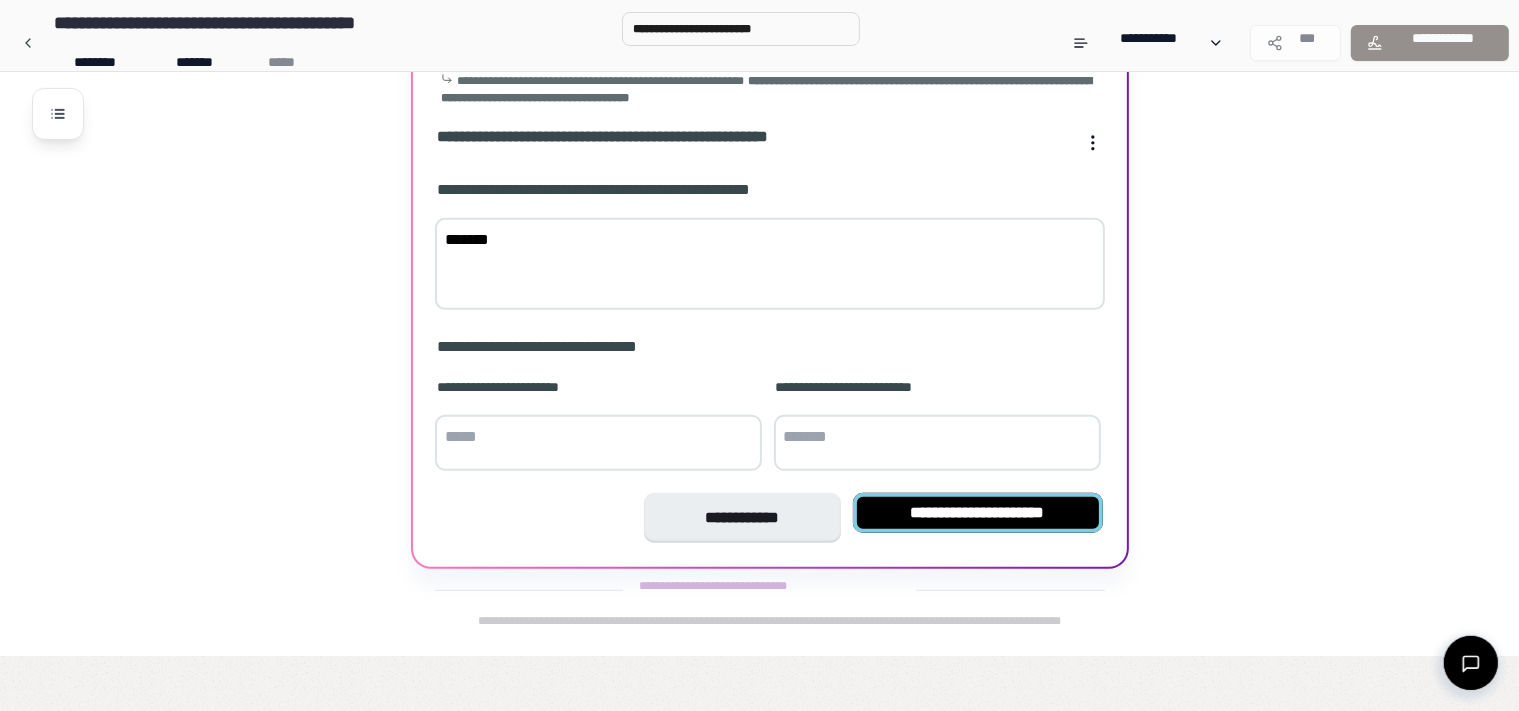 click on "**********" at bounding box center (978, 513) 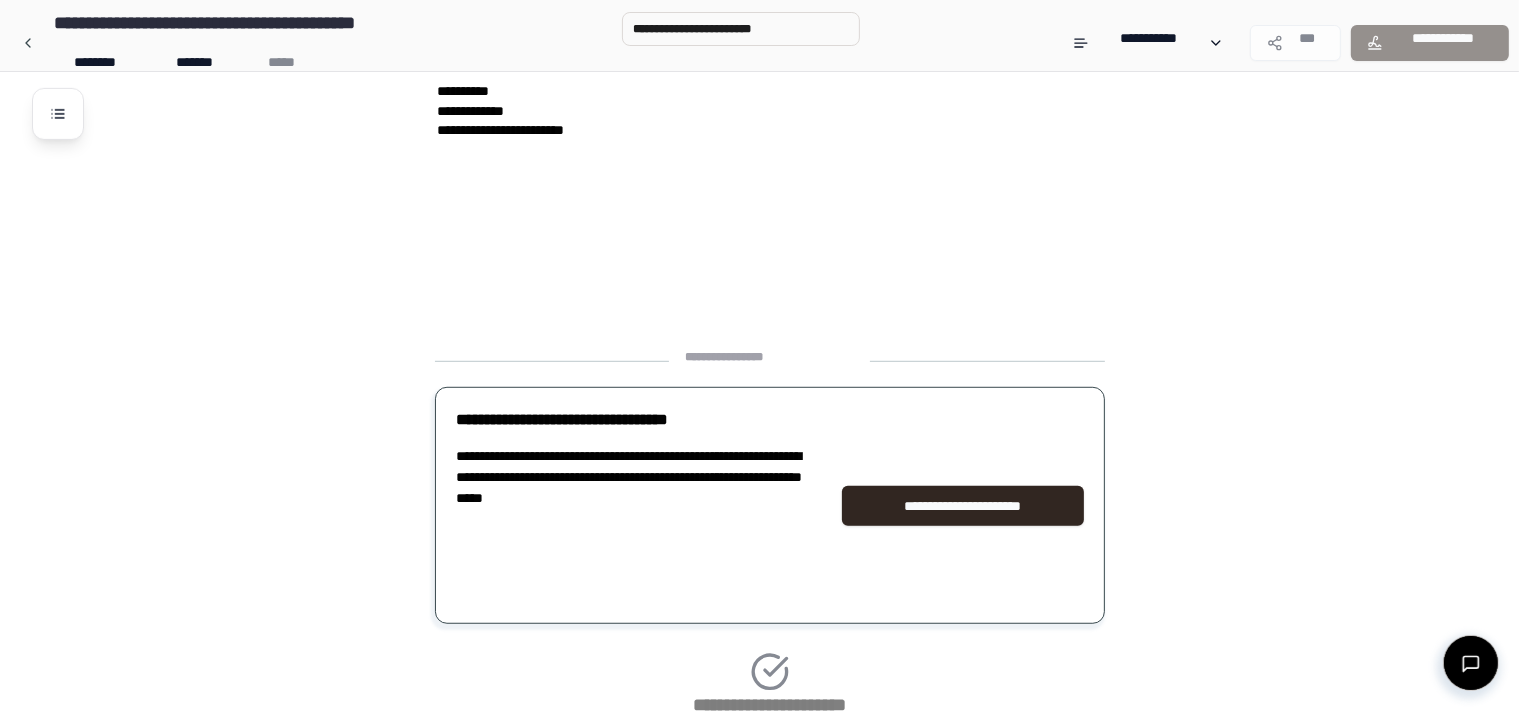 scroll, scrollTop: 1479, scrollLeft: 0, axis: vertical 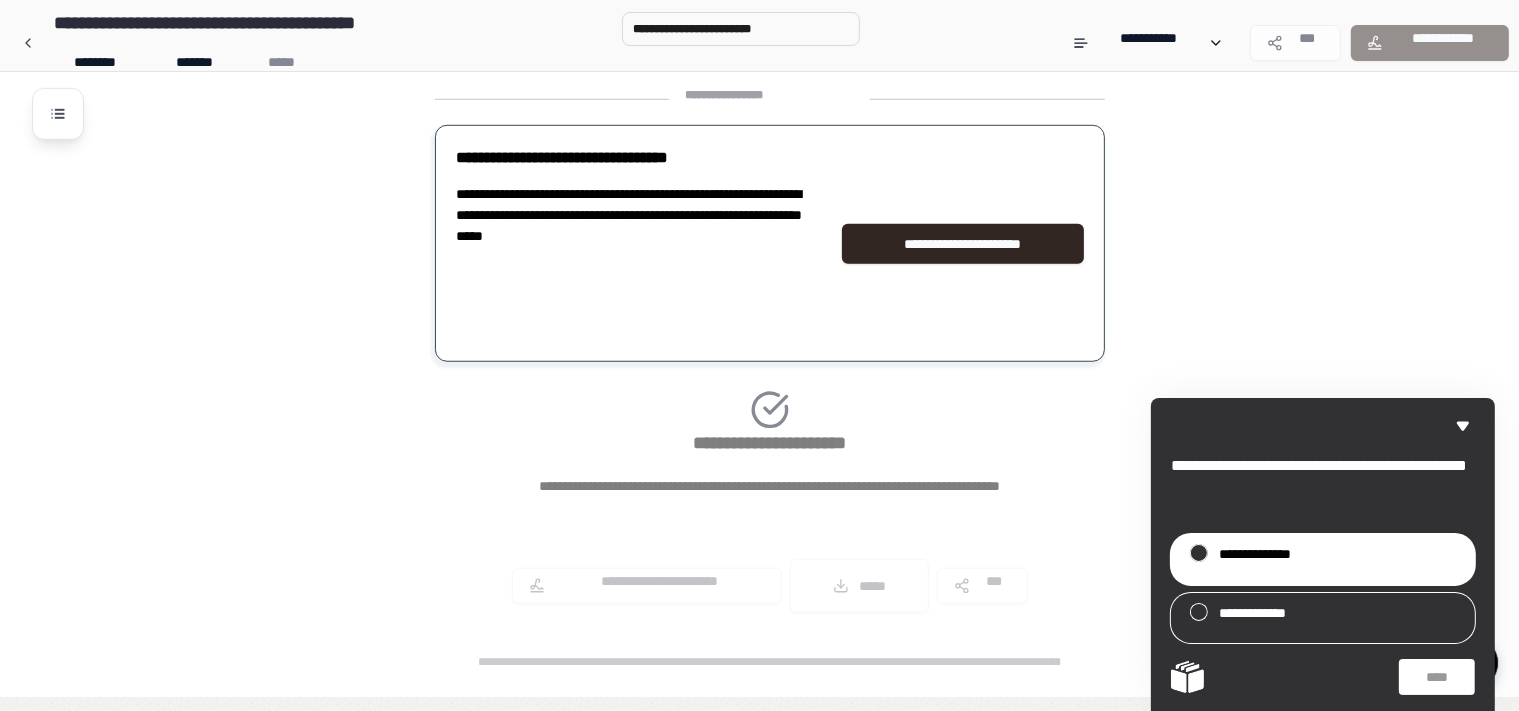 click on "**********" at bounding box center (1287, 559) 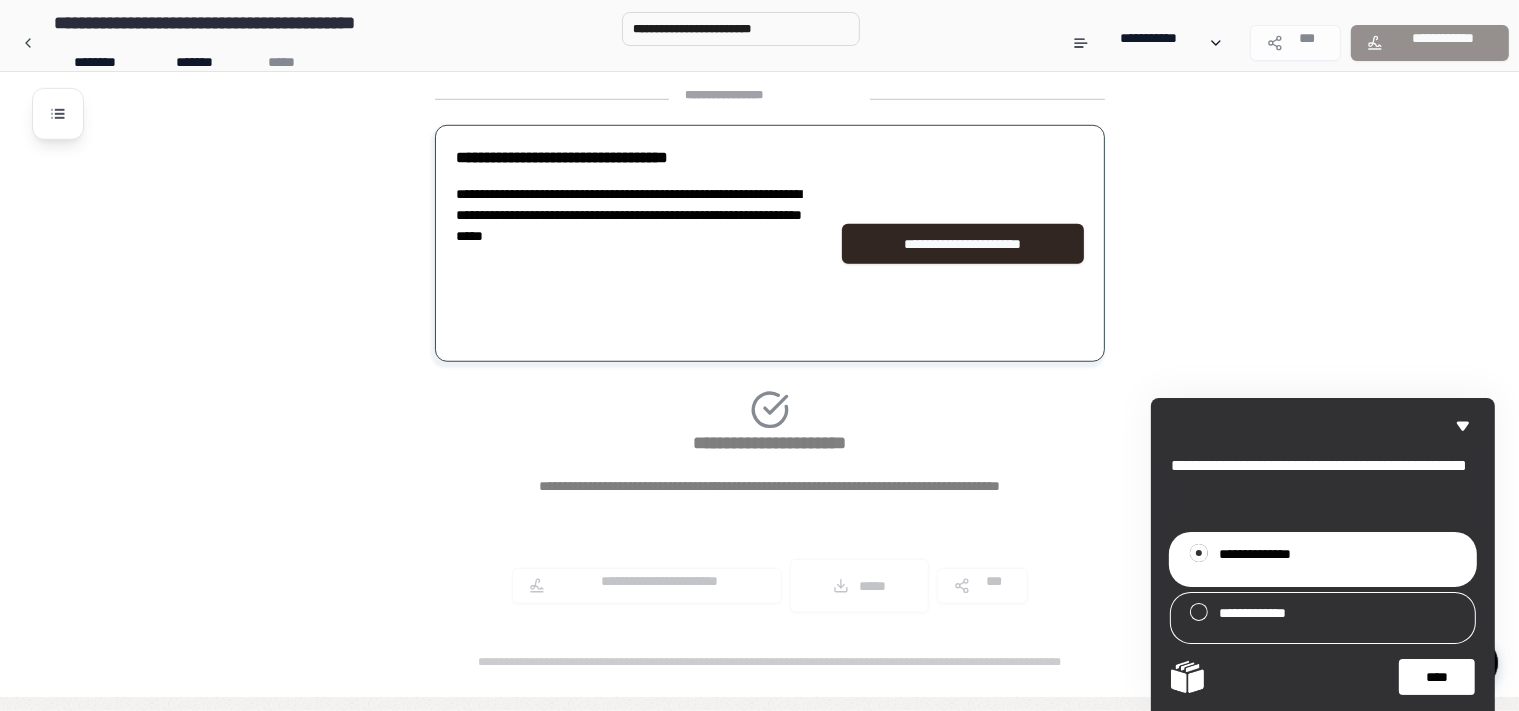 click on "****" at bounding box center (1437, 677) 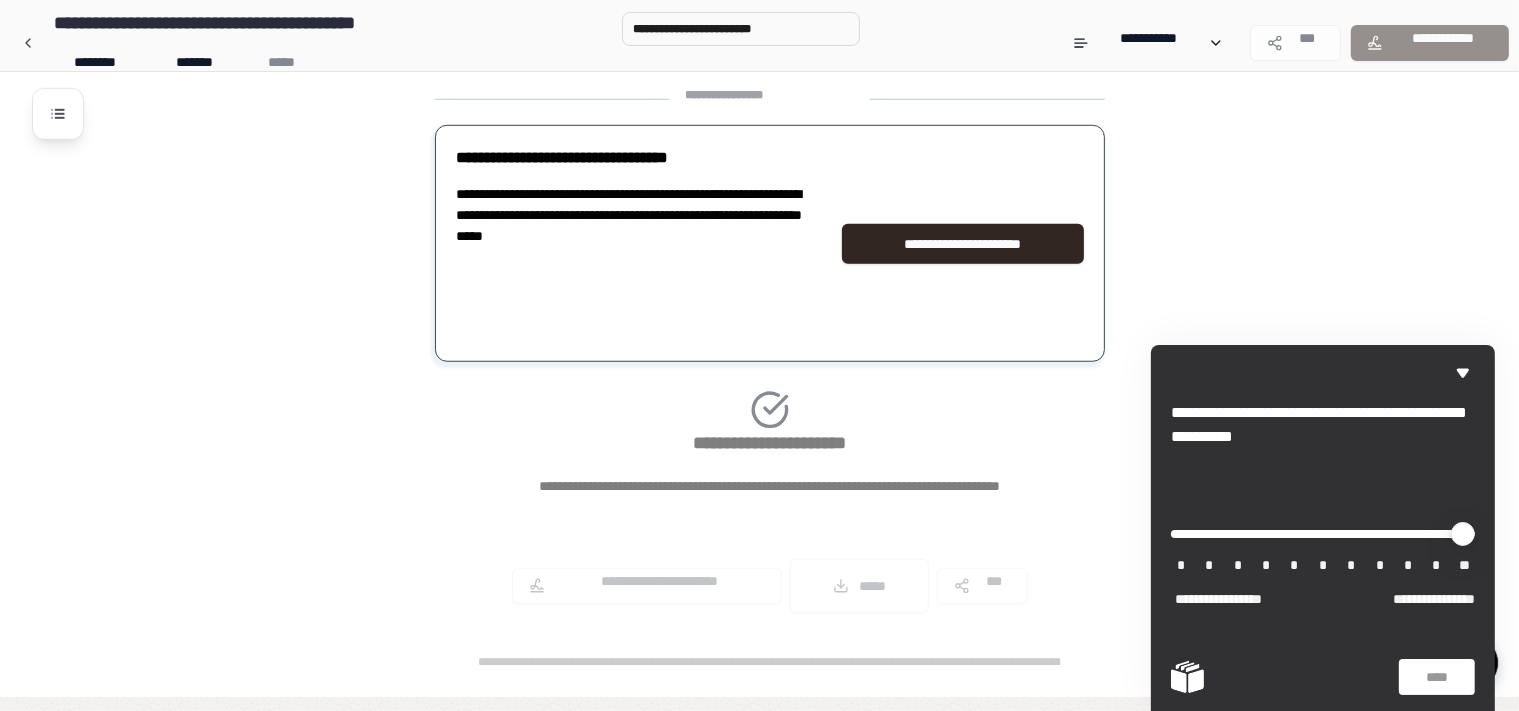click on "*" at bounding box center (1380, 571) 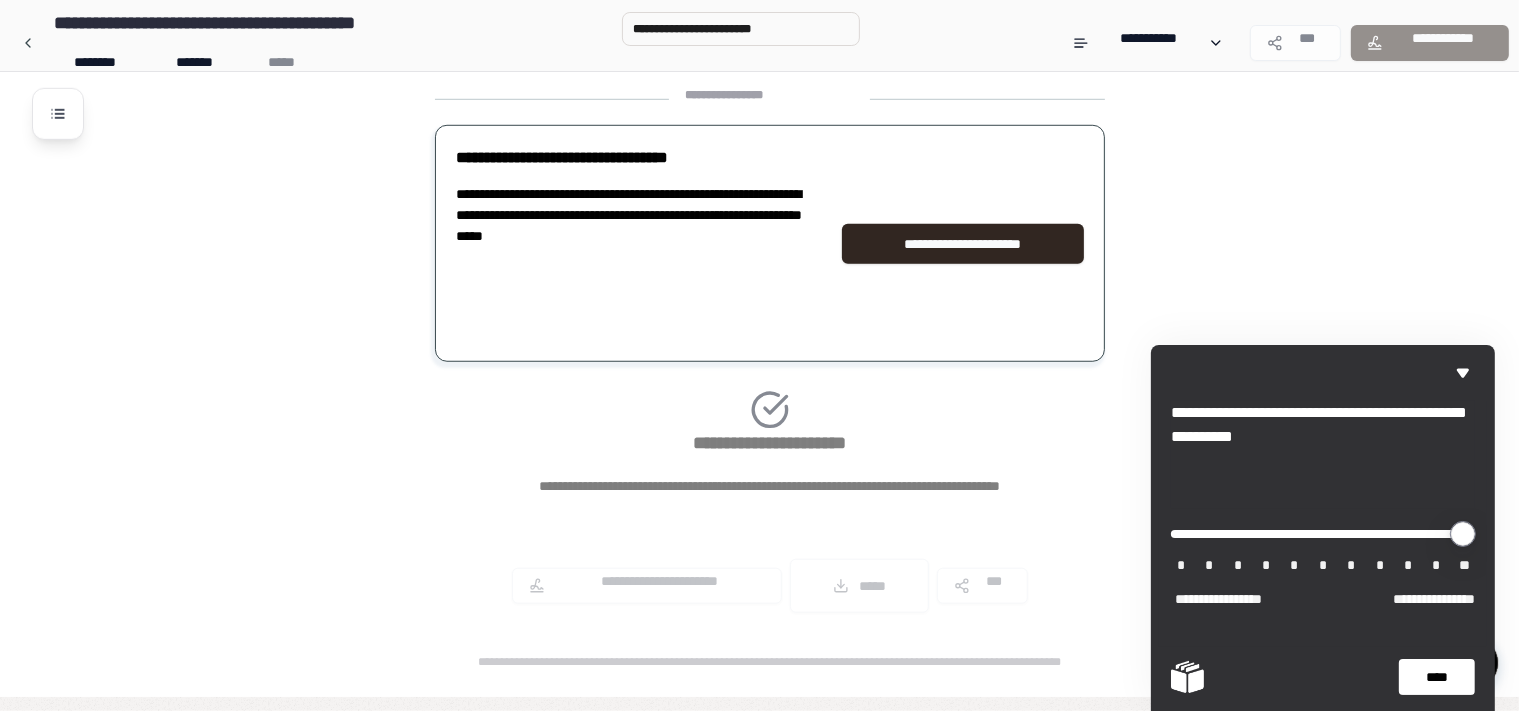 drag, startPoint x: 1178, startPoint y: 529, endPoint x: 1368, endPoint y: 566, distance: 193.5691 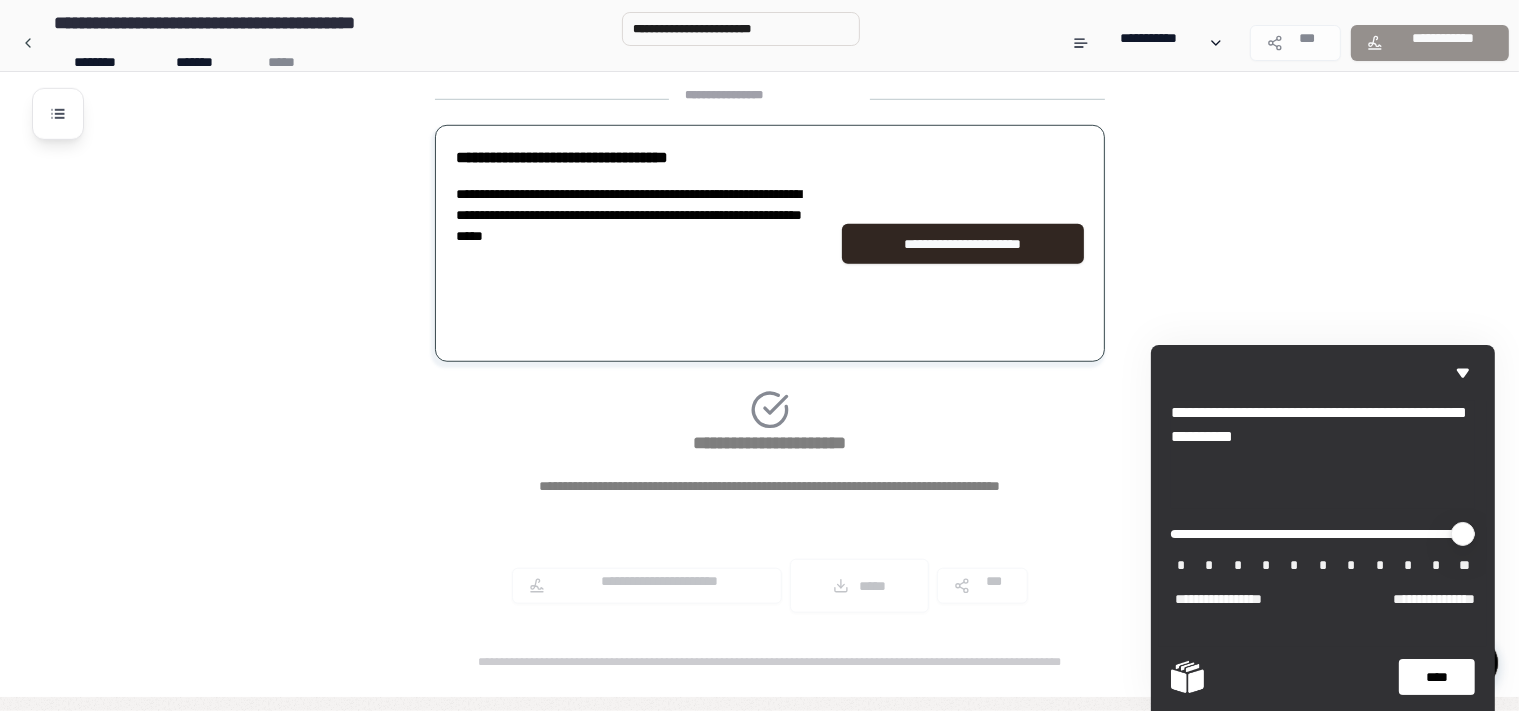 click on "****" at bounding box center (1437, 677) 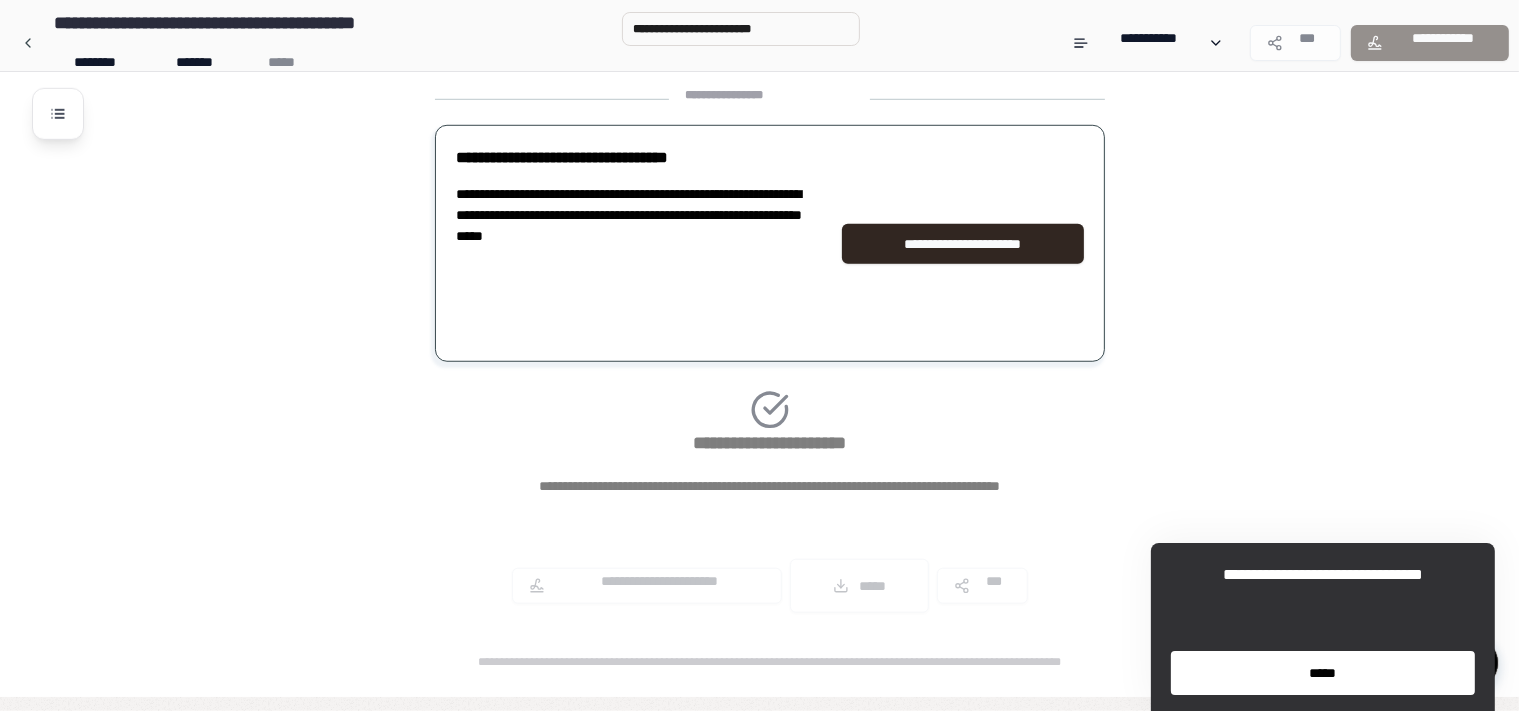 click on "*****" at bounding box center [1323, 673] 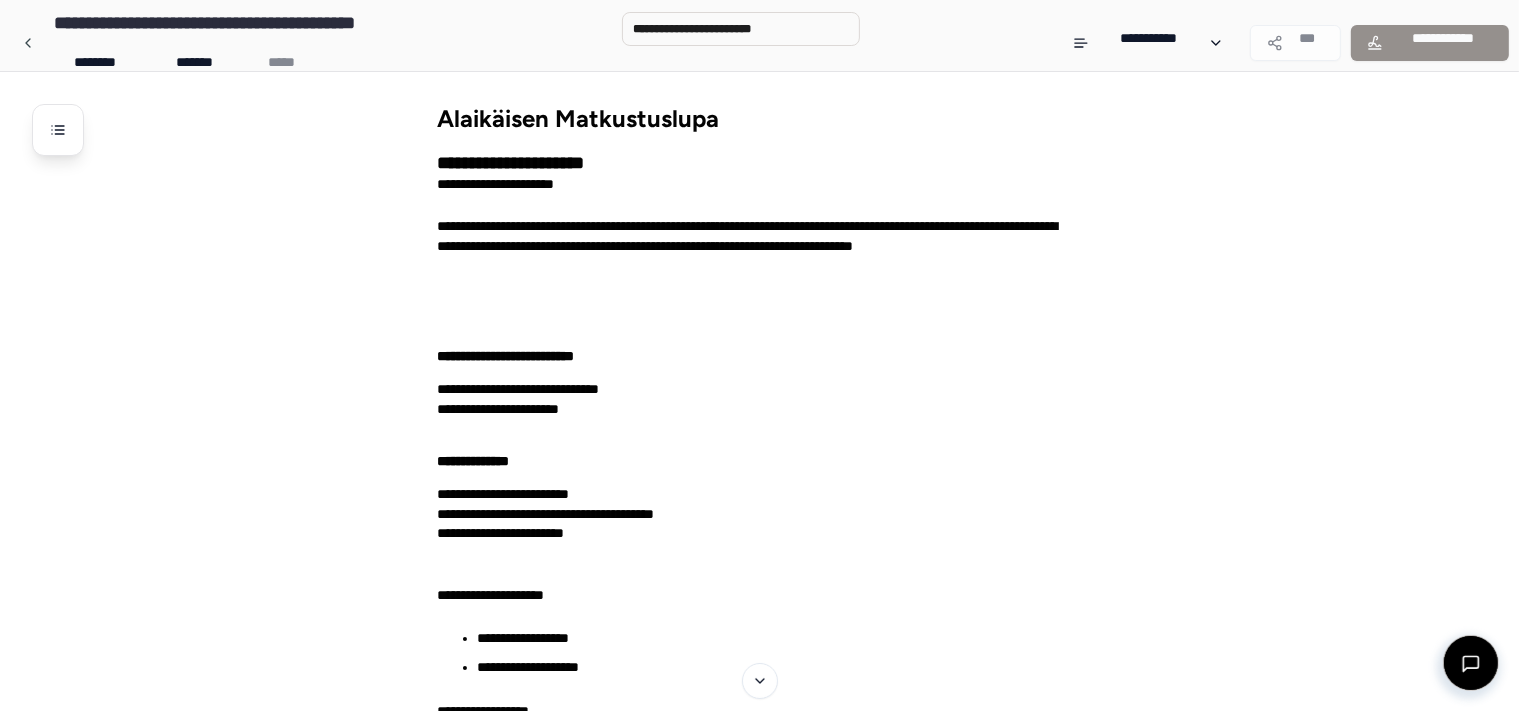 scroll, scrollTop: 0, scrollLeft: 0, axis: both 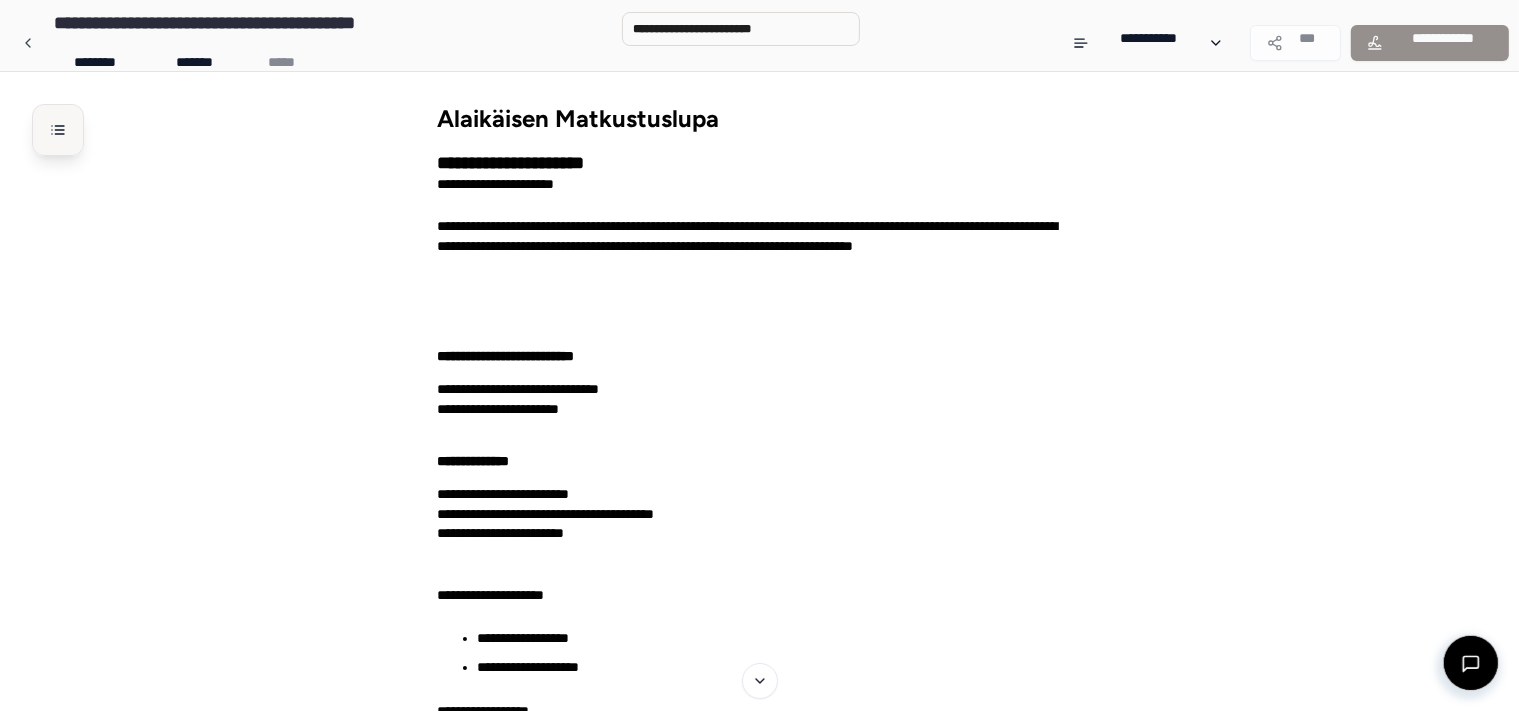 click at bounding box center (58, 130) 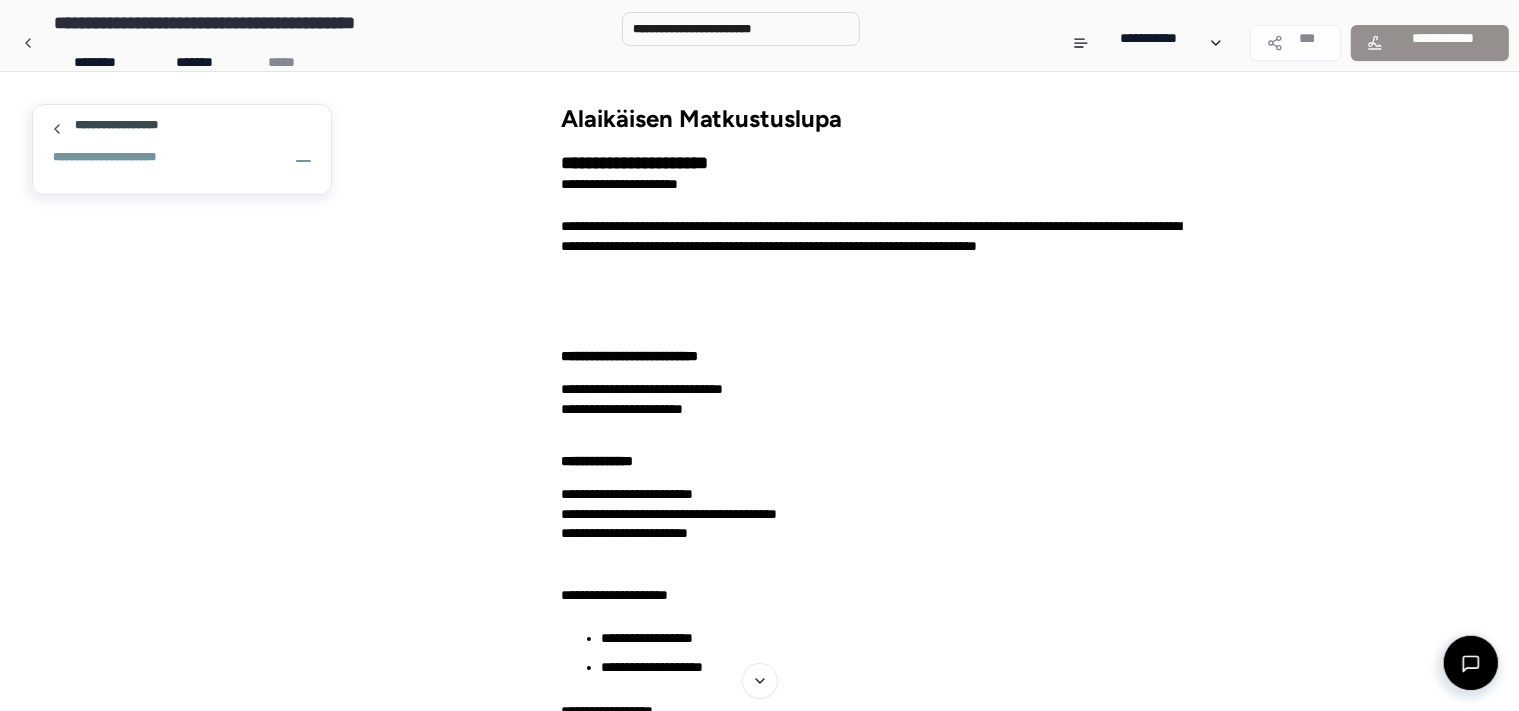 click on "**********" at bounding box center [759, 1124] 